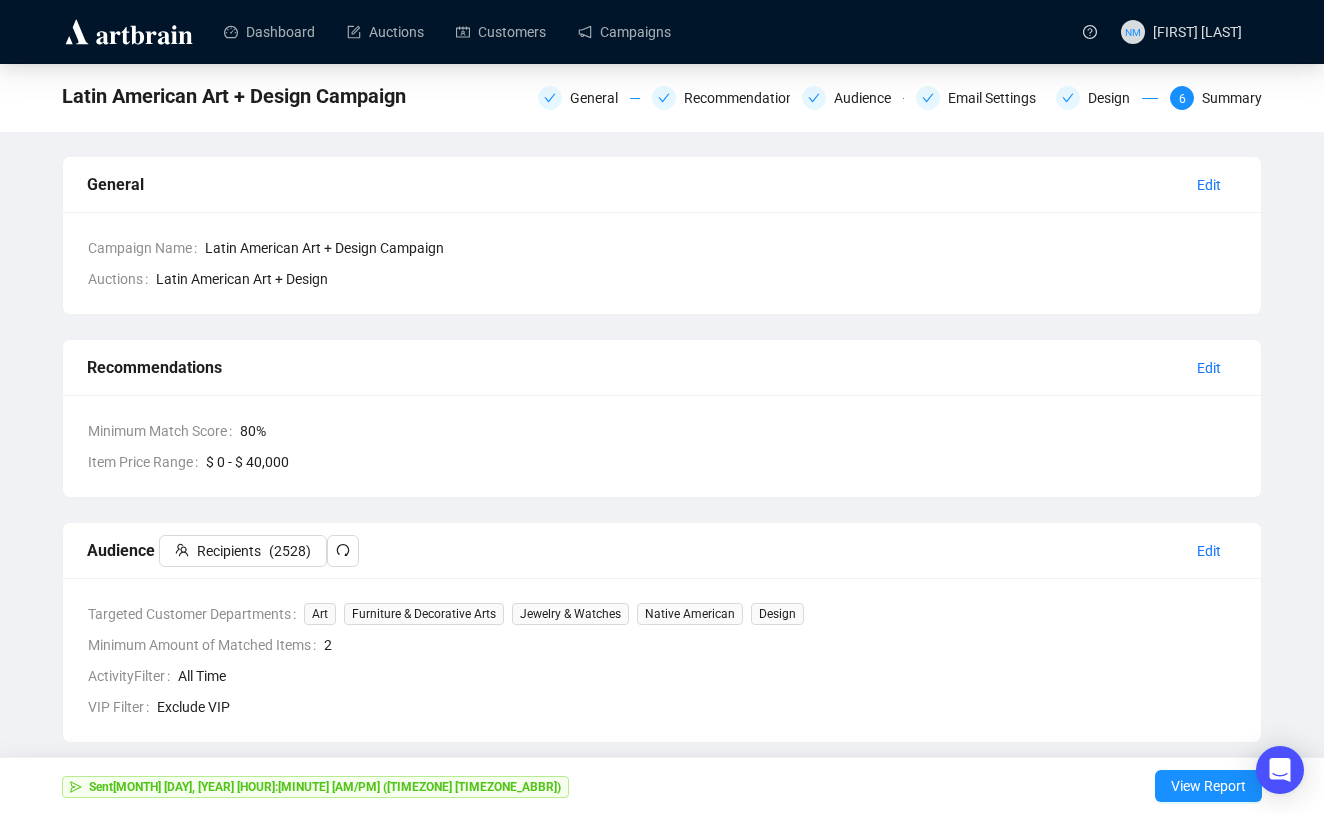 scroll, scrollTop: 0, scrollLeft: 0, axis: both 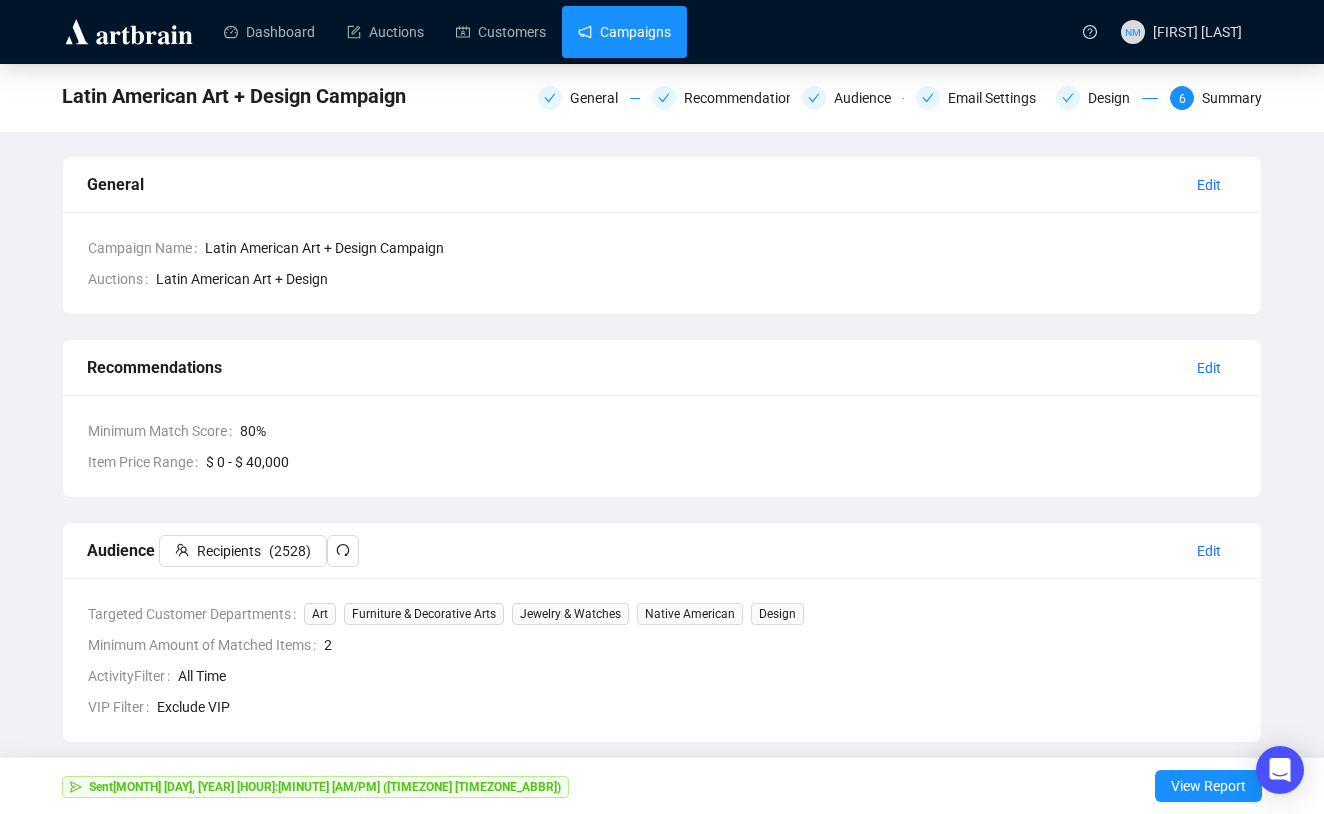 click on "Campaigns" at bounding box center [624, 32] 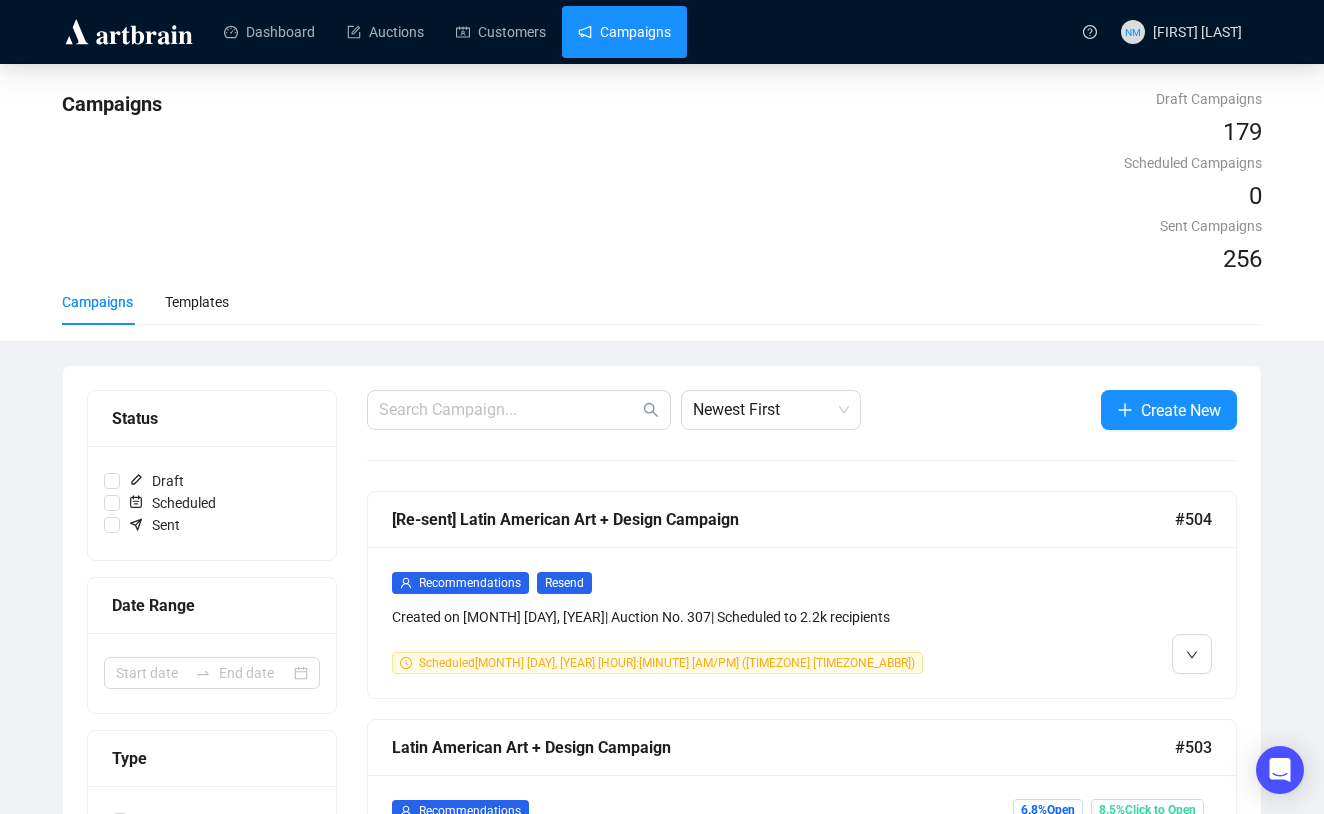 click at bounding box center [1108, 622] 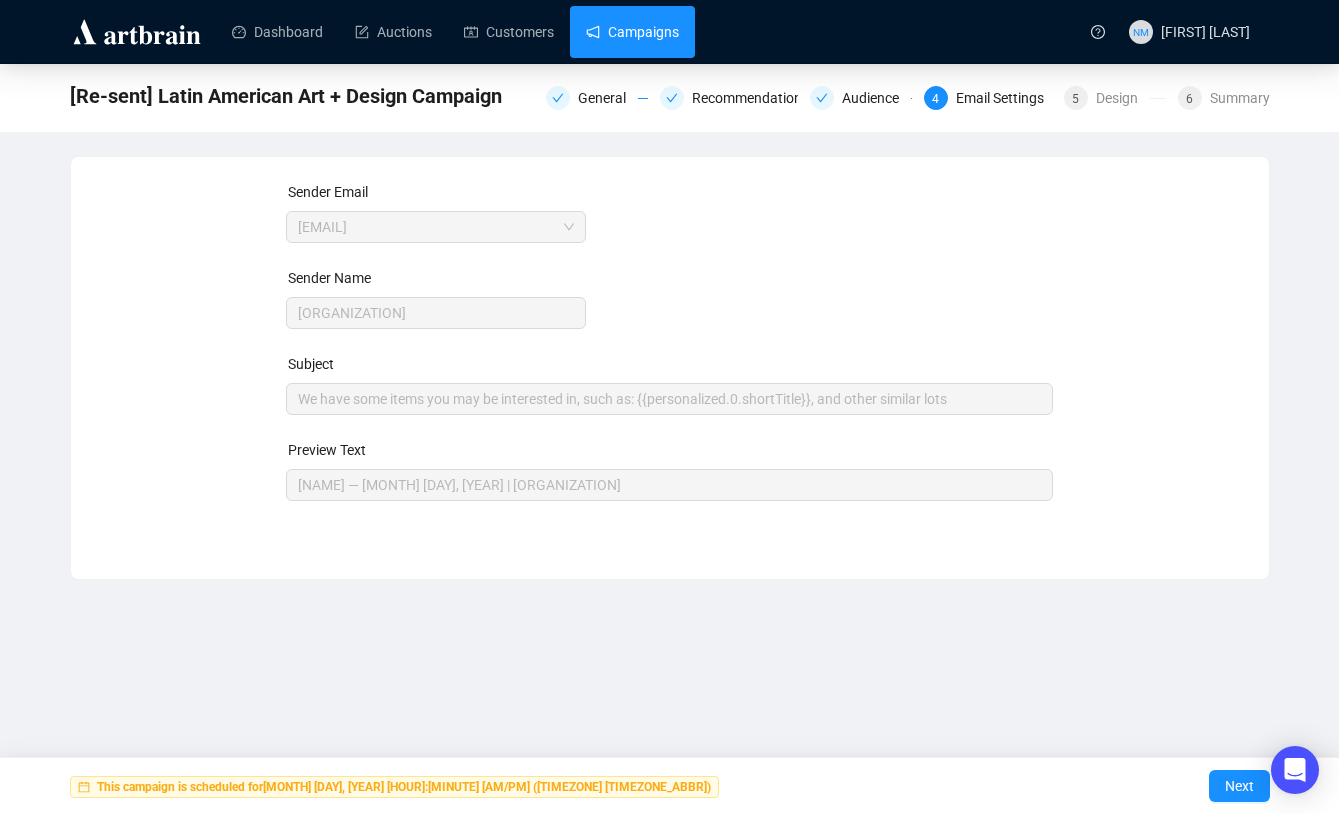 click on "Campaigns" at bounding box center [632, 32] 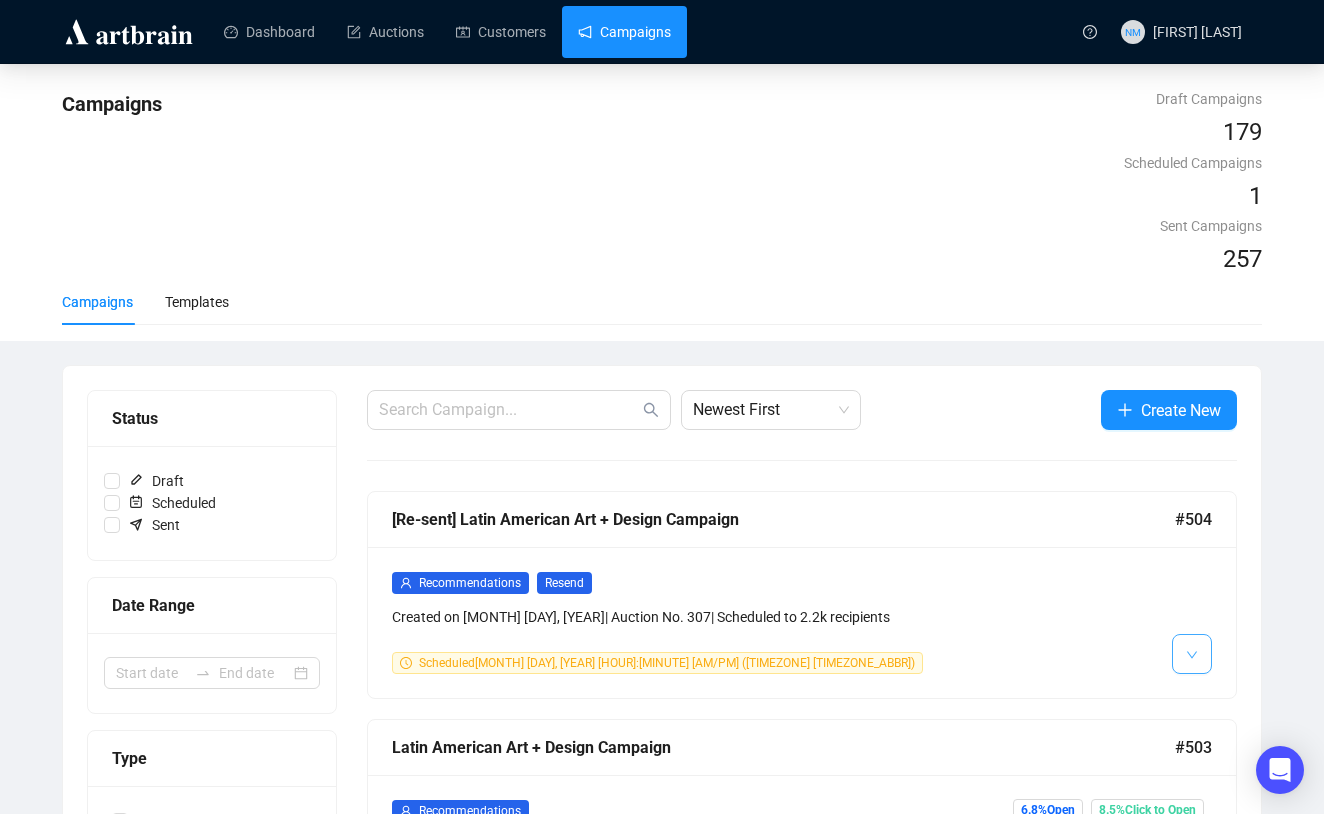 click at bounding box center [1192, 654] 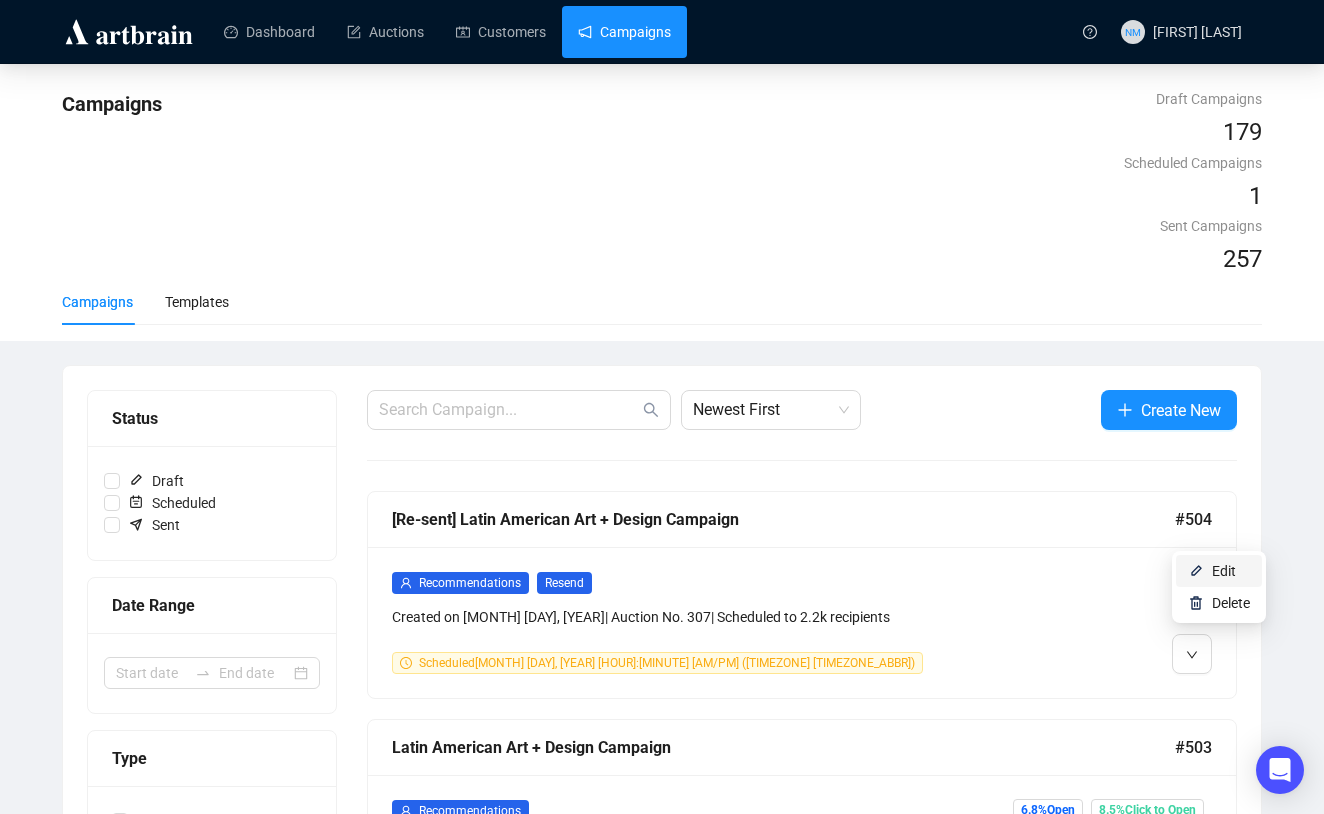 click on "Edit" at bounding box center (1224, 571) 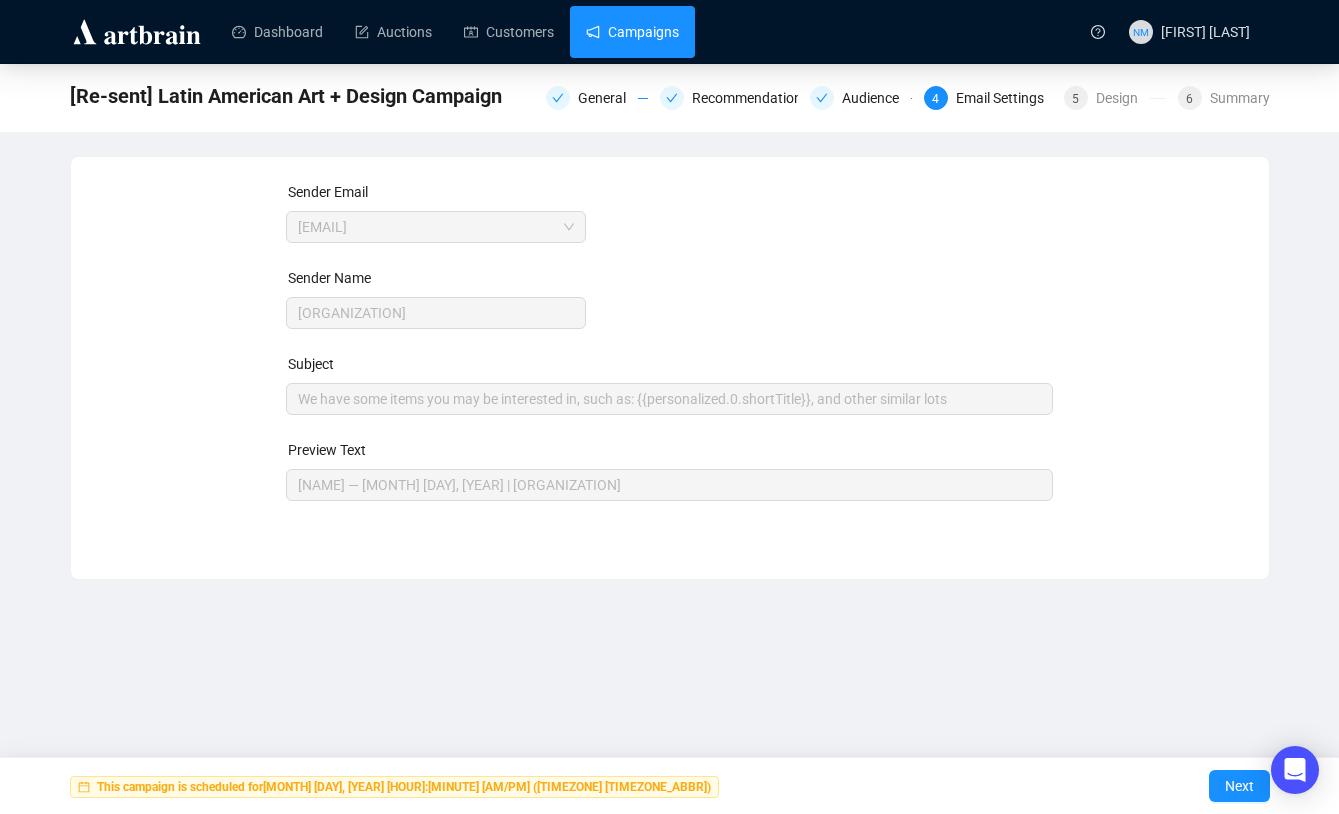 click on "Campaigns" at bounding box center [632, 32] 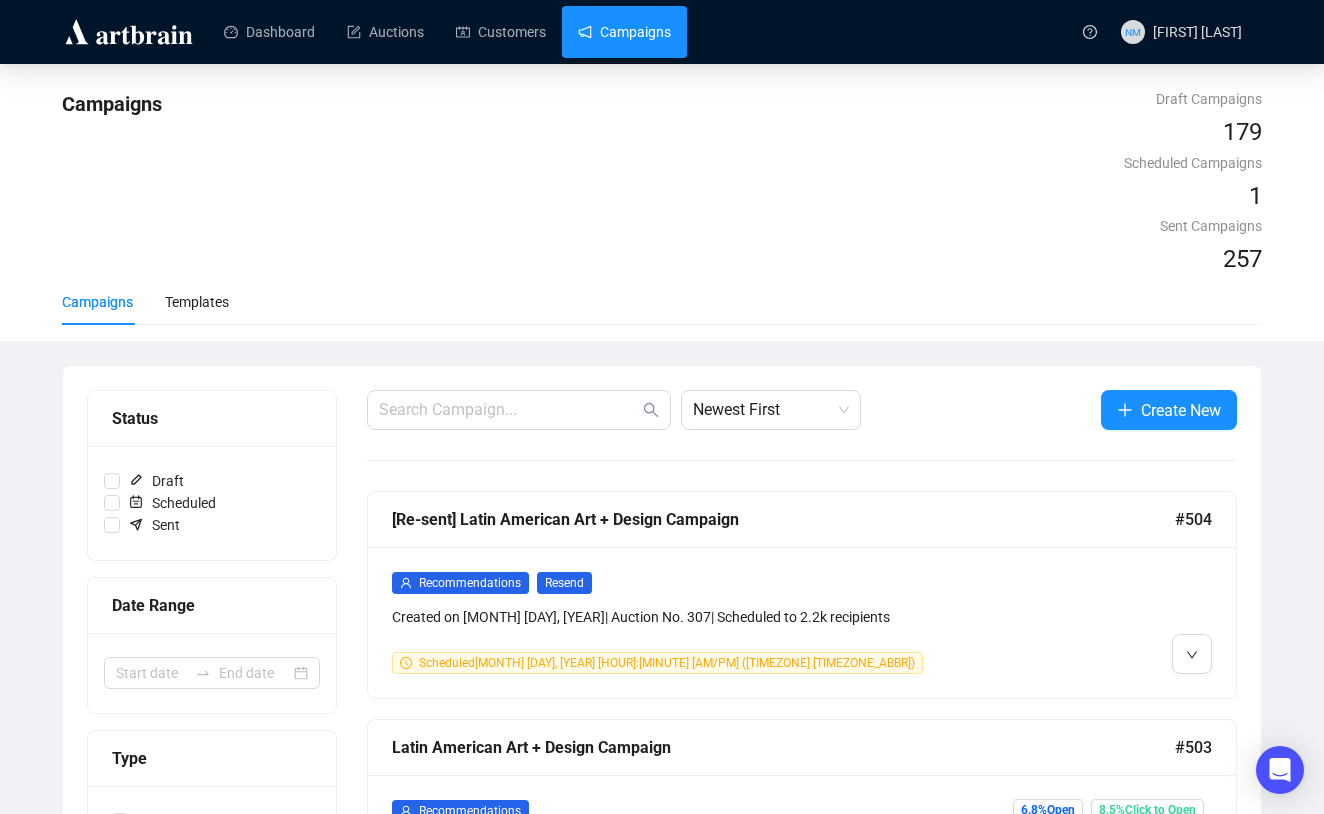 click at bounding box center (1108, 622) 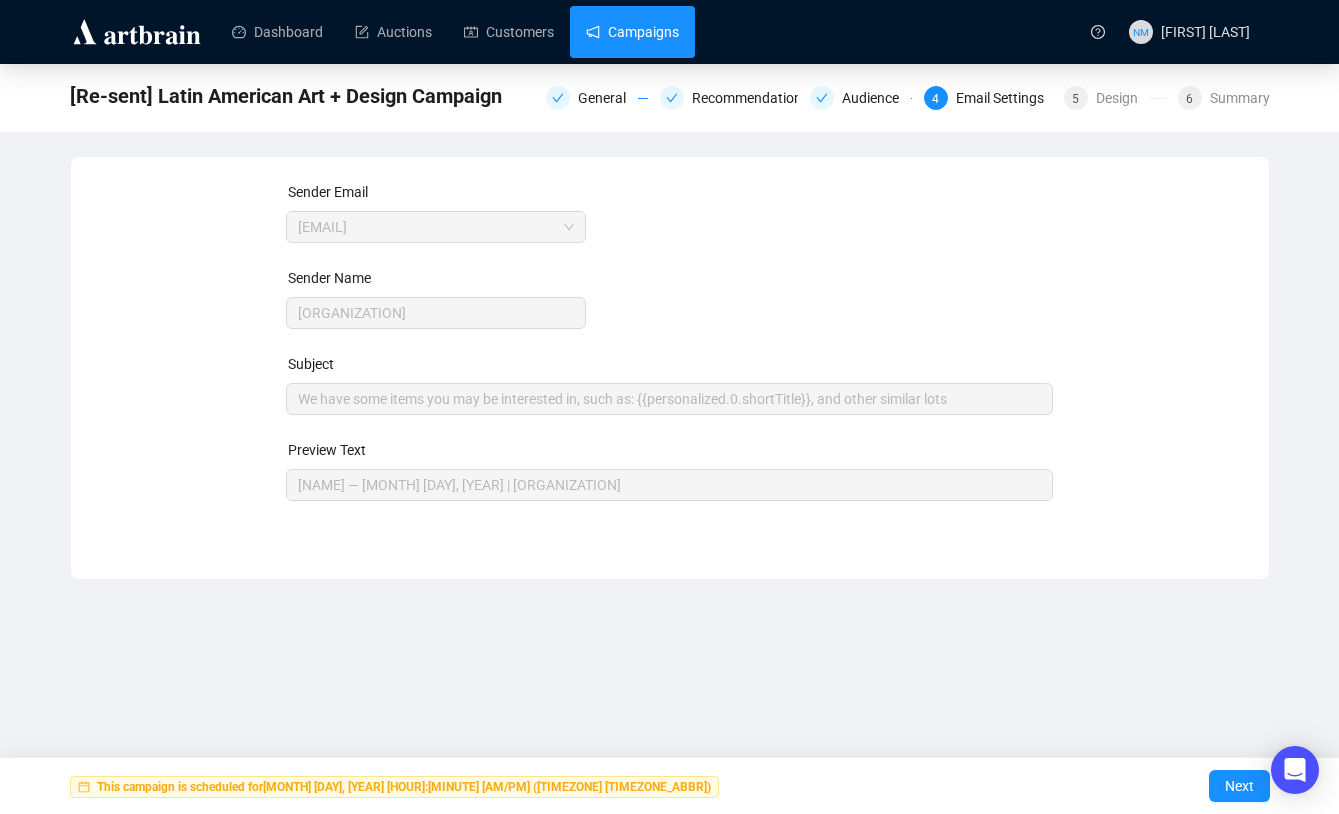 click on "Campaigns" at bounding box center (632, 32) 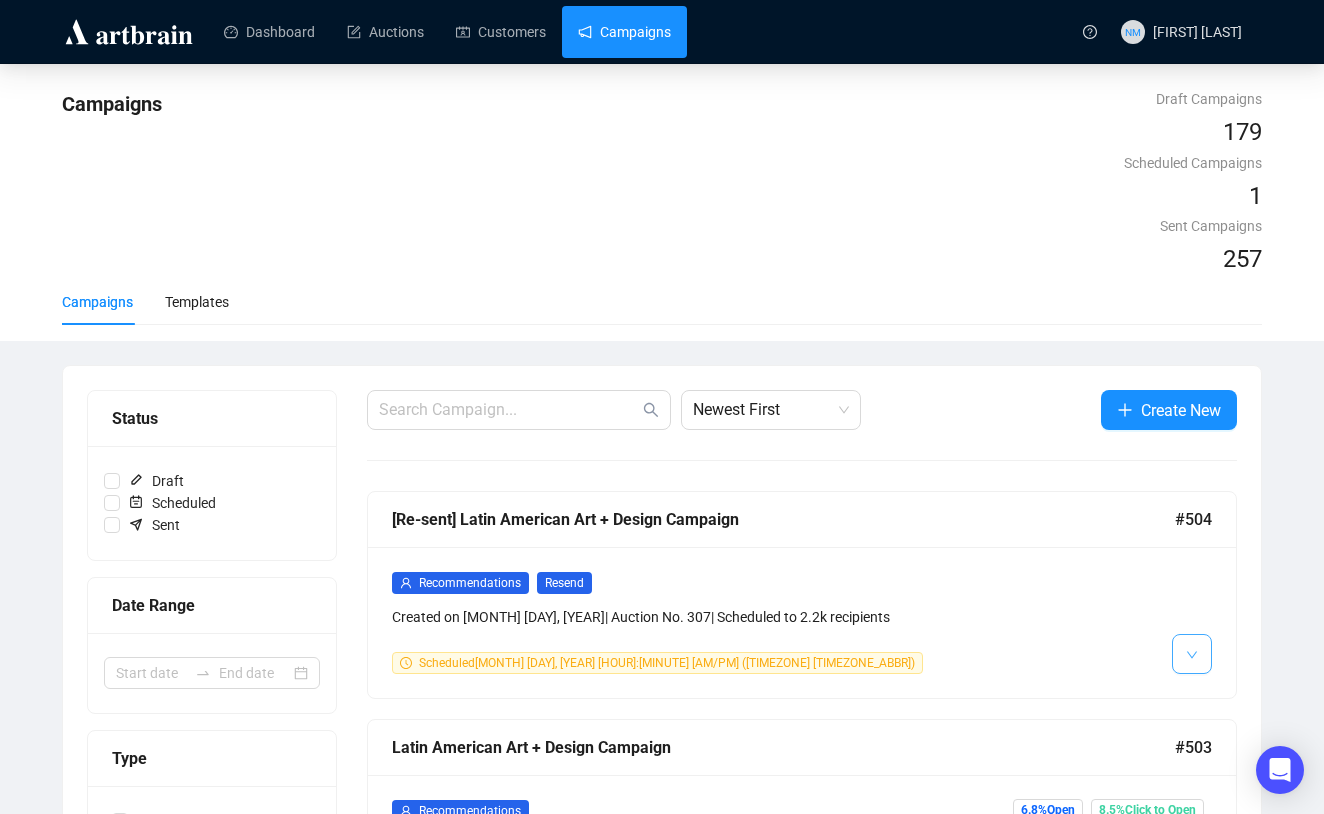 click at bounding box center (1192, 655) 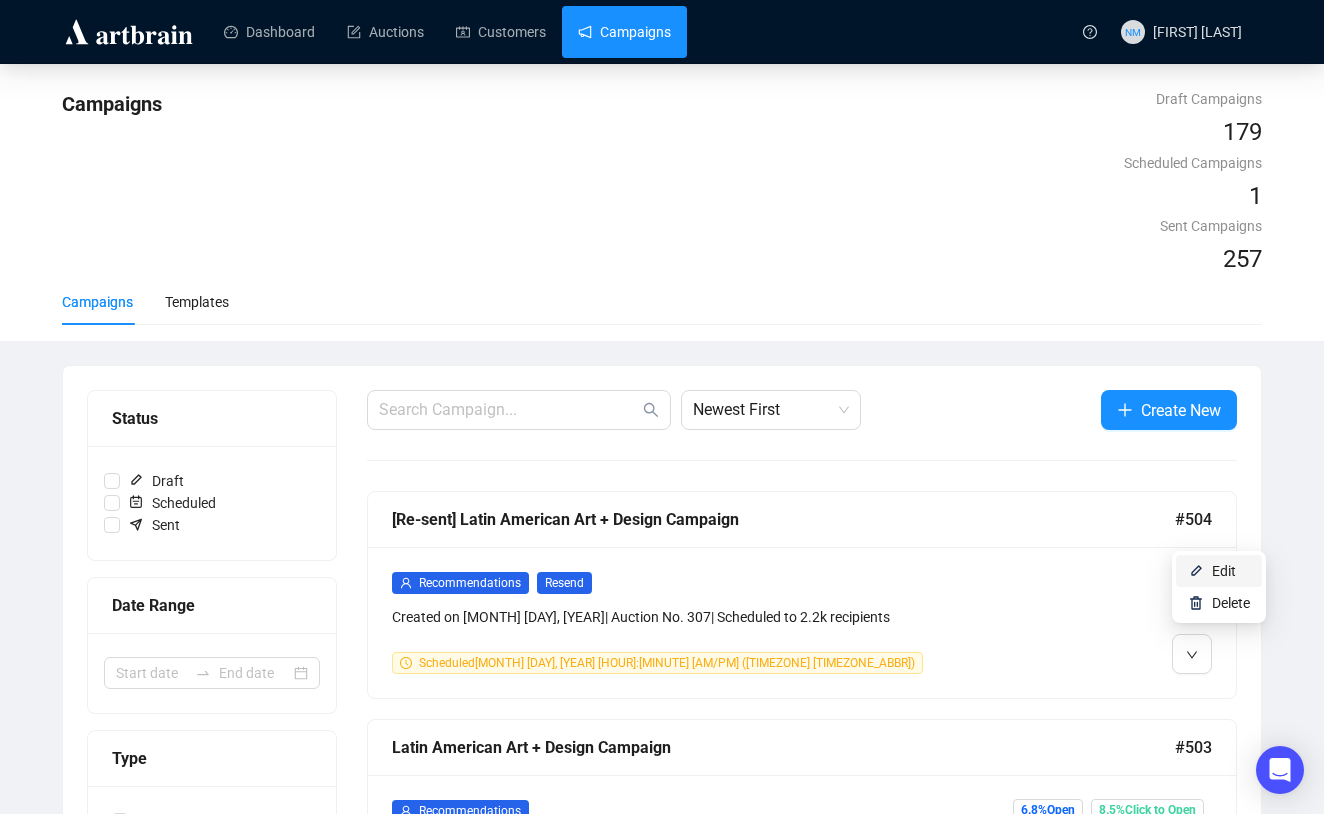 click at bounding box center [1196, 571] 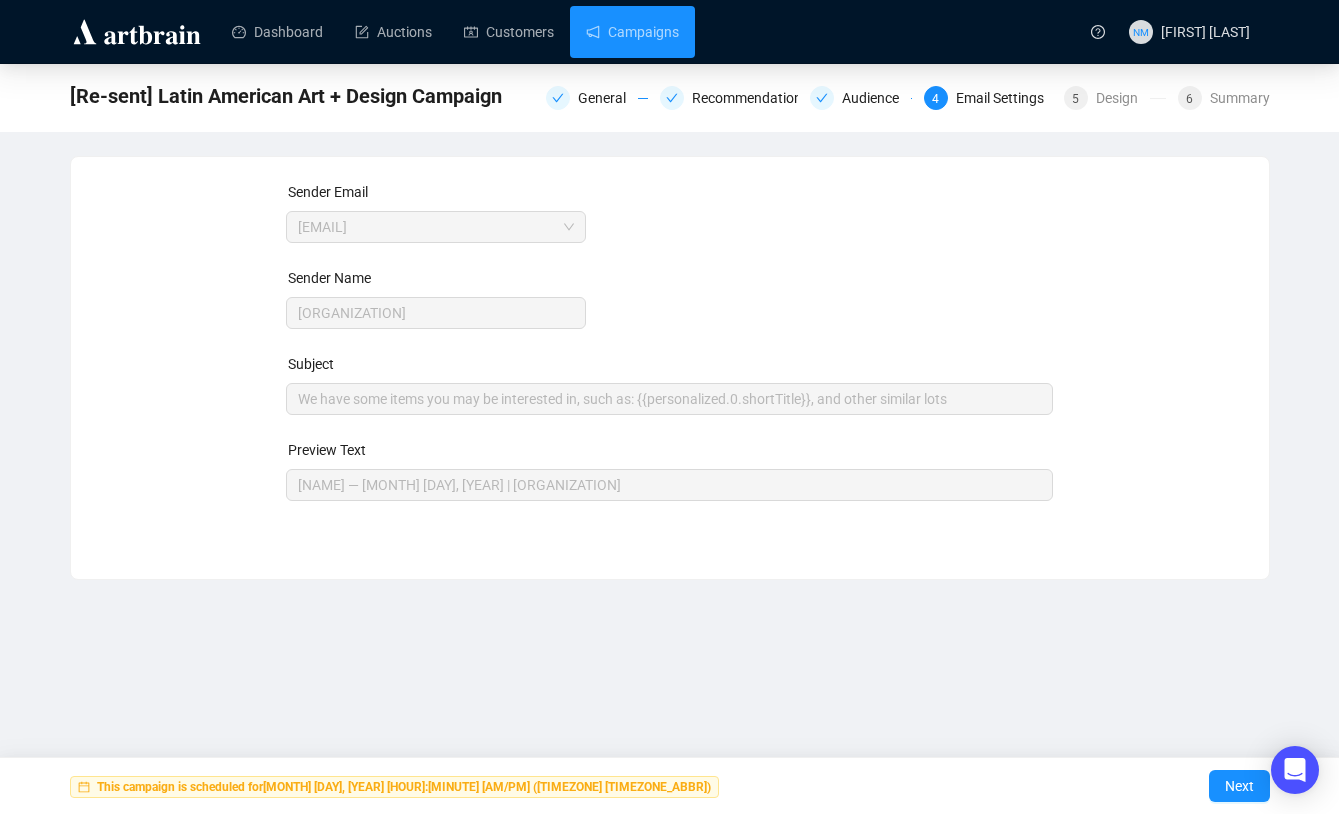 click on "Email Settings" at bounding box center (1006, 98) 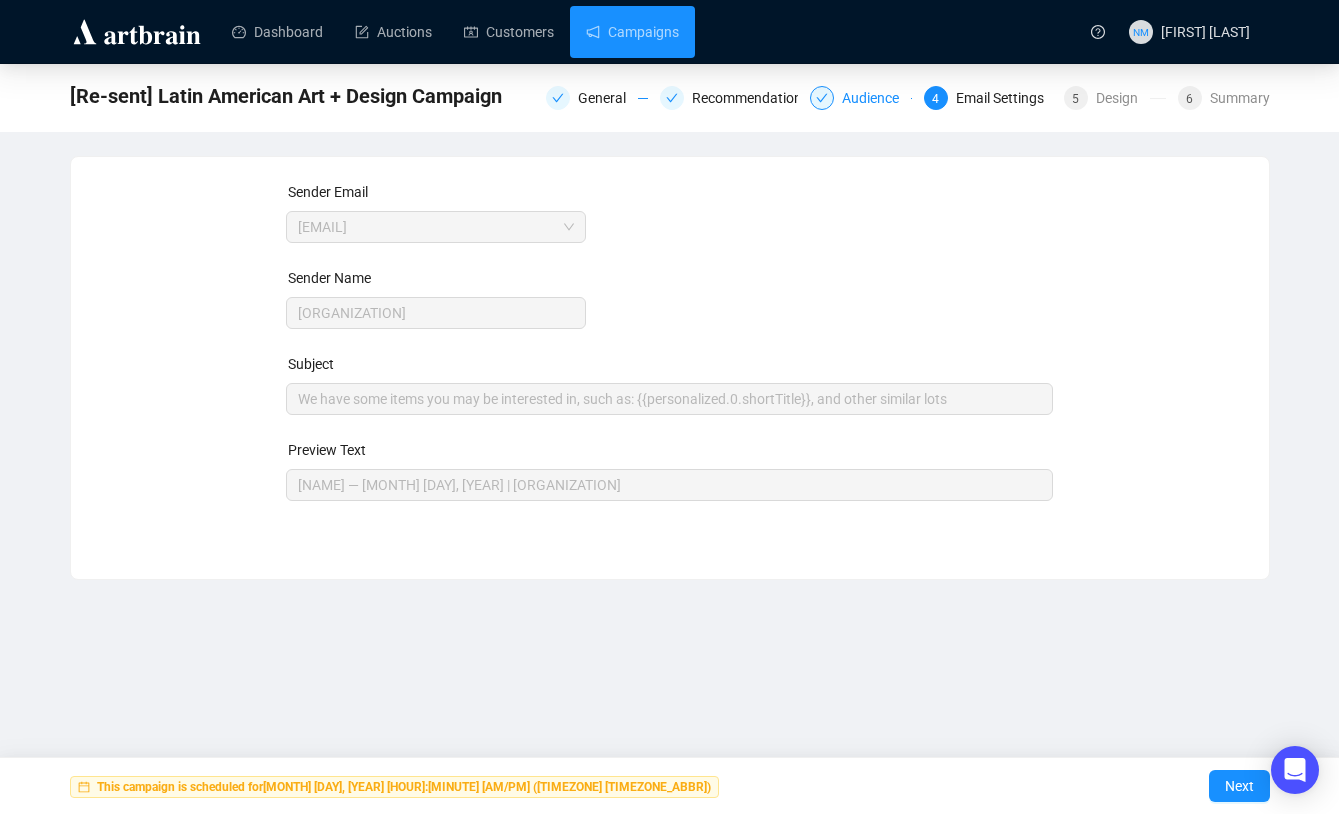click on "Audience" at bounding box center (608, 98) 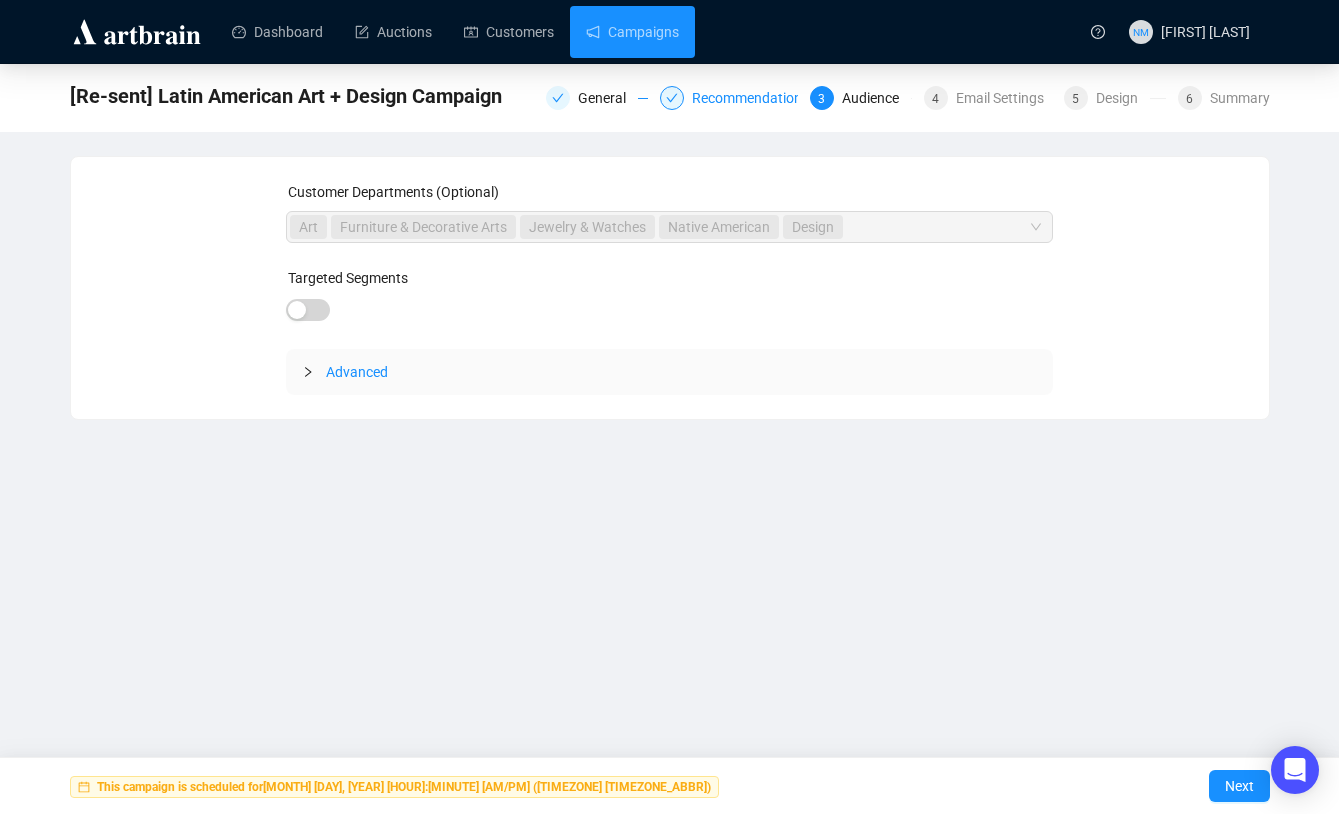 click on "Recommendations" at bounding box center (608, 98) 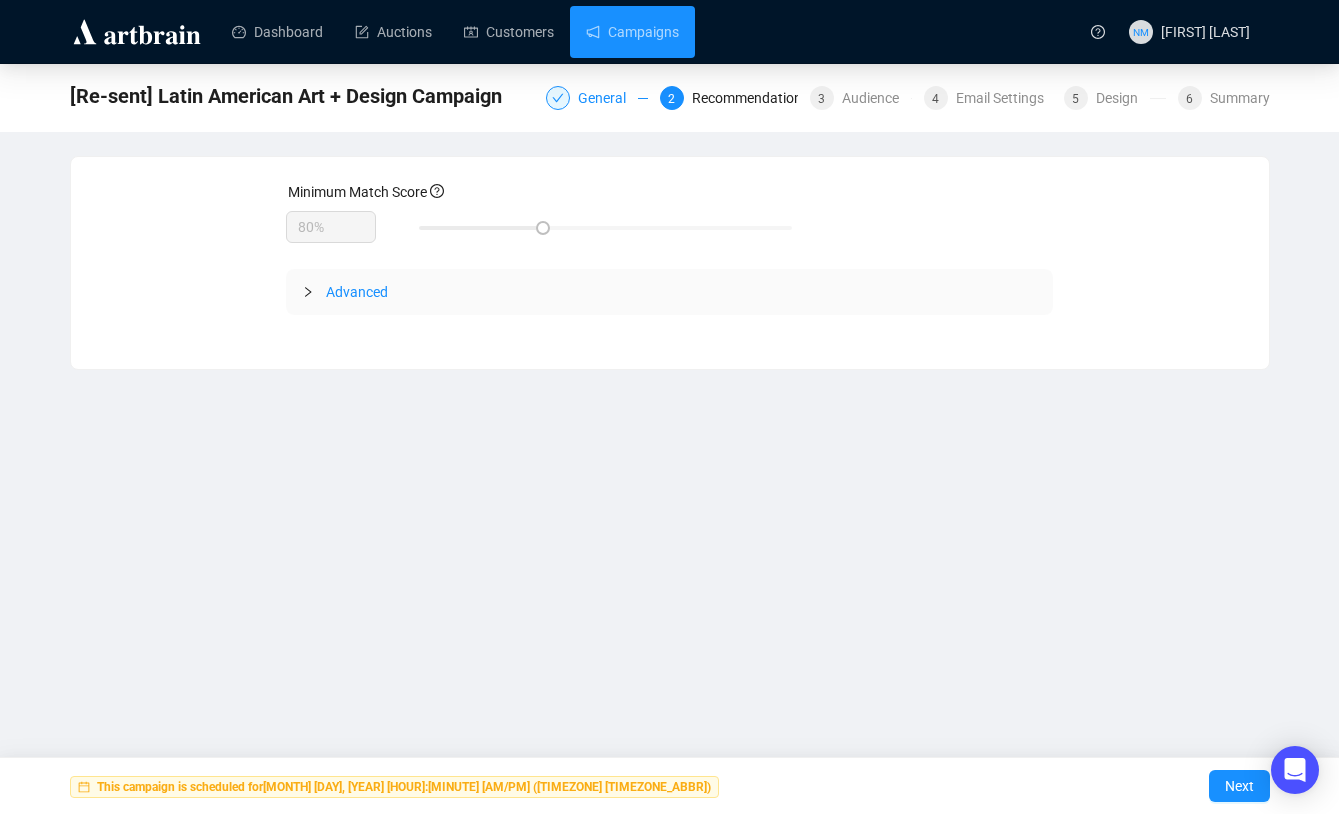 click on "General" at bounding box center (608, 98) 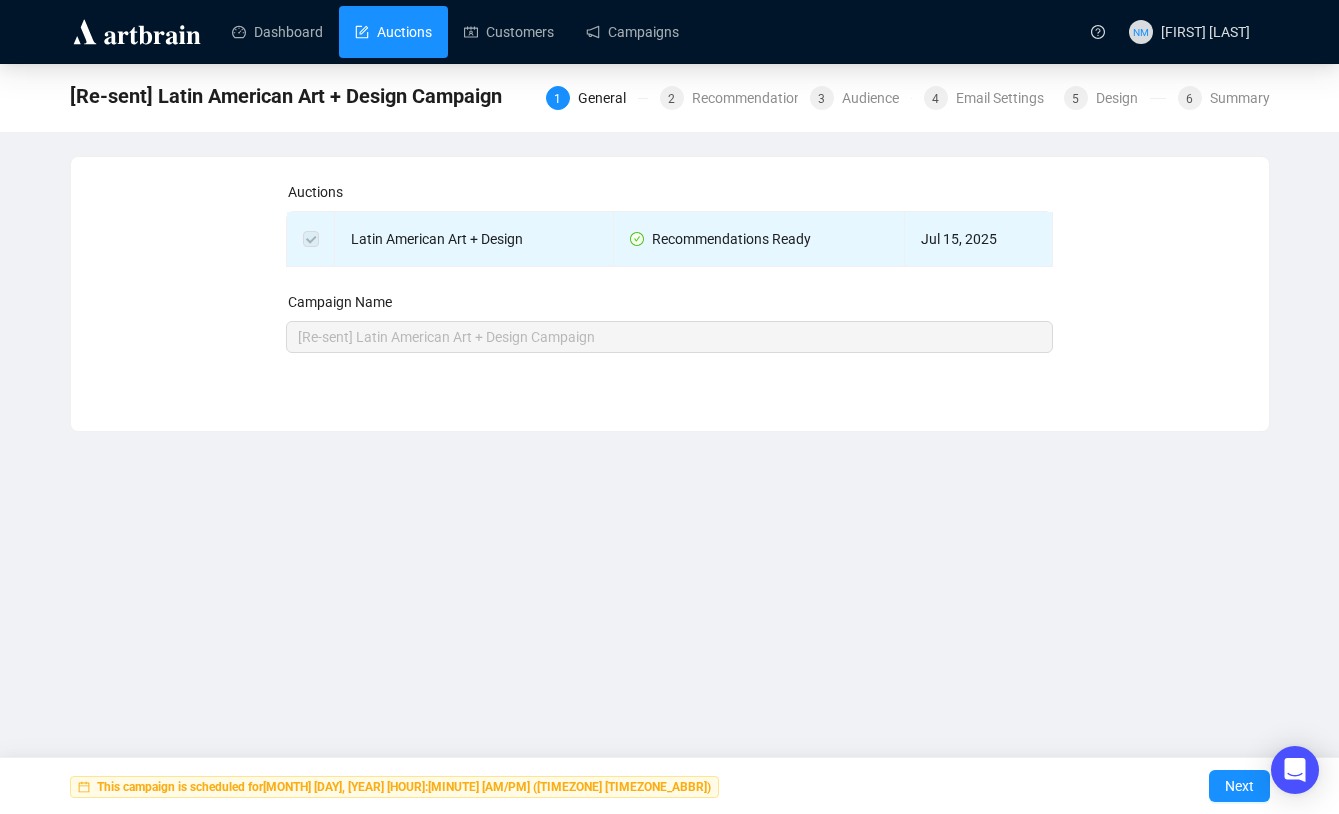click on "Auctions" at bounding box center (393, 32) 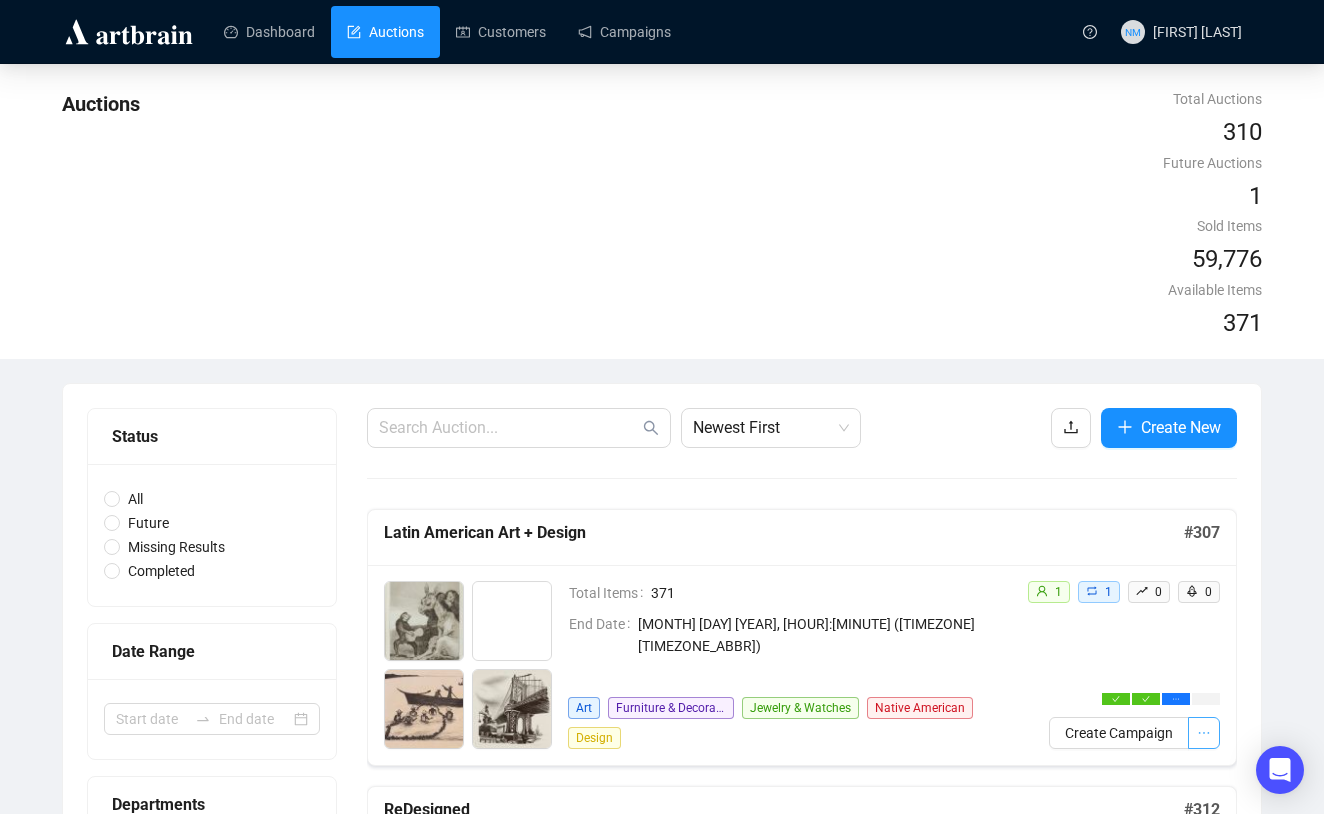 click at bounding box center [1204, 733] 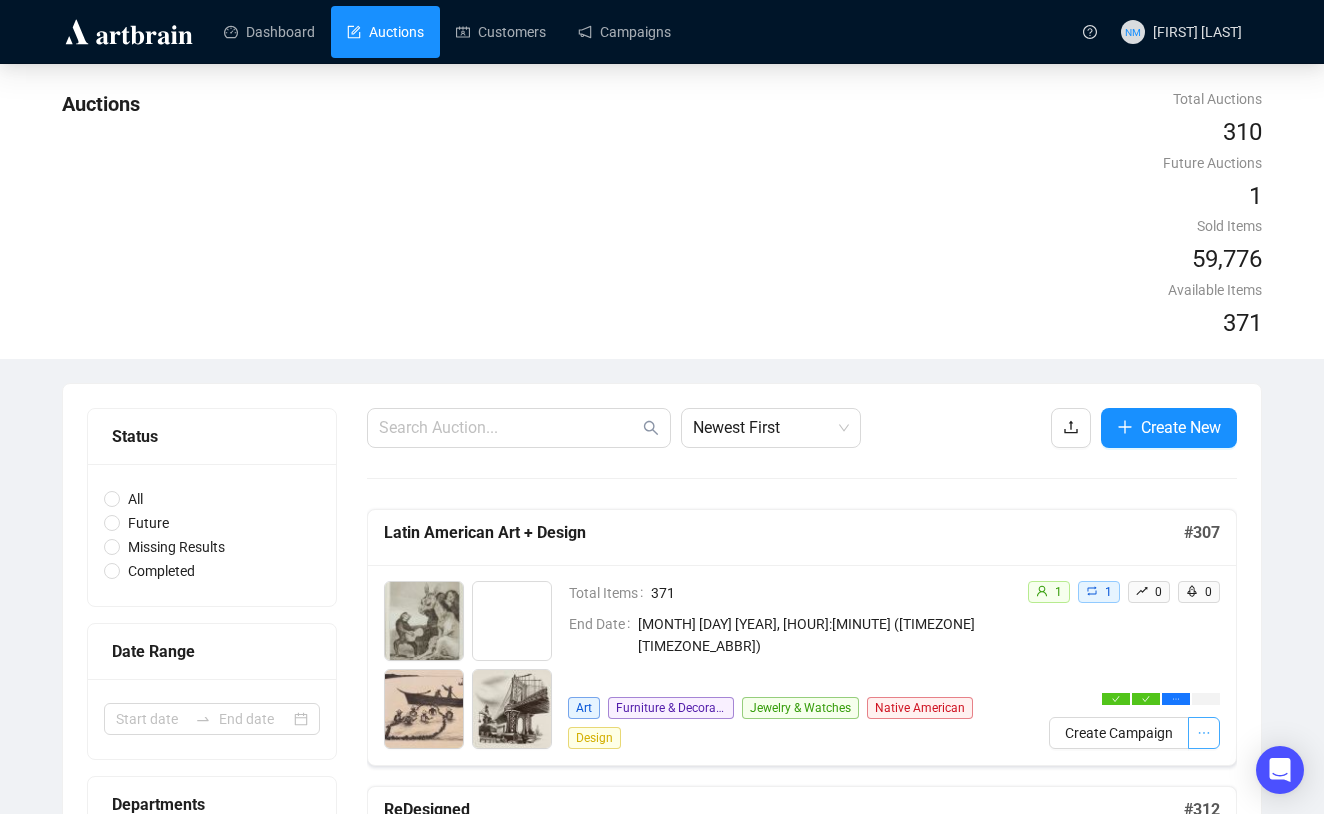 click at bounding box center (1204, 733) 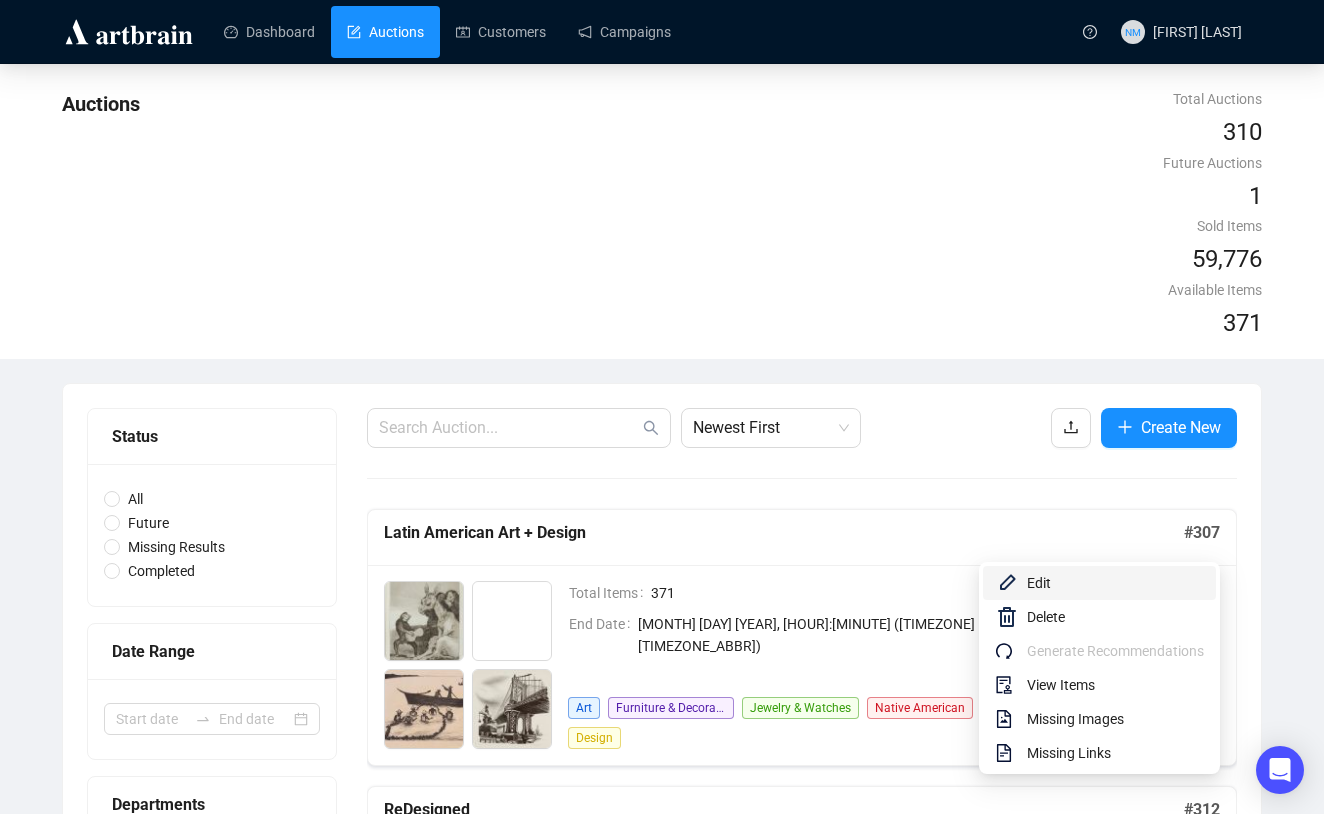 click on "Edit" at bounding box center [1115, 583] 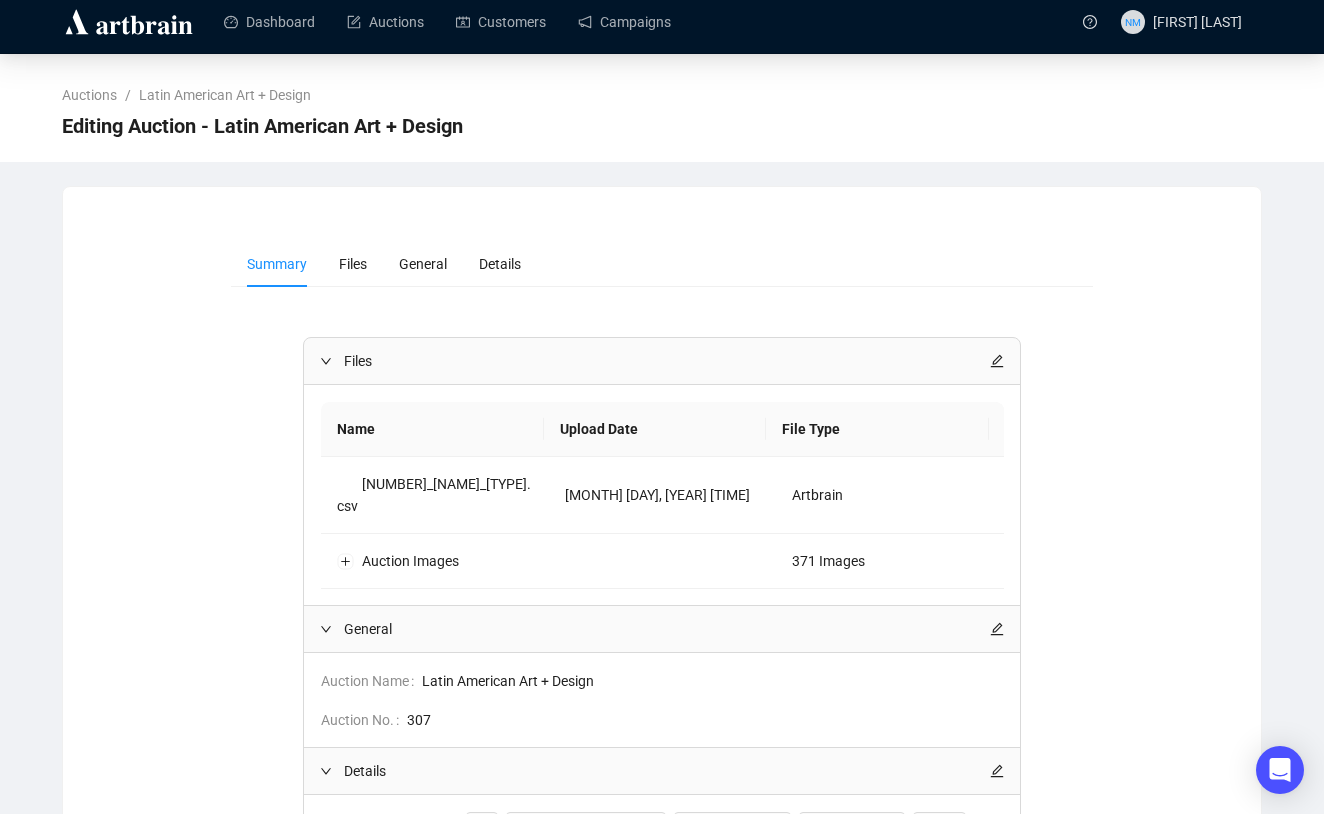 scroll, scrollTop: 11, scrollLeft: 0, axis: vertical 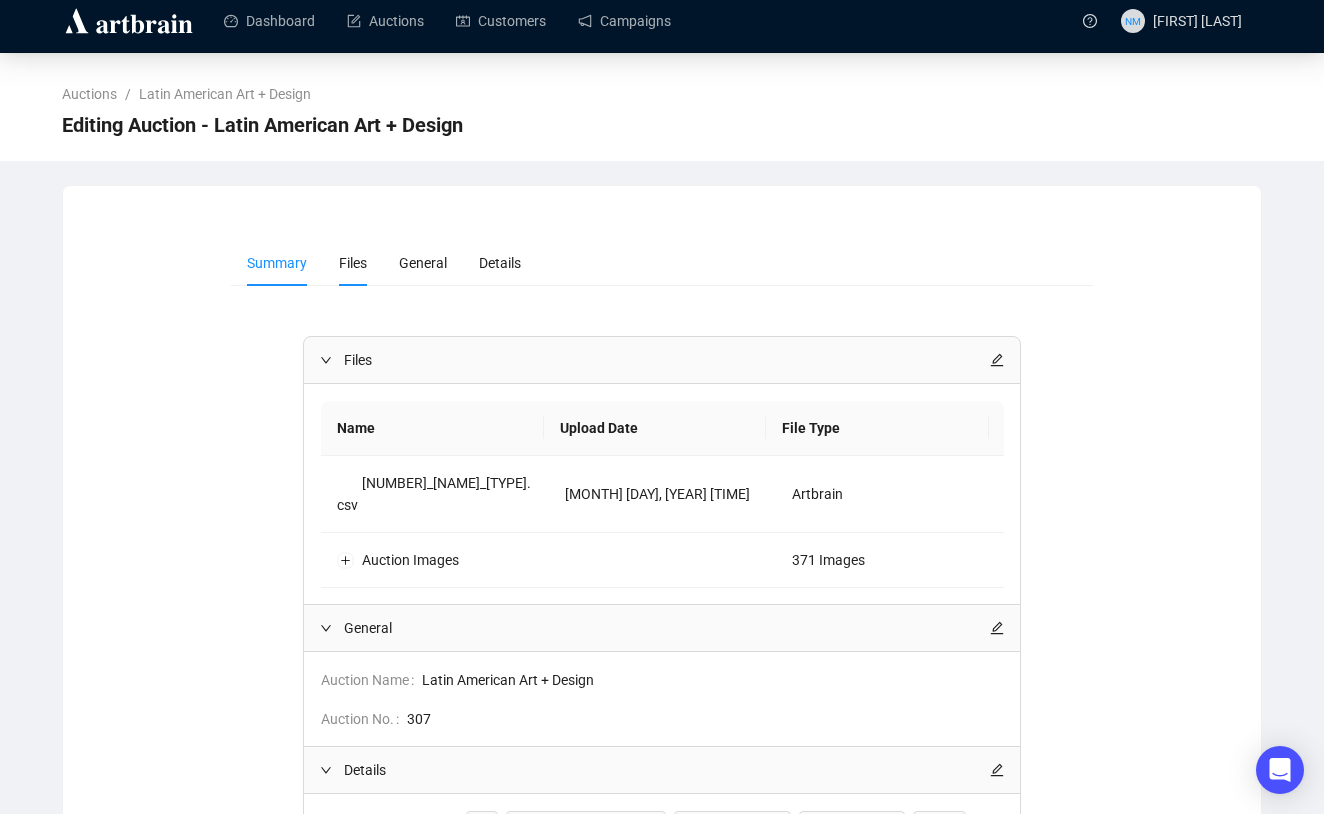 click on "Files" at bounding box center (353, 263) 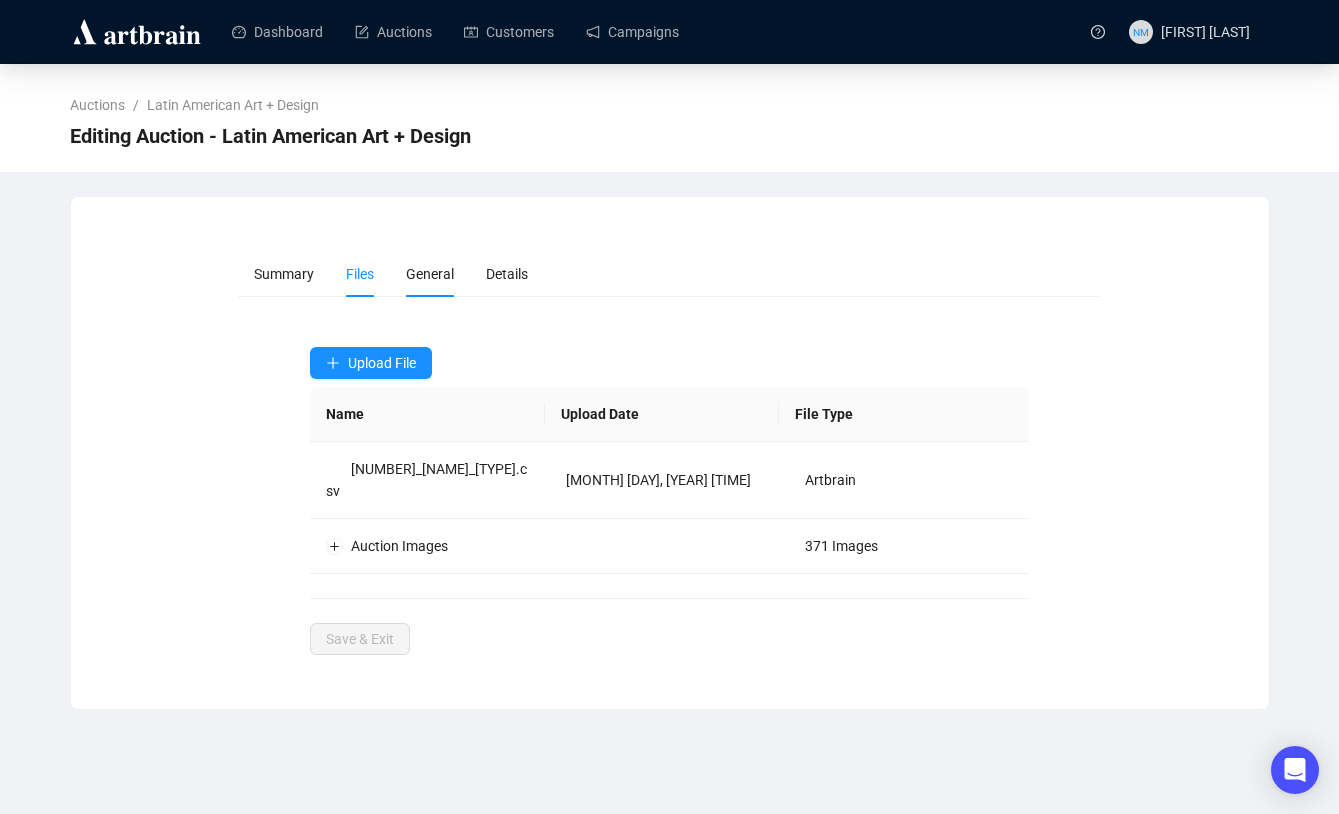 click on "General" at bounding box center (430, 274) 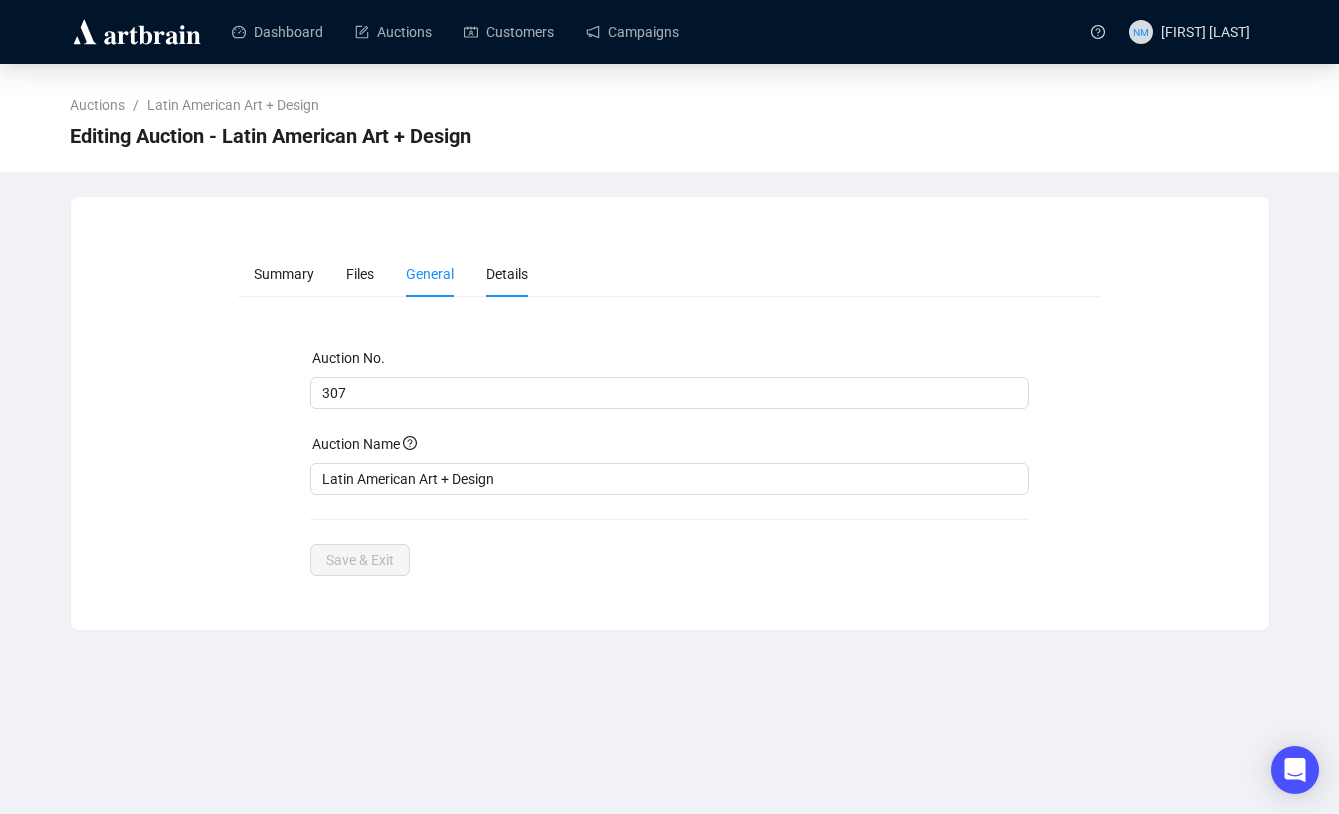 click on "Details" at bounding box center [507, 274] 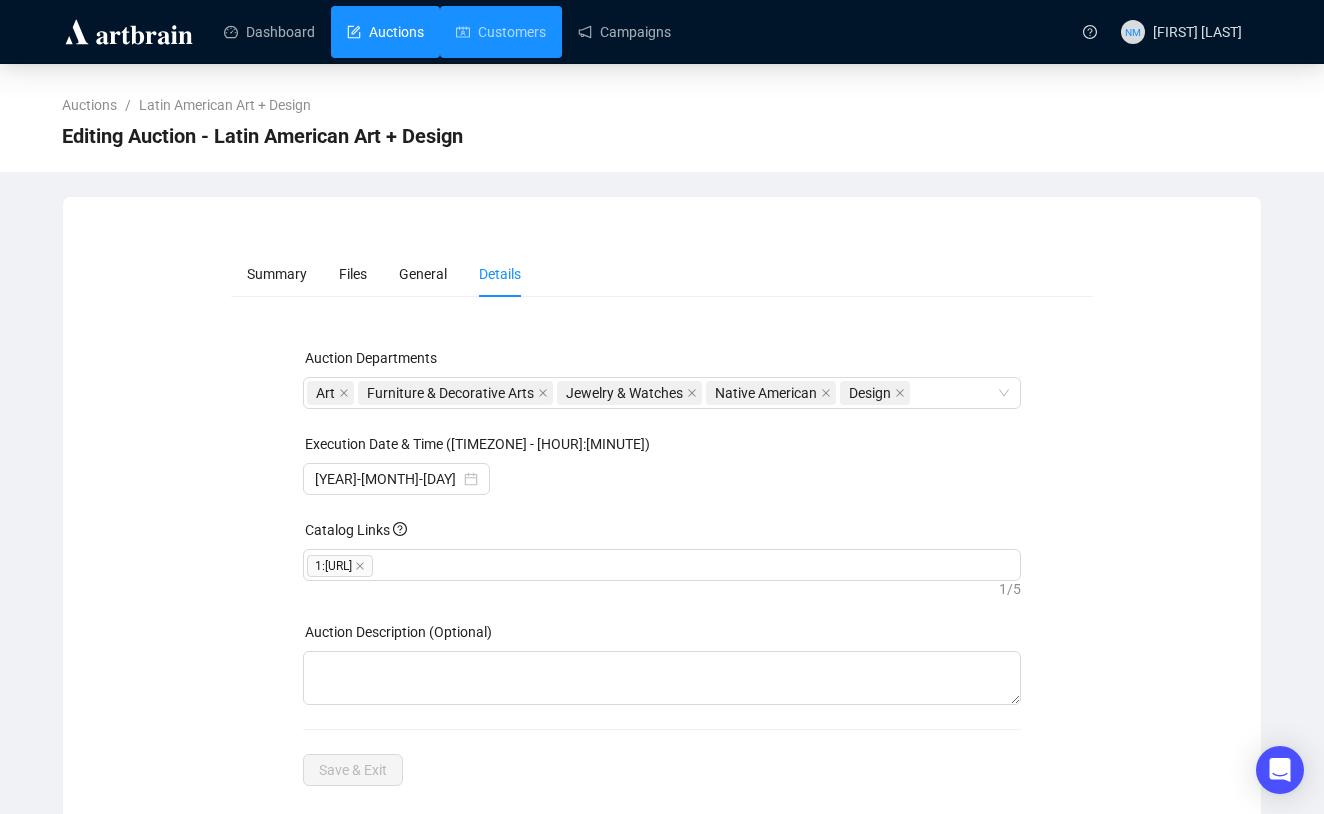 click on "Auctions" at bounding box center (385, 32) 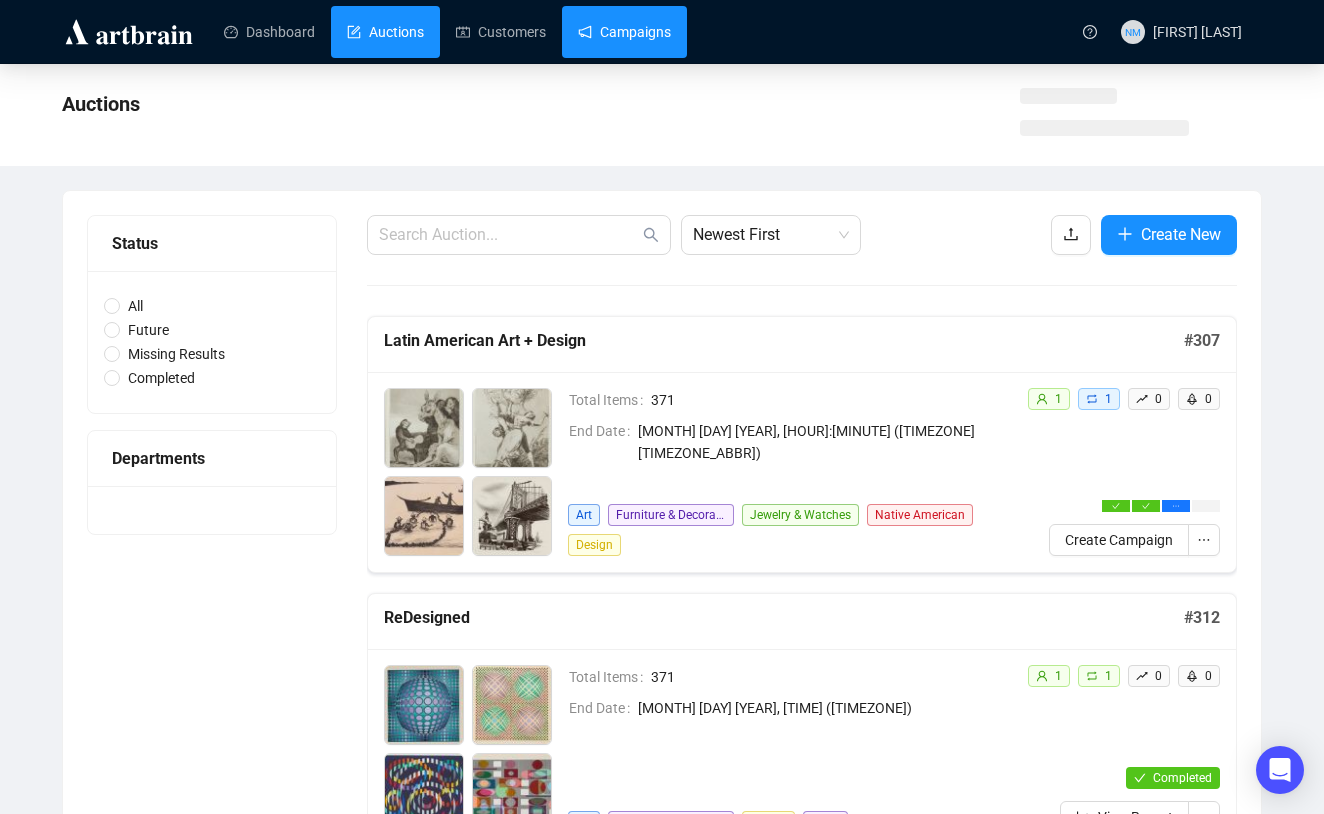 click on "Campaigns" at bounding box center (624, 32) 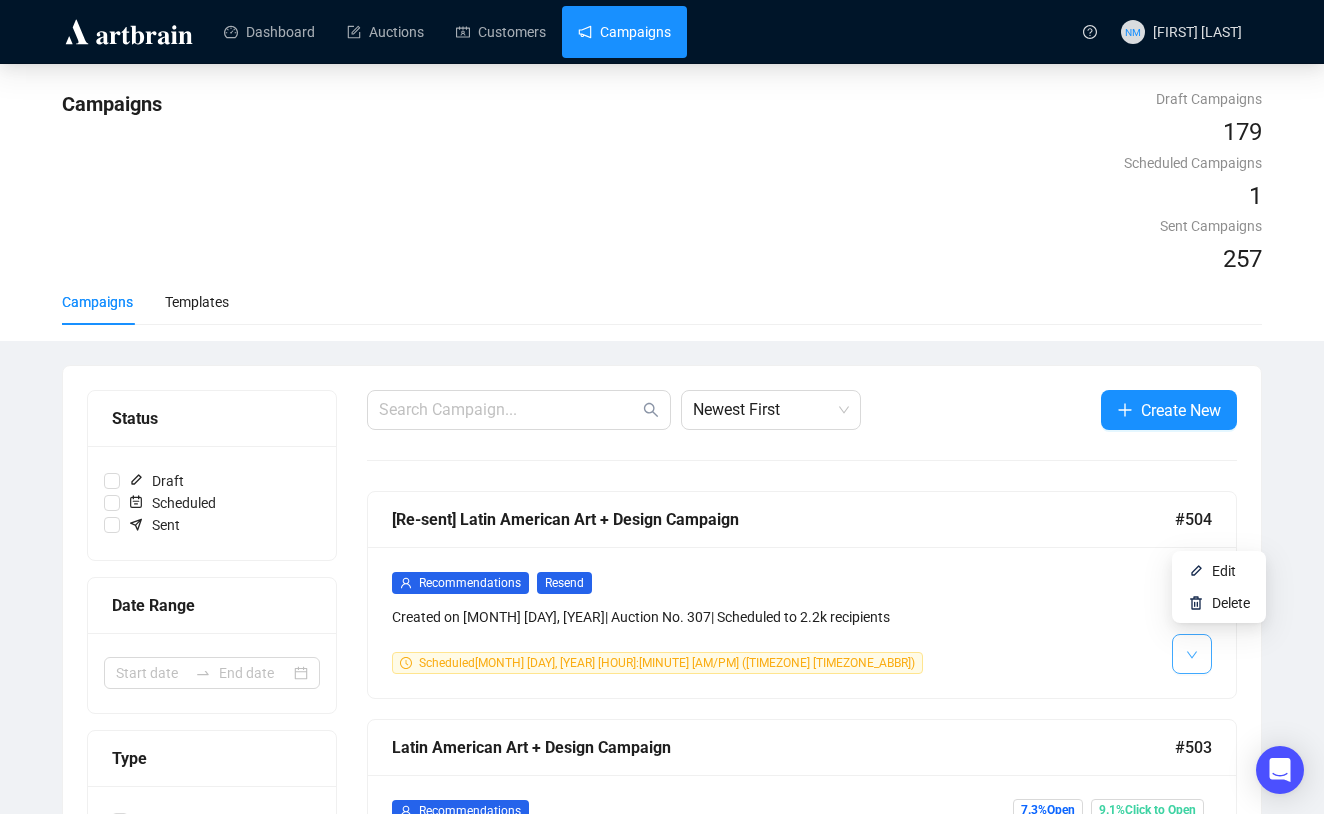 click at bounding box center (1192, 654) 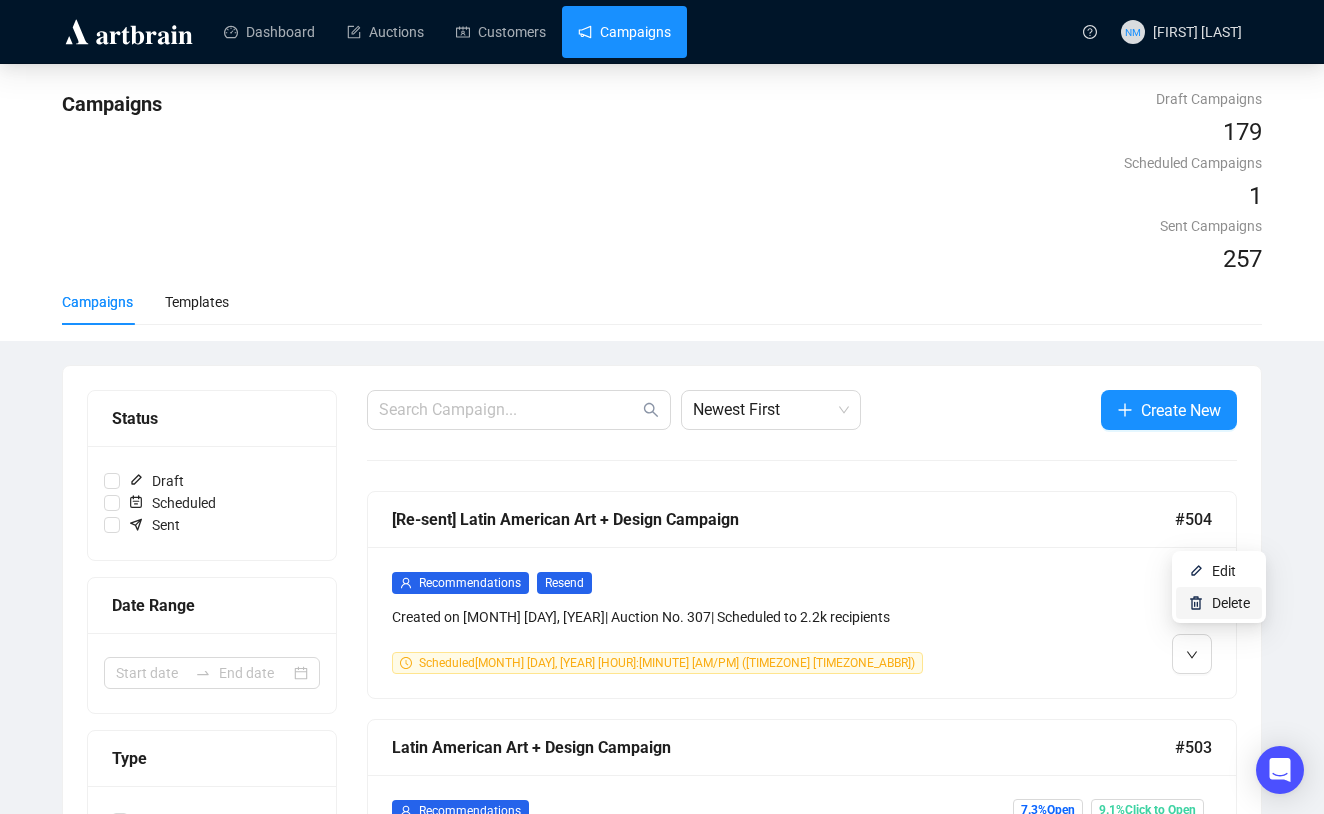 click on "Delete" at bounding box center (1231, 603) 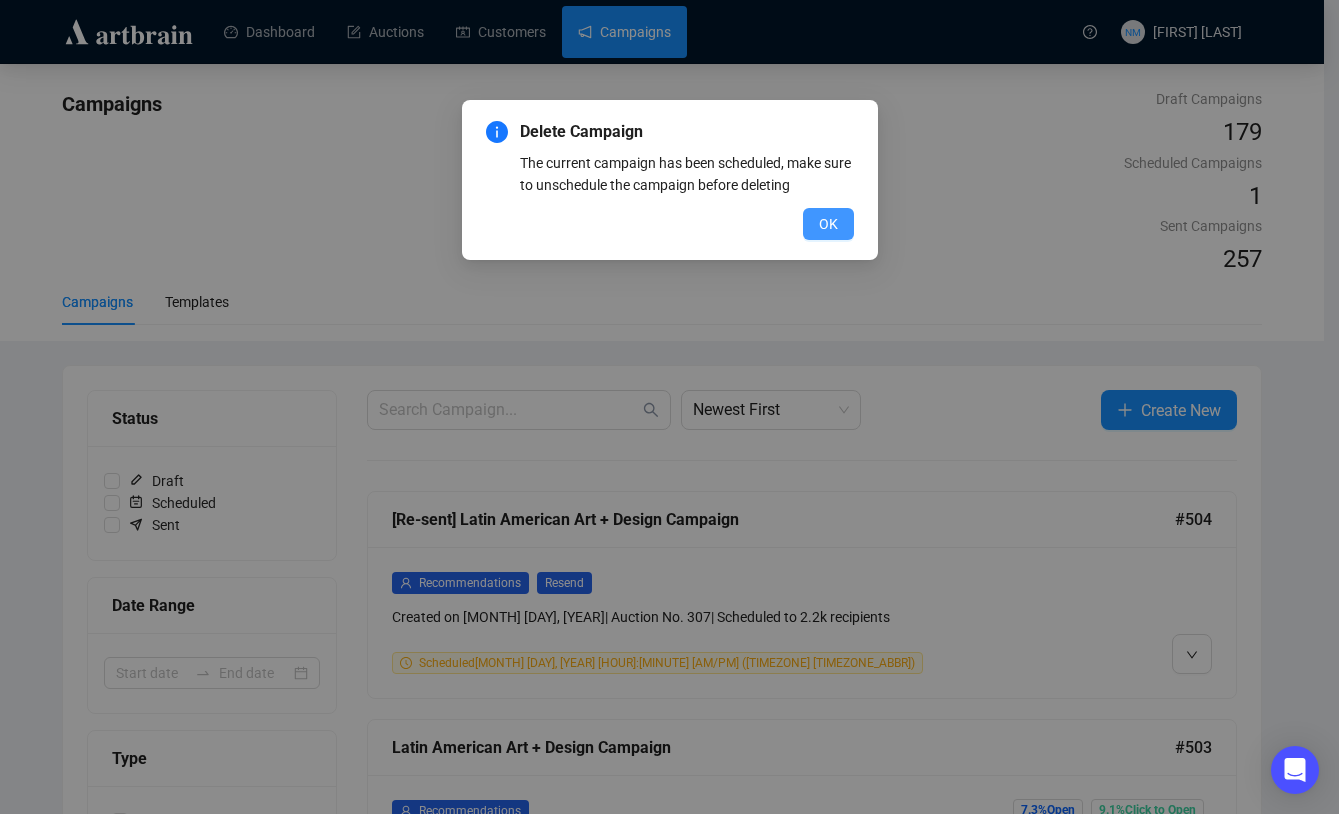 click on "OK" at bounding box center [828, 224] 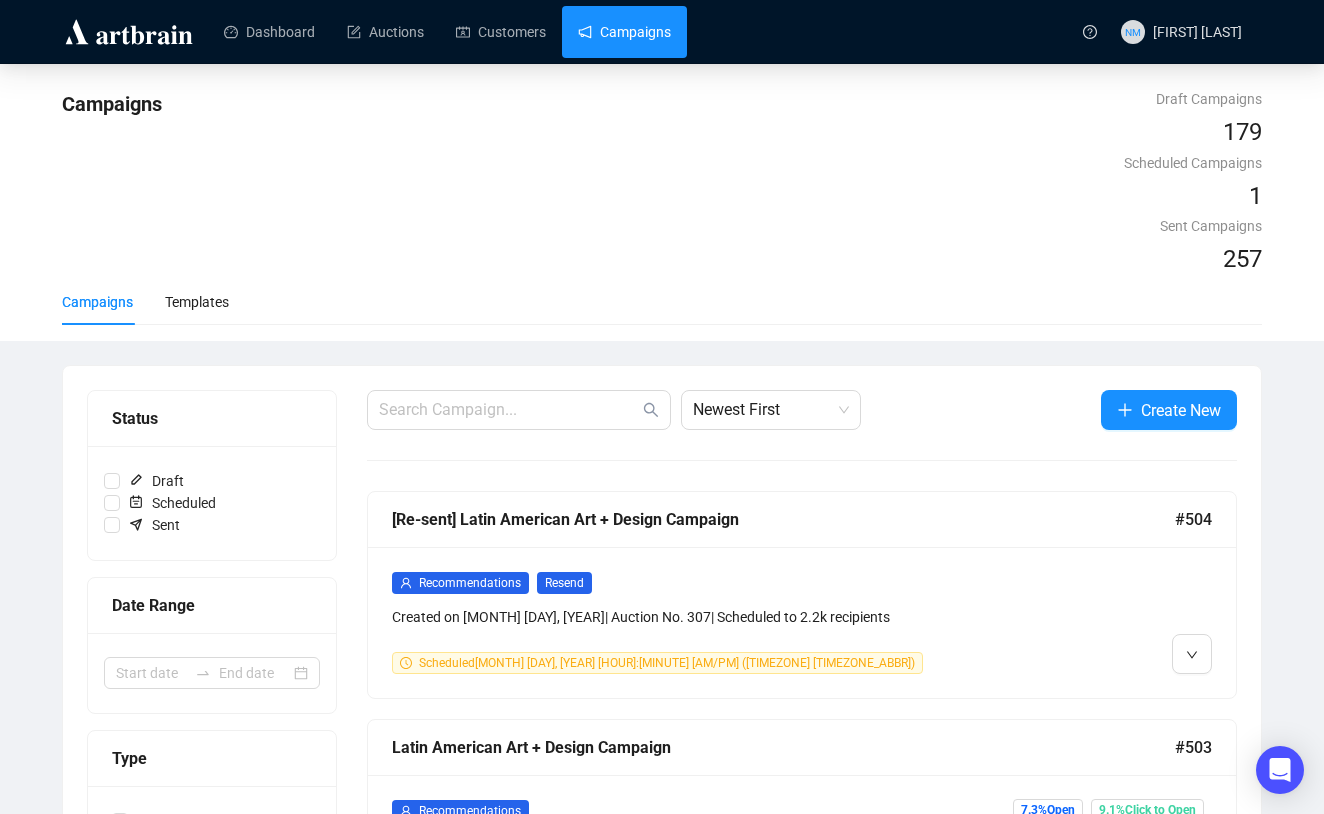 click on "[RE-SENT] [CAMPAIGN_NAME] Campaign #[NUMBER] Recommendations Resend Created on [MONTH] [DAY], [YEAR]  | Auction No. [NUMBER]  | Scheduled to [NUMBER]  recipients Scheduled  [MONTH] [DAY], [YEAR] [TIME] ([TIMEZONE]) [CAMPAIGN_NAME] Campaign #[NUMBER] Recommendations Created on [MONTH] [DAY], [YEAR]  | Auction No. [NUMBER]  | Sent to [NUMBER]  recipients Sent  [MONTH] [DAY], [YEAR] [TIME] ([TIMEZONE]) [PERCENTAGE]  Open [PERCENTAGE]  Click to Open View Report [CAMPAIGN_NAME] Campaign #[NUMBER] Phone Created on [MONTH] [DAY], [YEAR]  | Auction No. [NUMBER]  | [NUMBER] targeted recipients Recommendations Ready Download CSV ReDesigned Campaign #[NUMBER] Phone Created on [MONTH] [DAY], [YEAR]  | Auction No. [NUMBER]  | [NUMBER] targeted recipients Recommendations Ready Download CSV [RE-SENT] ReDesigned Campaign #[NUMBER] Recommendations Resend Created on [MONTH] [DAY], [YEAR]  | Auction No. [NUMBER]  | Sent to [NUMBER]  recipients Sent  [MONTH] [DAY], [YEAR] [TIME] ([TIMEZONE]) [PERCENTAGE]  Open [PERCENTAGE]  Click to Open View Report ReDesigned Campaign #[NUMBER] Recommendations Created on [MONTH] [DAY], [YEAR]  | Auction No. [NUMBER] Sent" at bounding box center (802, 1378) 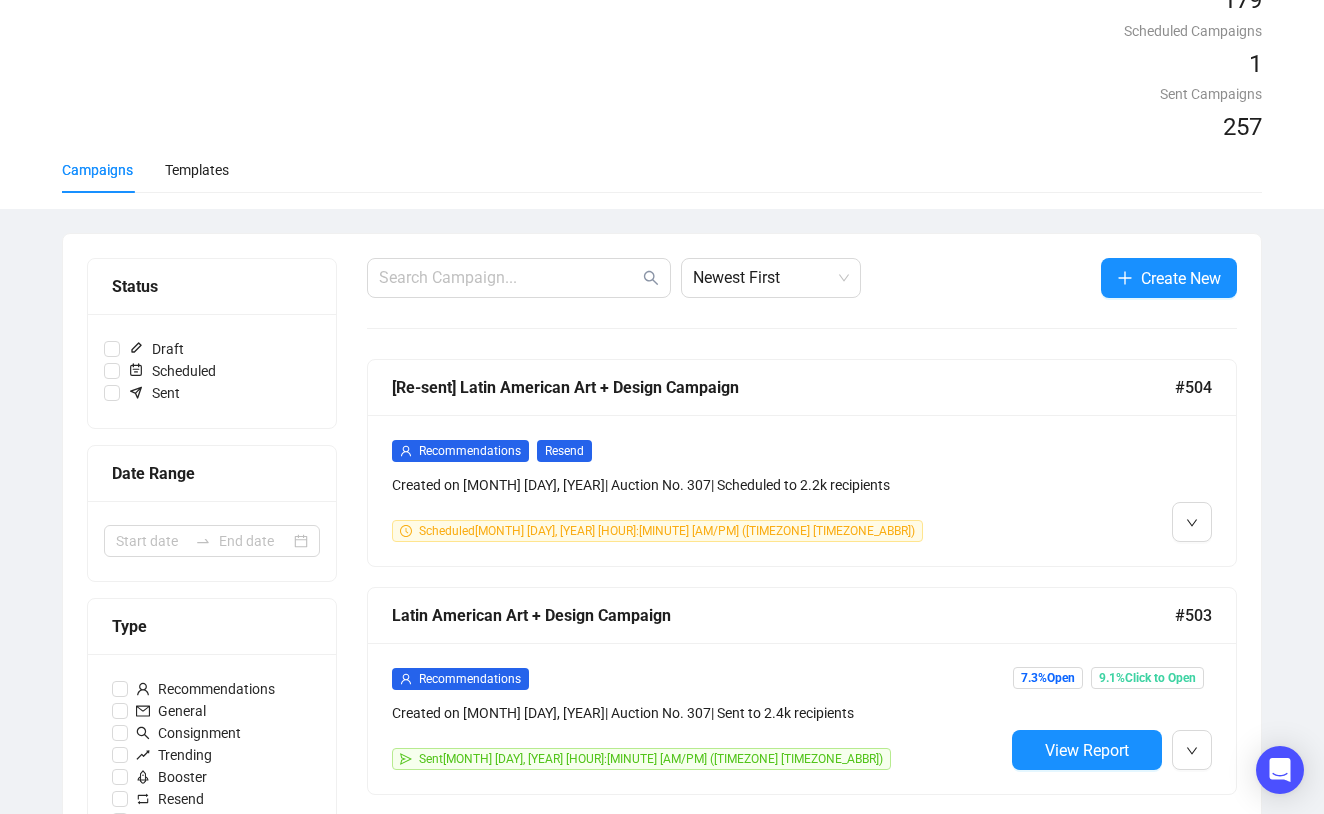 click on "[RE-SENT] [CAMPAIGN_NAME] Campaign #[NUMBER] Recommendations Resend Created on [MONTH] [DAY], [YEAR]  | Auction No. [NUMBER]  | Scheduled to [NUMBER]  recipients Scheduled  [MONTH] [DAY], [YEAR] [TIME] ([TIMEZONE]) [CAMPAIGN_NAME] Campaign #[NUMBER] Recommendations Created on [MONTH] [DAY], [YEAR]  | Auction No. [NUMBER]  | Sent to [NUMBER]  recipients Sent  [MONTH] [DAY], [YEAR] [TIME] ([TIMEZONE]) [PERCENTAGE]  Open [PERCENTAGE]  Click to Open View Report [CAMPAIGN_NAME] Campaign #[NUMBER] Phone Created on [MONTH] [DAY], [YEAR]  | Auction No. [NUMBER]  | [NUMBER] targeted recipients Recommendations Ready Download CSV ReDesigned Campaign #[NUMBER] Phone Created on [MONTH] [DAY], [YEAR]  | Auction No. [NUMBER]  | [NUMBER] targeted recipients Recommendations Ready Download CSV [RE-SENT] ReDesigned Campaign #[NUMBER] Recommendations Resend Created on [MONTH] [DAY], [YEAR]  | Auction No. [NUMBER]  | Sent to [NUMBER]  recipients Sent  [MONTH] [DAY], [YEAR] [TIME] ([TIMEZONE]) [PERCENTAGE]  Open [PERCENTAGE]  Click to Open View Report ReDesigned Campaign #[NUMBER] Recommendations Created on [MONTH] [DAY], [YEAR]  | Auction No. [NUMBER] Sent" at bounding box center (802, 1246) 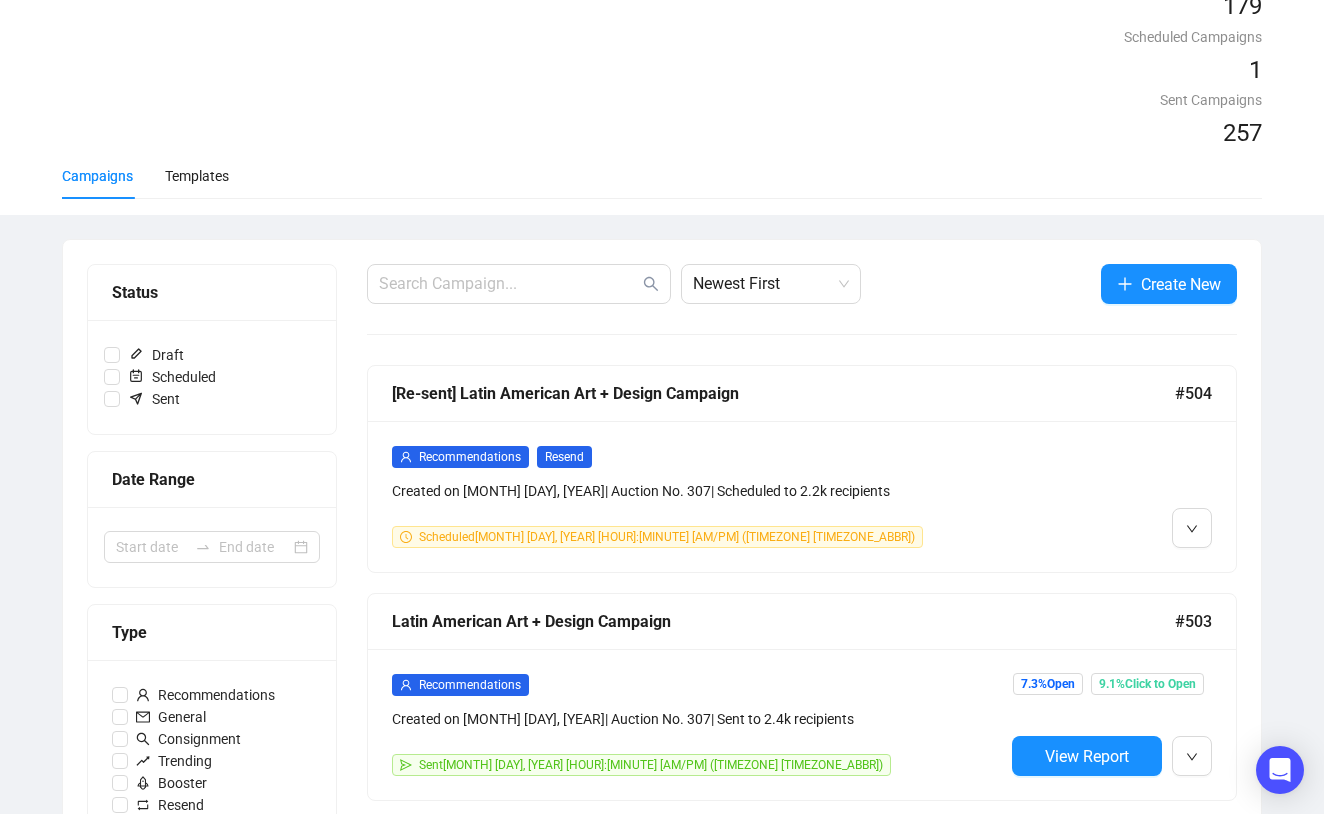 scroll, scrollTop: 107, scrollLeft: 0, axis: vertical 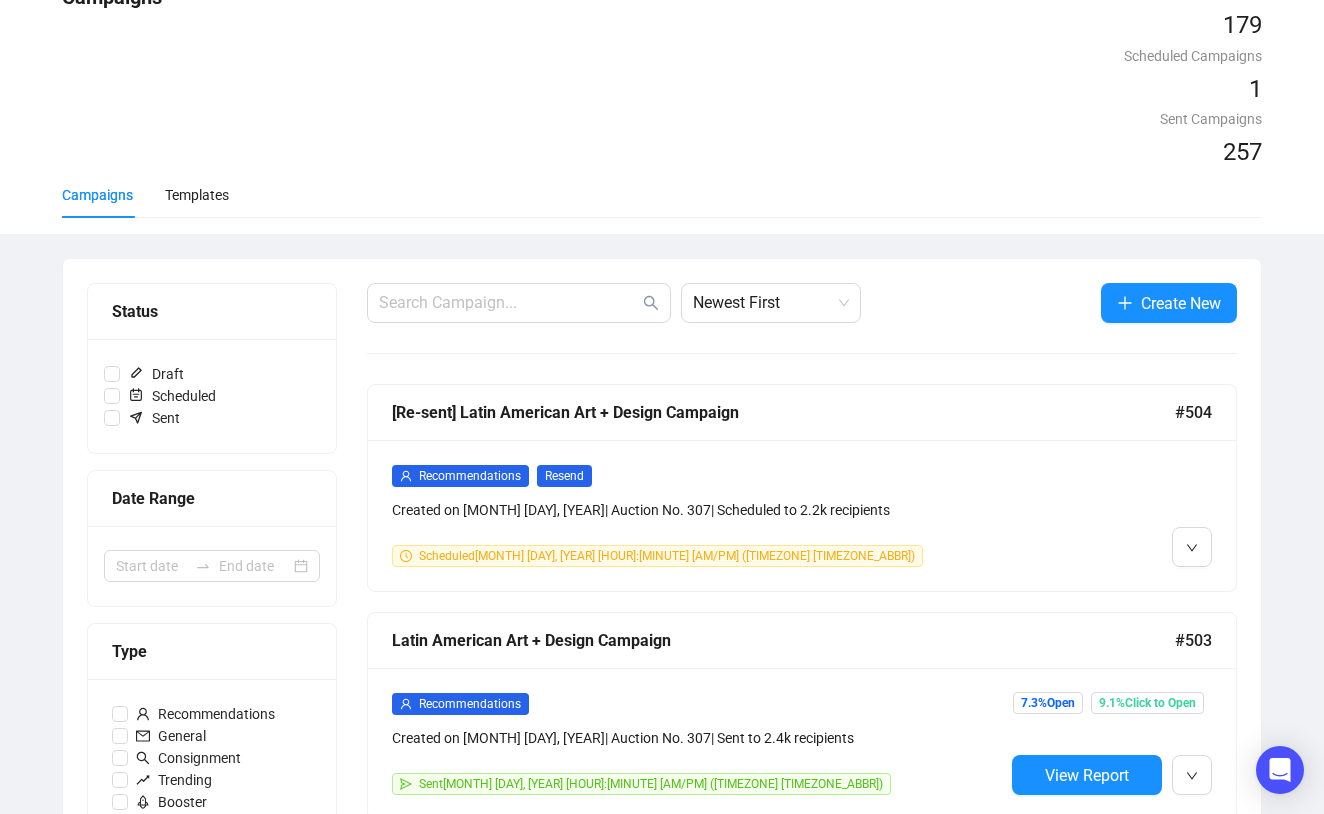 click at bounding box center (1108, 515) 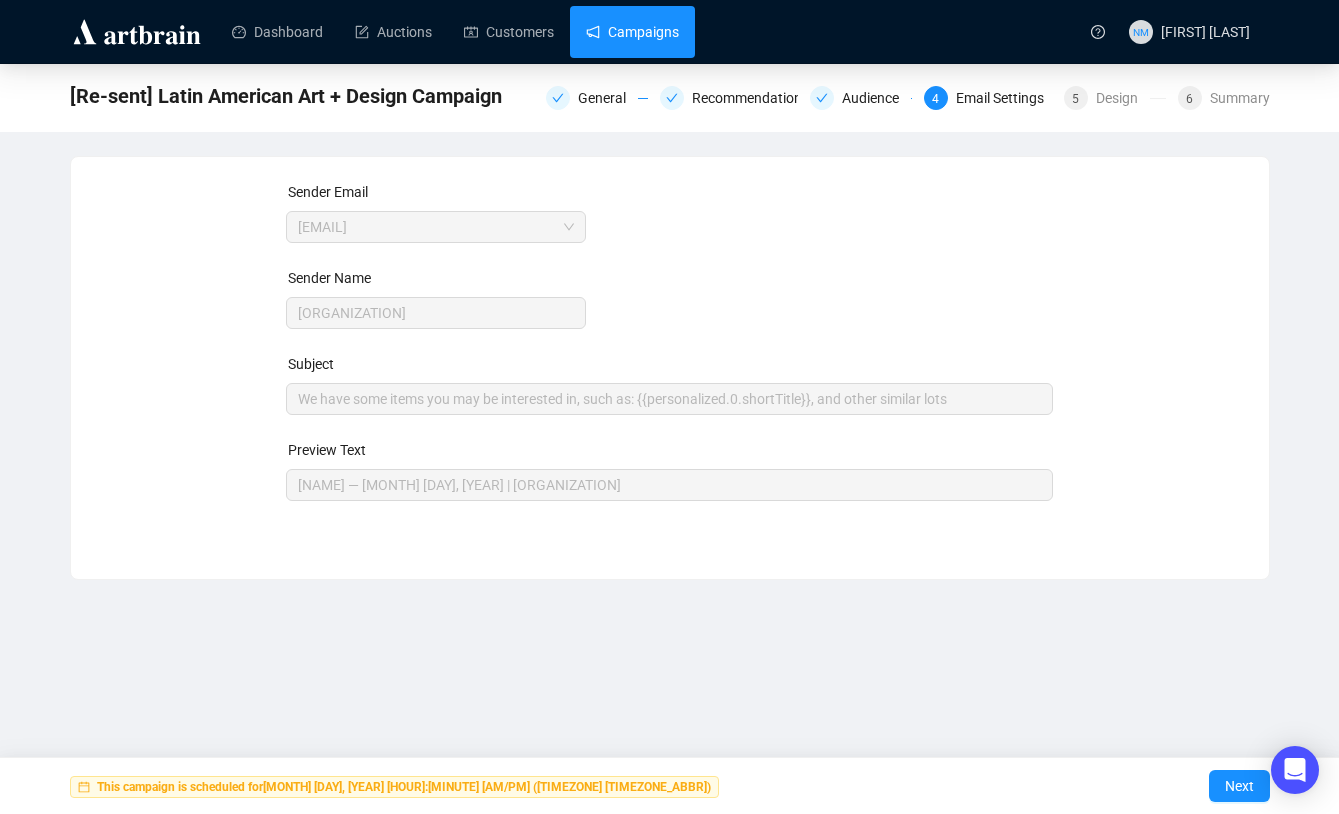click on "Campaigns" at bounding box center [632, 32] 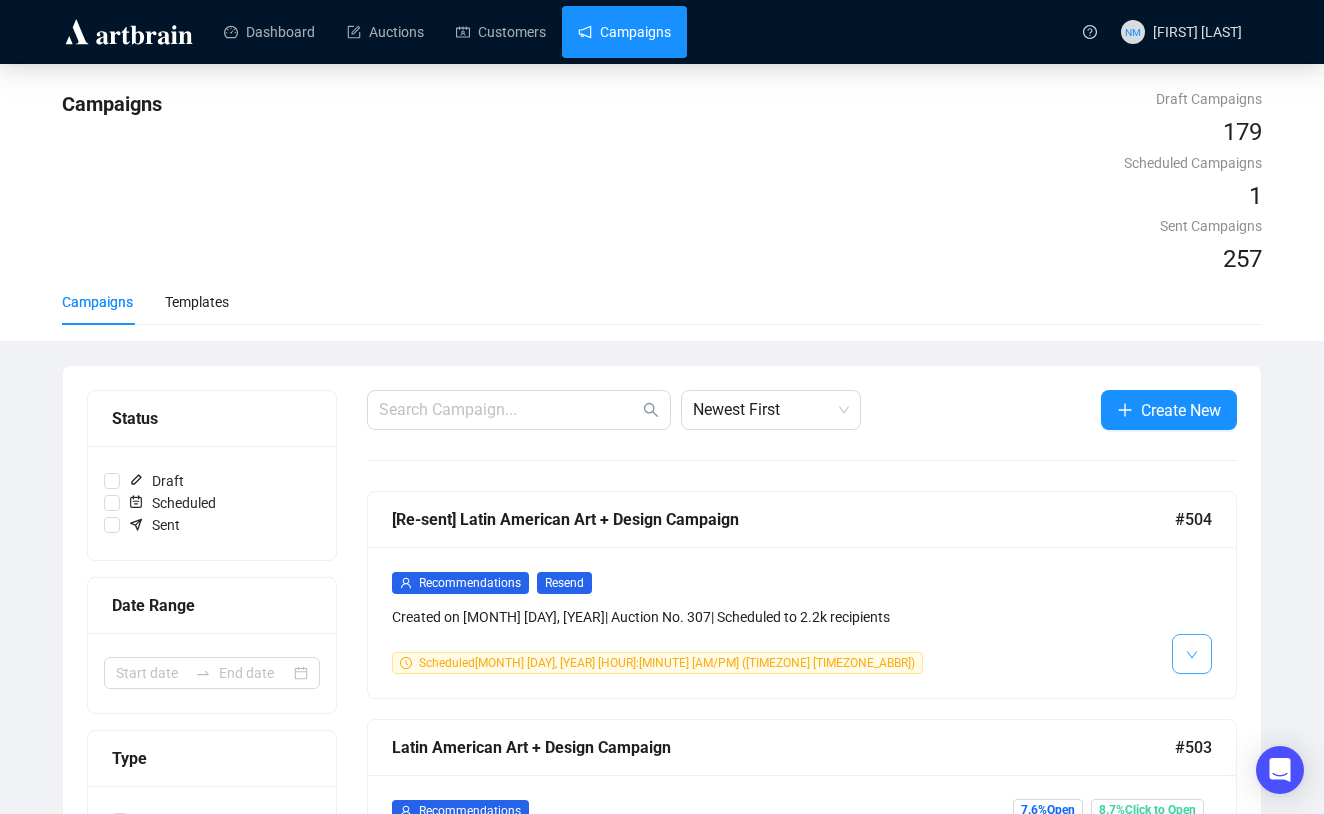 click at bounding box center [1192, 654] 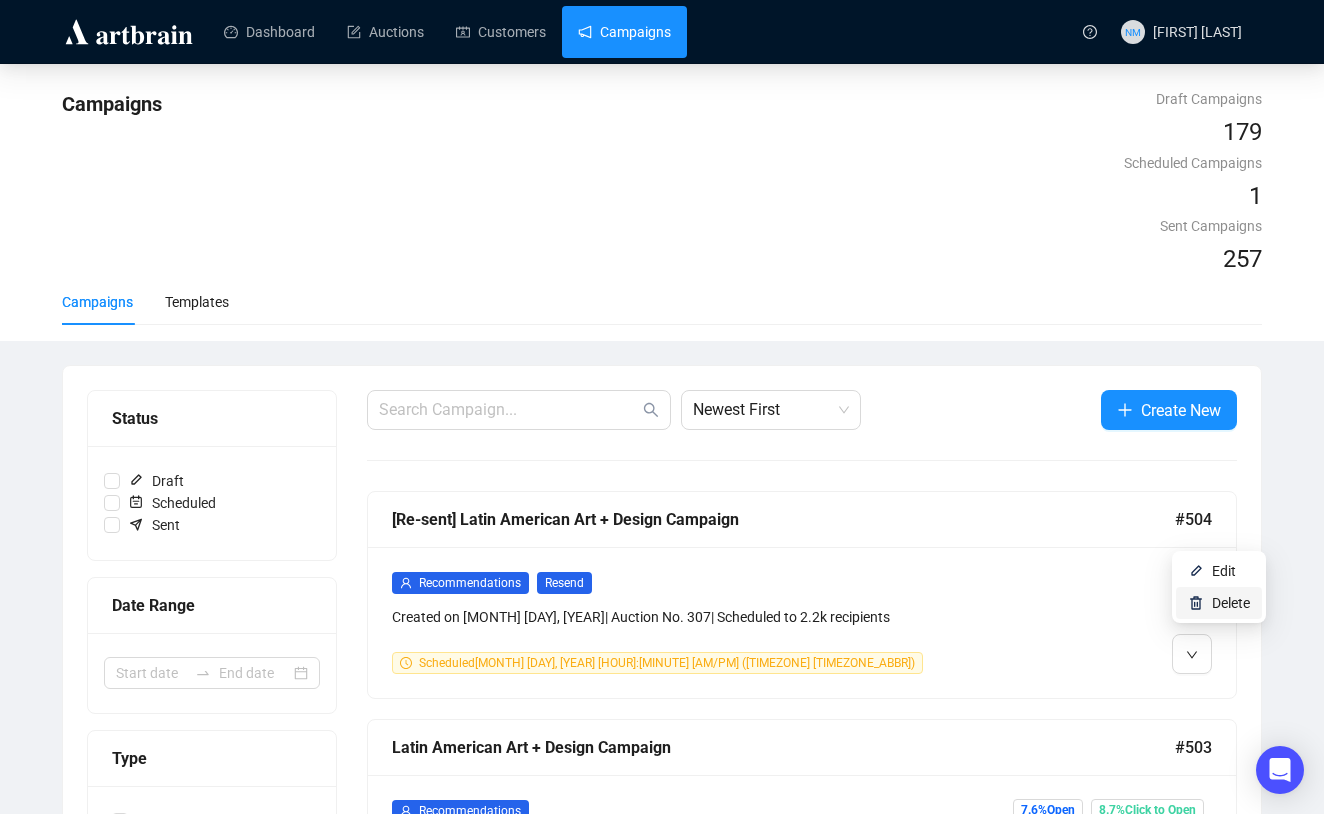 click on "Delete" at bounding box center [1231, 603] 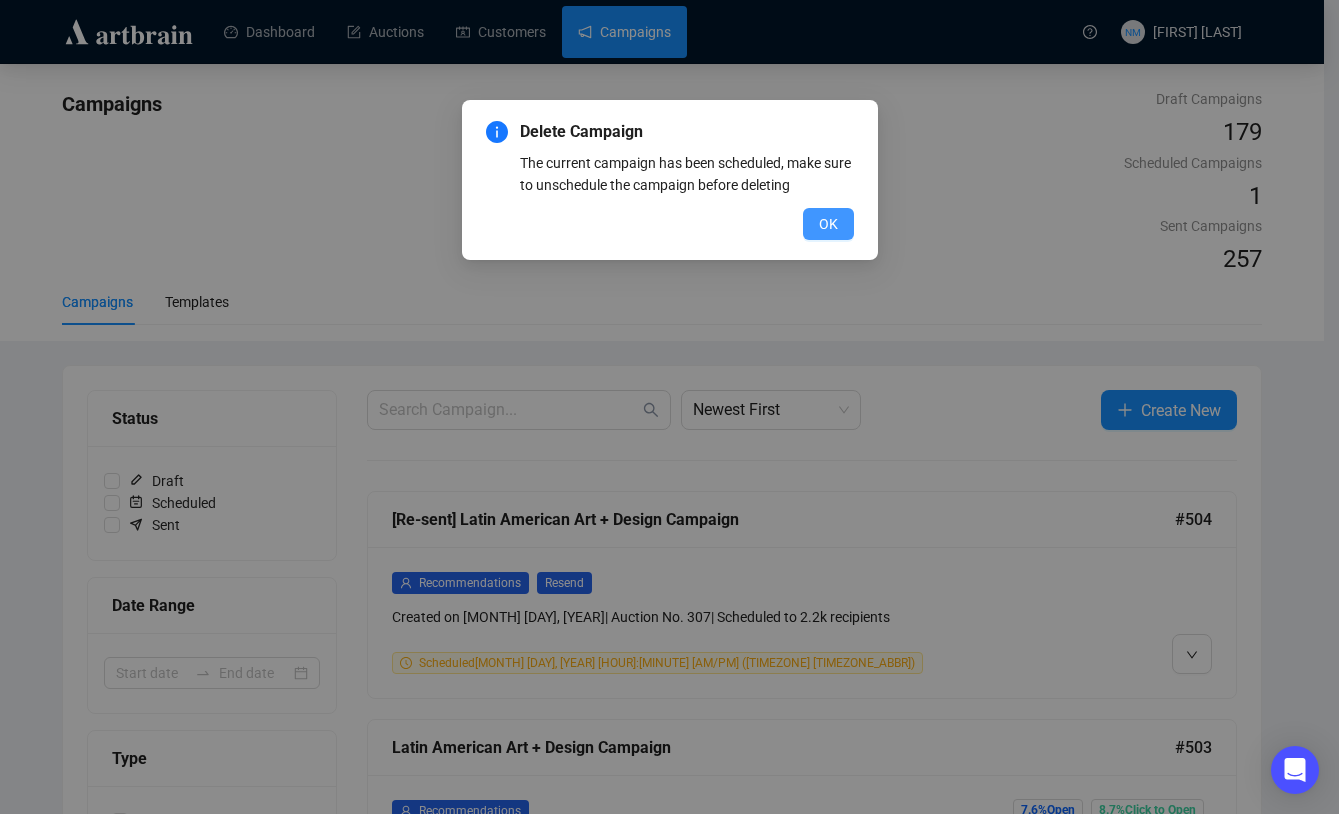 click on "OK" at bounding box center (828, 224) 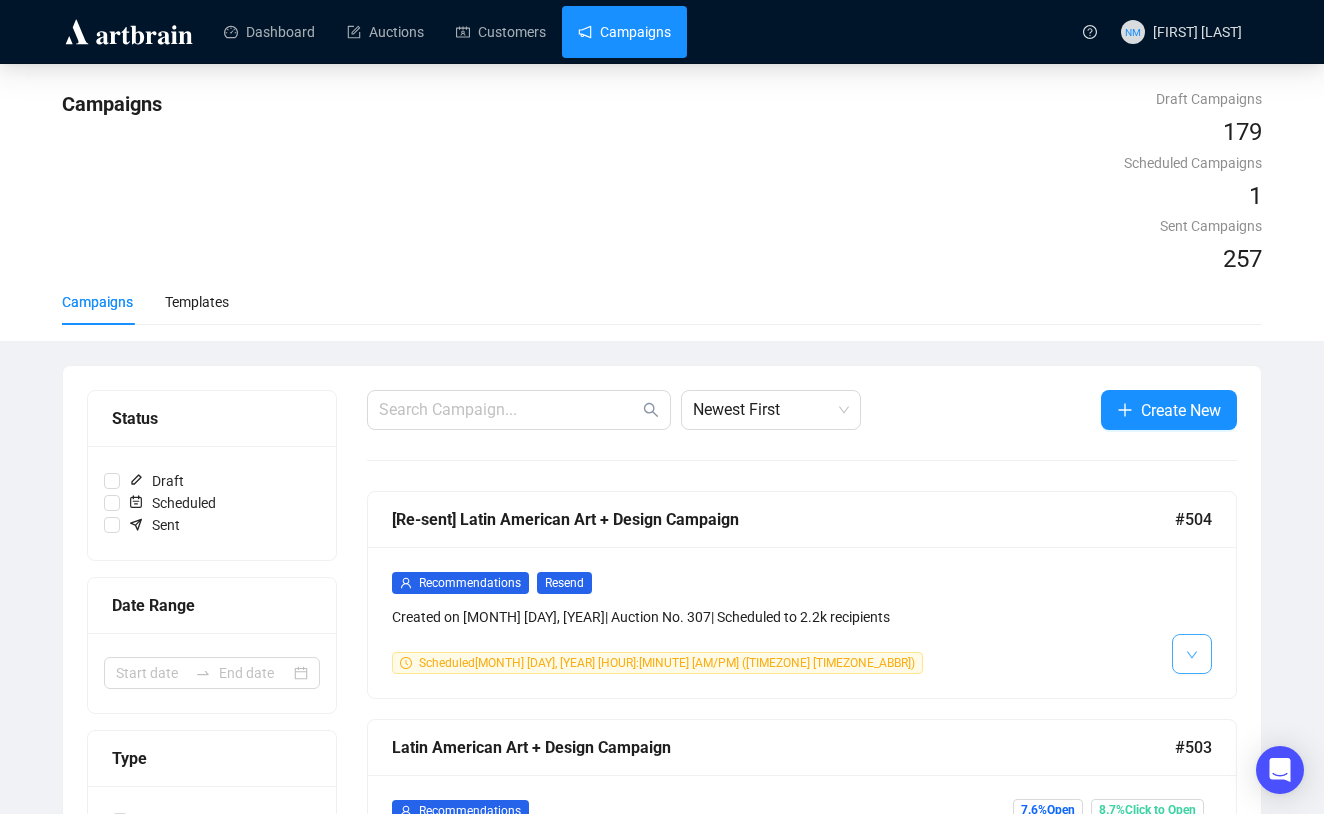 click at bounding box center (1192, 654) 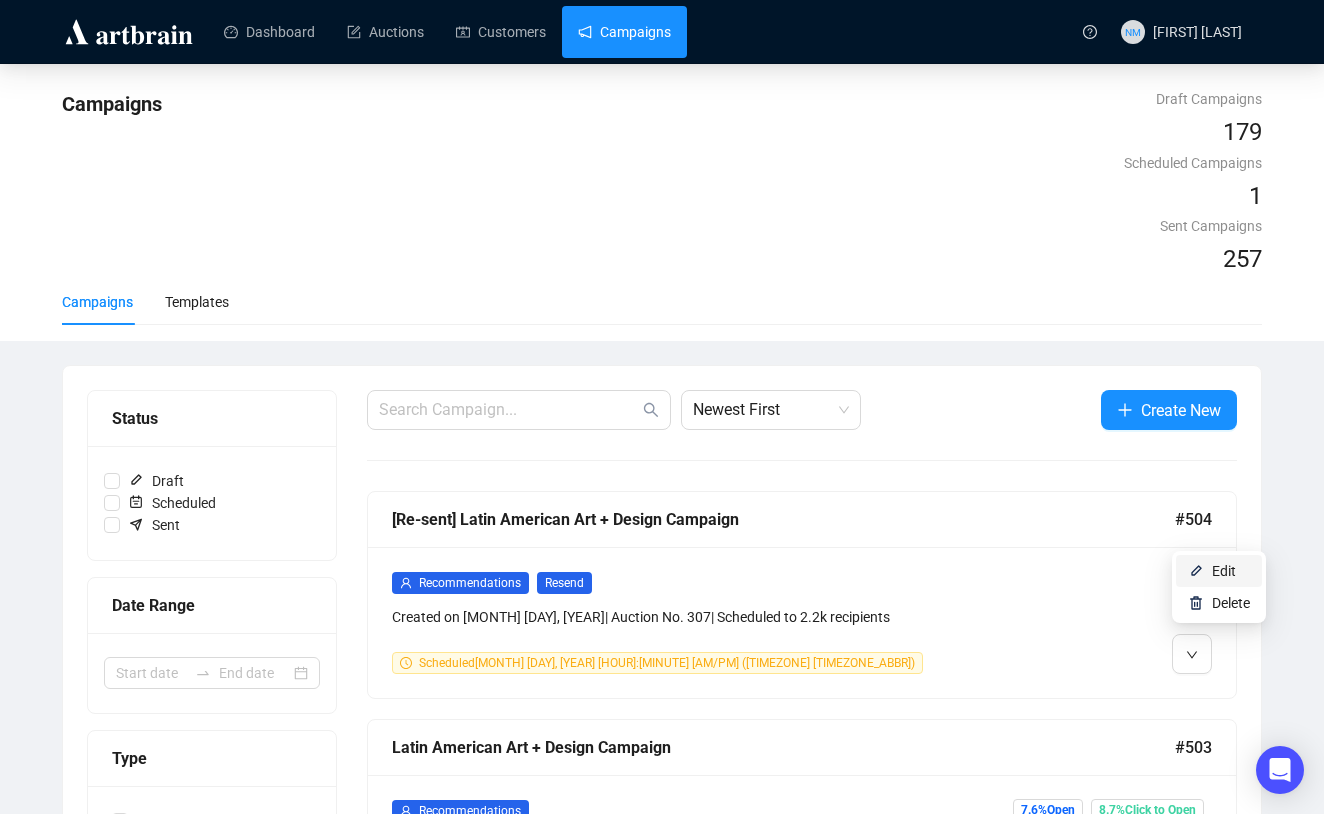 click on "Edit" at bounding box center (1224, 571) 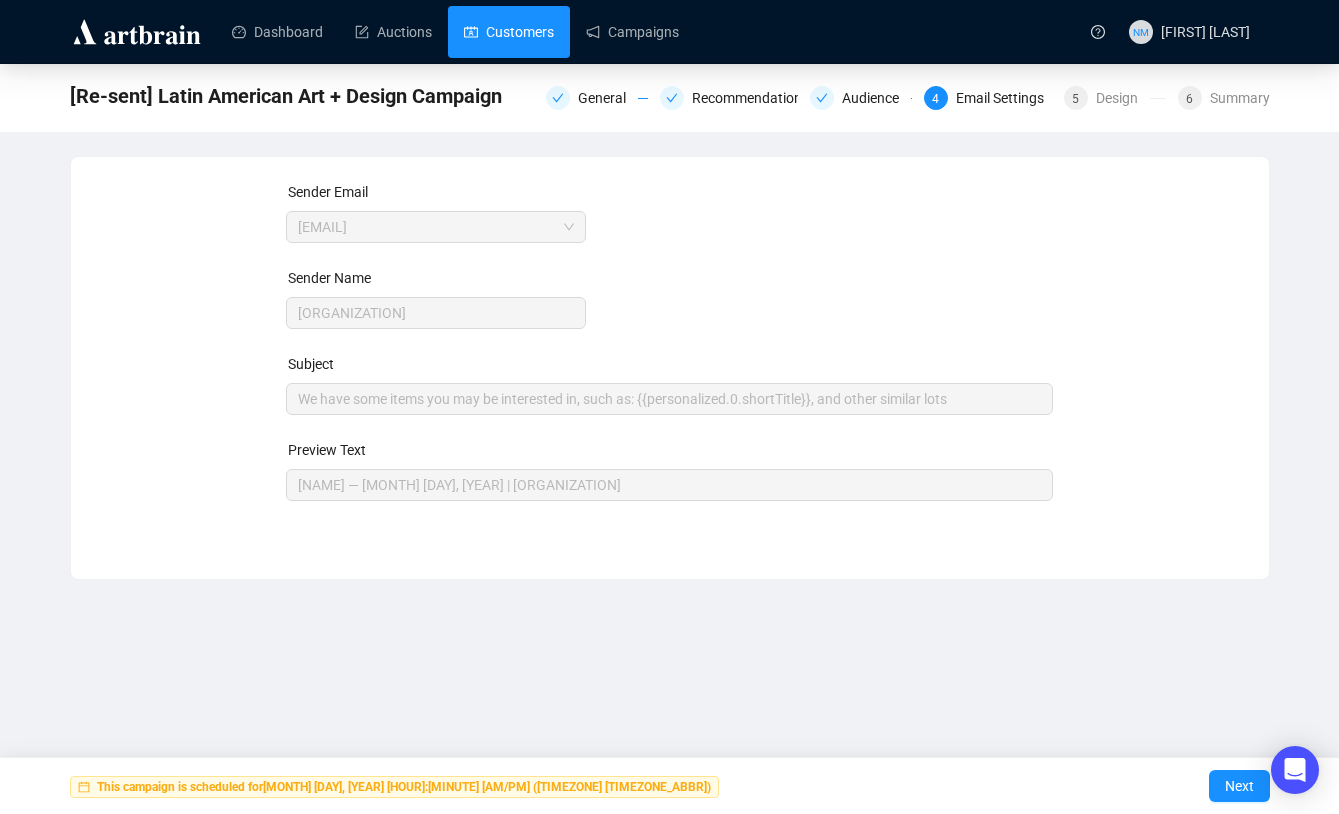click on "Customers" at bounding box center [509, 32] 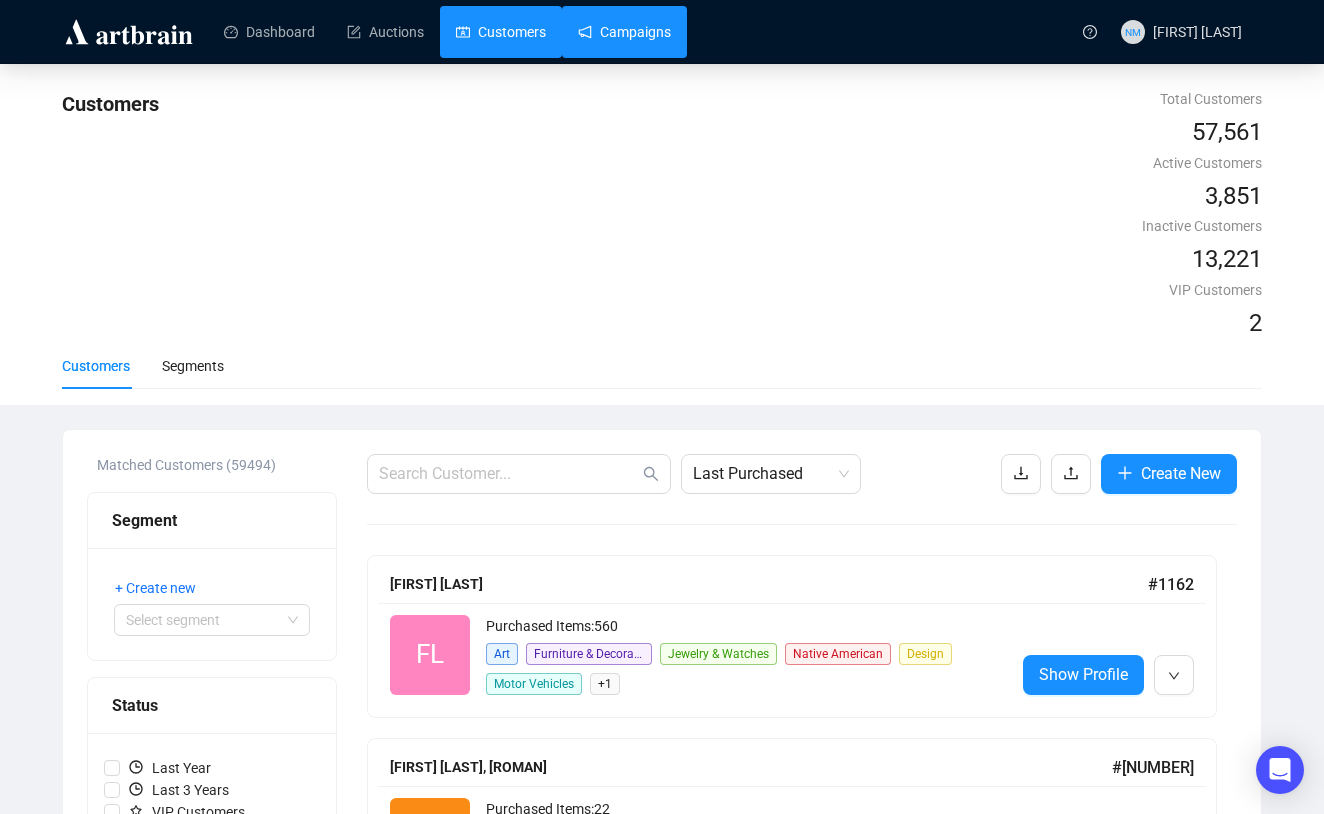 click on "Campaigns" at bounding box center [624, 32] 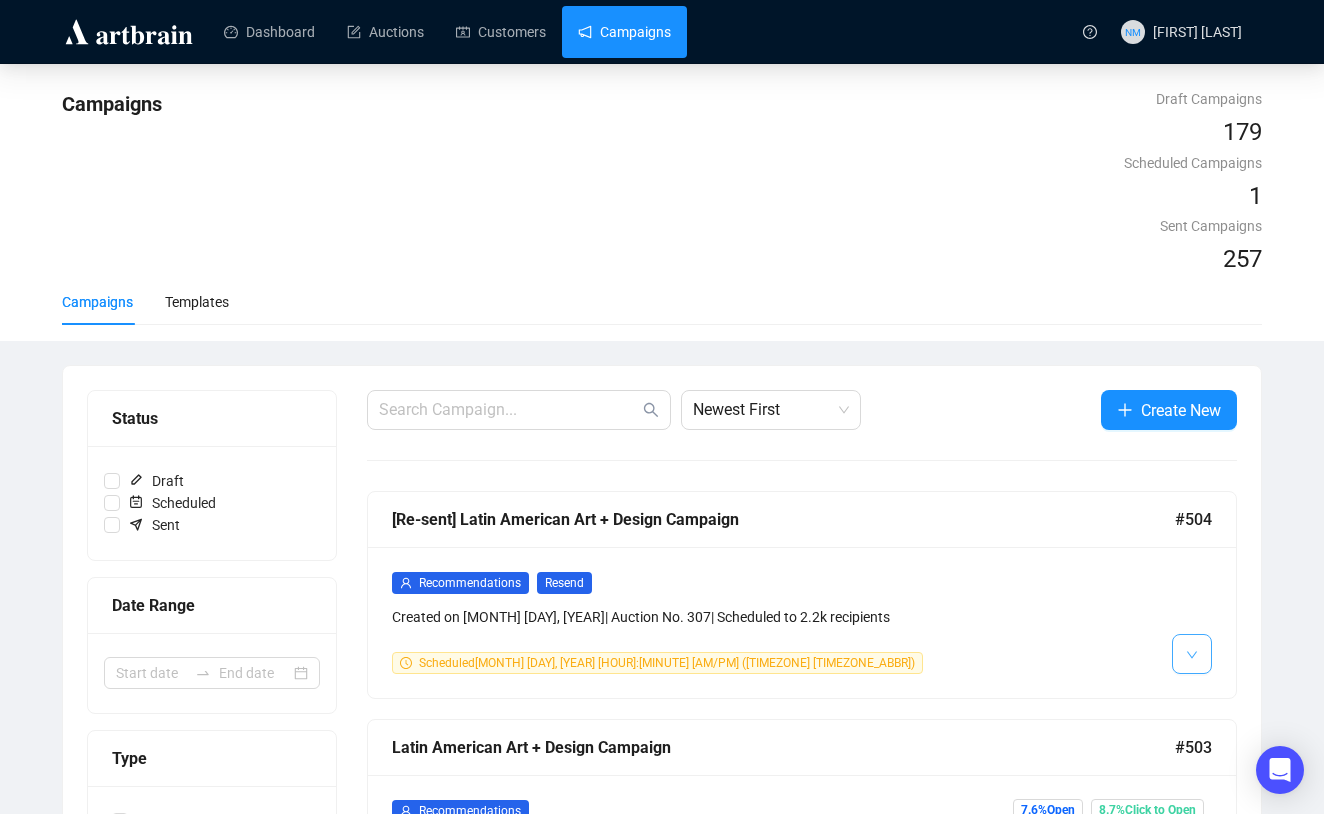 click at bounding box center [1192, 654] 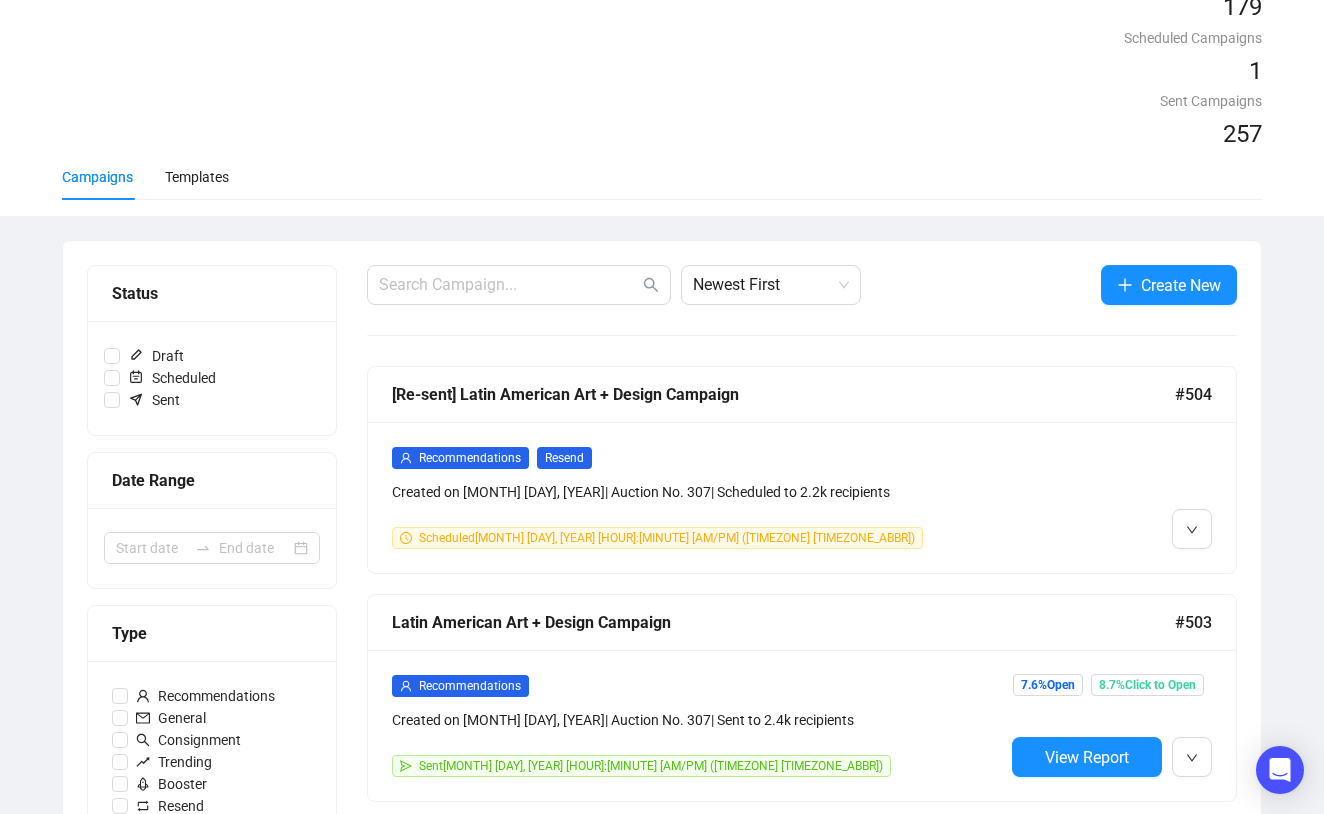 scroll, scrollTop: 74, scrollLeft: 0, axis: vertical 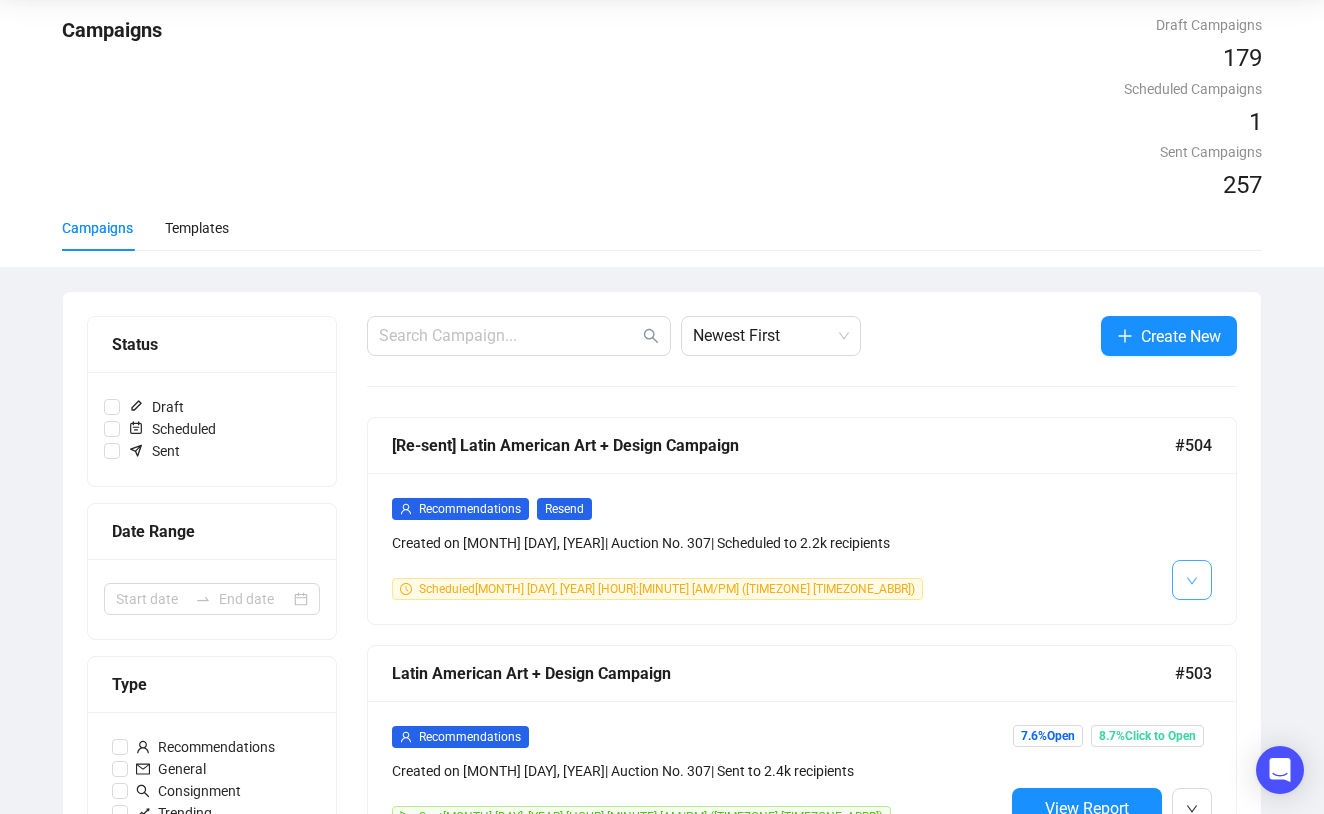 click at bounding box center (1192, 580) 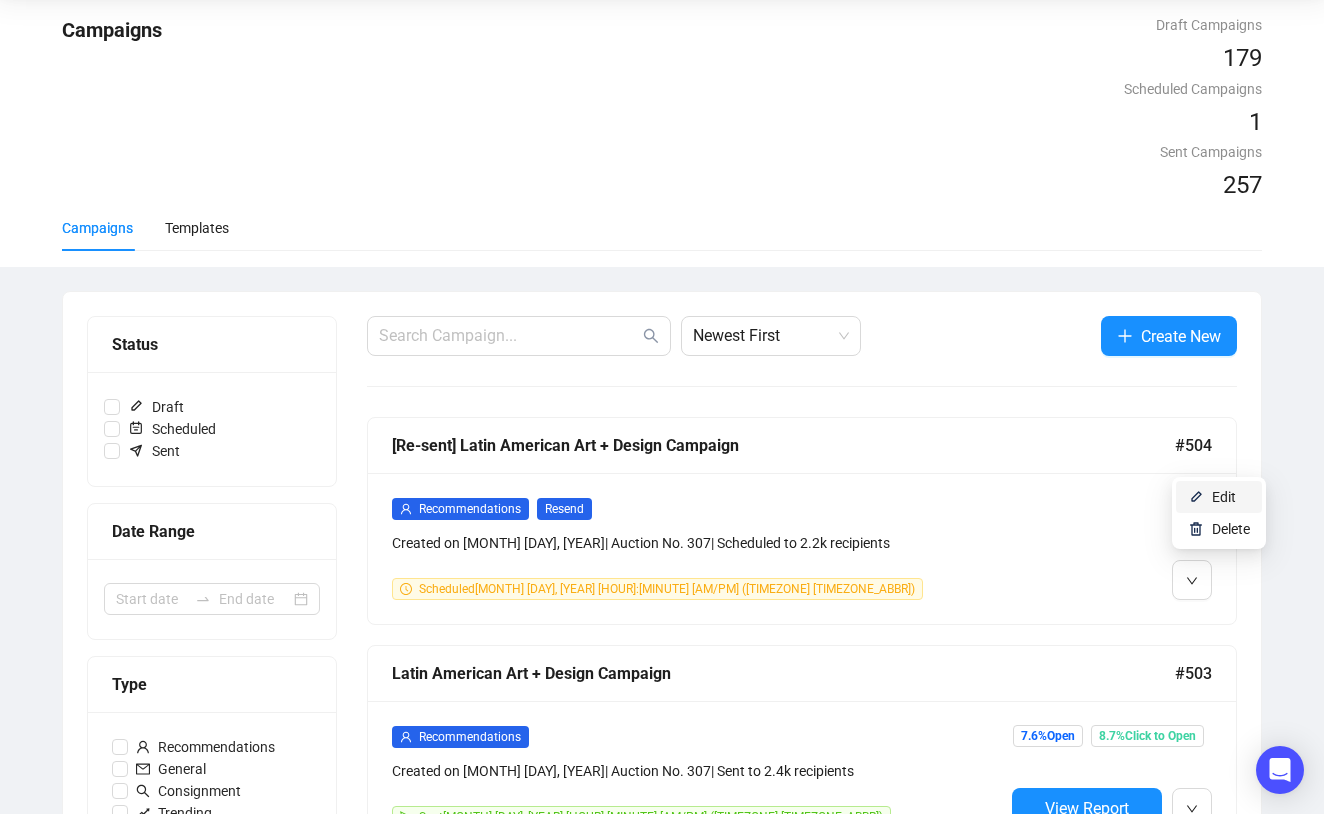 click on "Edit" at bounding box center (1224, 497) 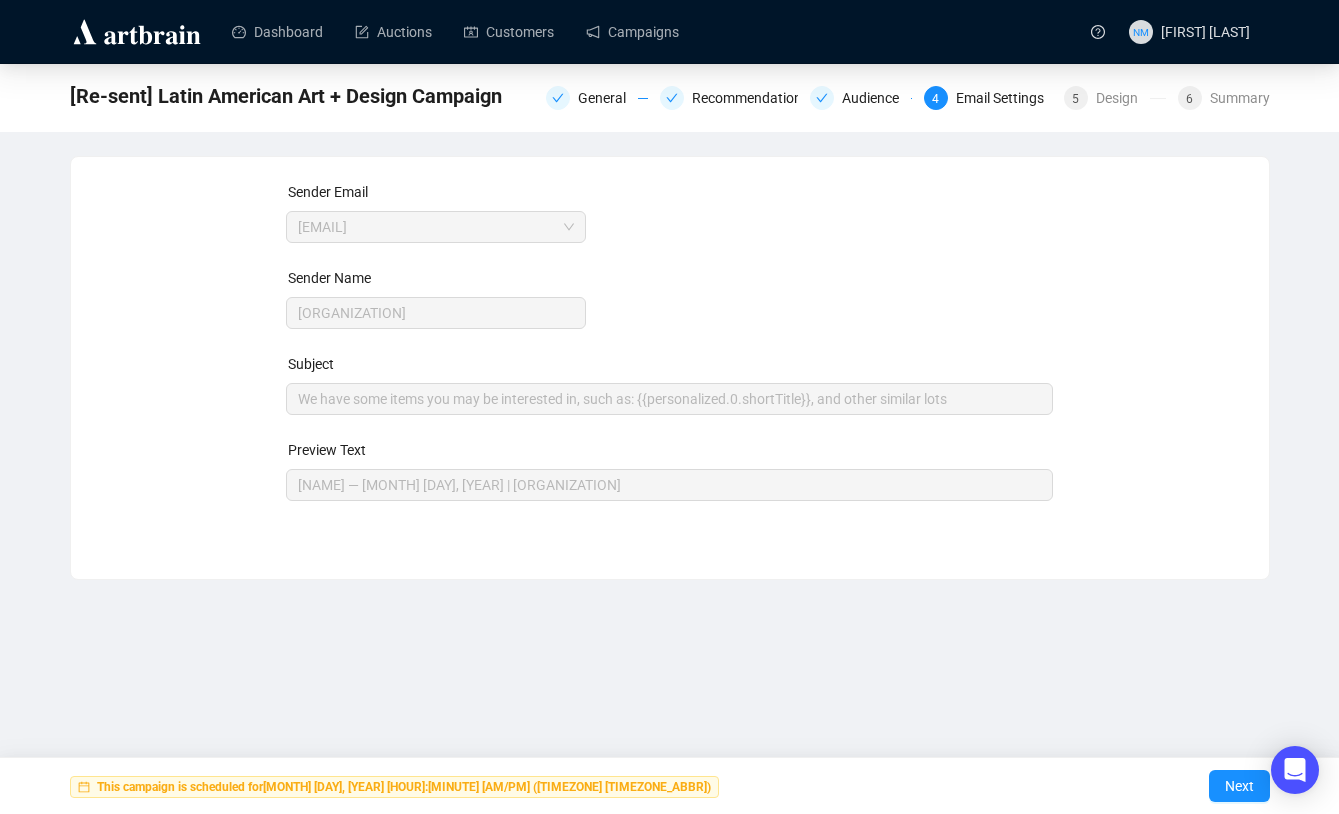 click on "Sender Email [EMAIL] Sender Name [ORGANIZATION] Subject We have some items you may be interested in, such as: {{personalized.0.shortTitle}}, and other similar lots Preview Text [NAME] — [MONTH] [DAY], [YEAR] | [ORGANIZATION] This campaign is scheduled for [MONTH] [DAY], [YEAR] [HOUR]:[MINUTE] [AM/PM] ([TIMEZONE] [TIMEZONE_ABBR]) Next" at bounding box center [670, 368] 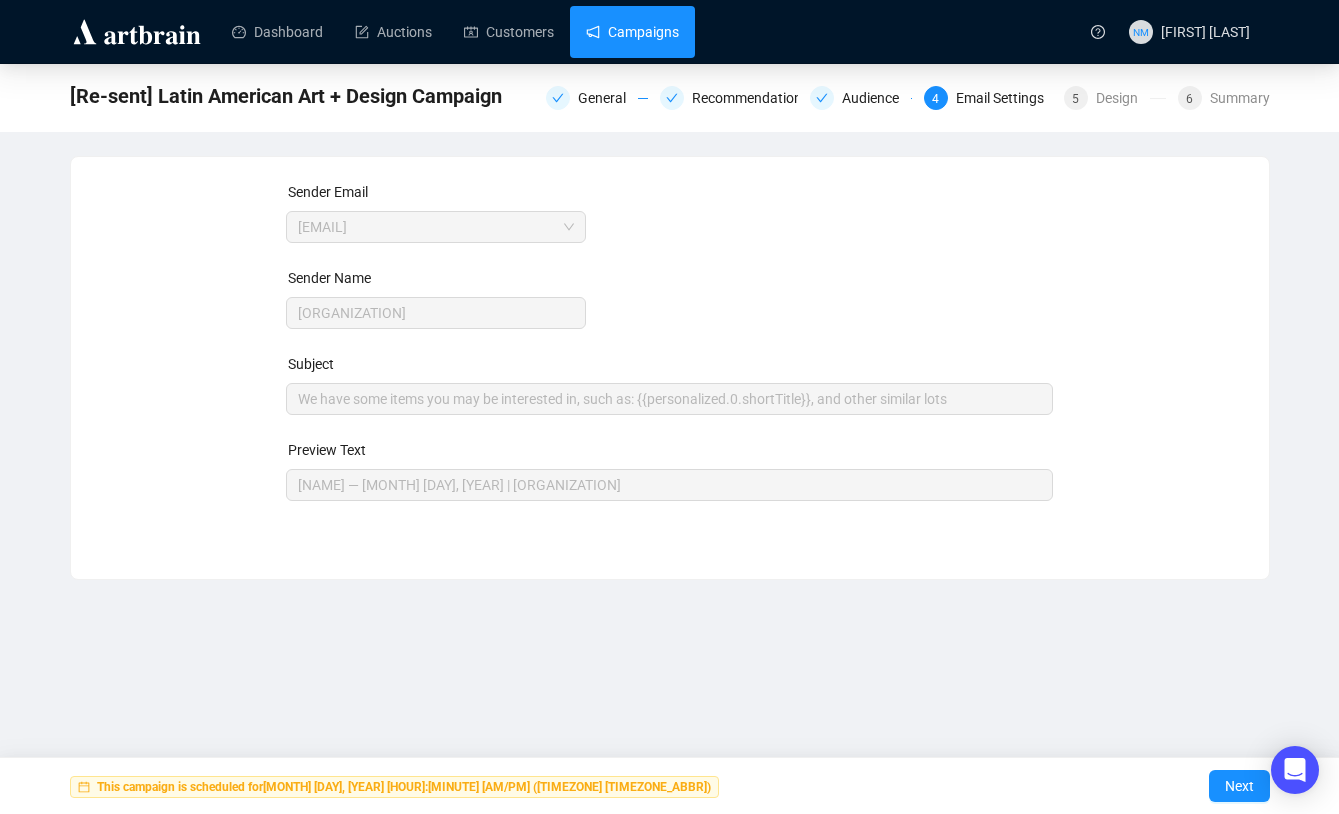 click on "Campaigns" at bounding box center (632, 32) 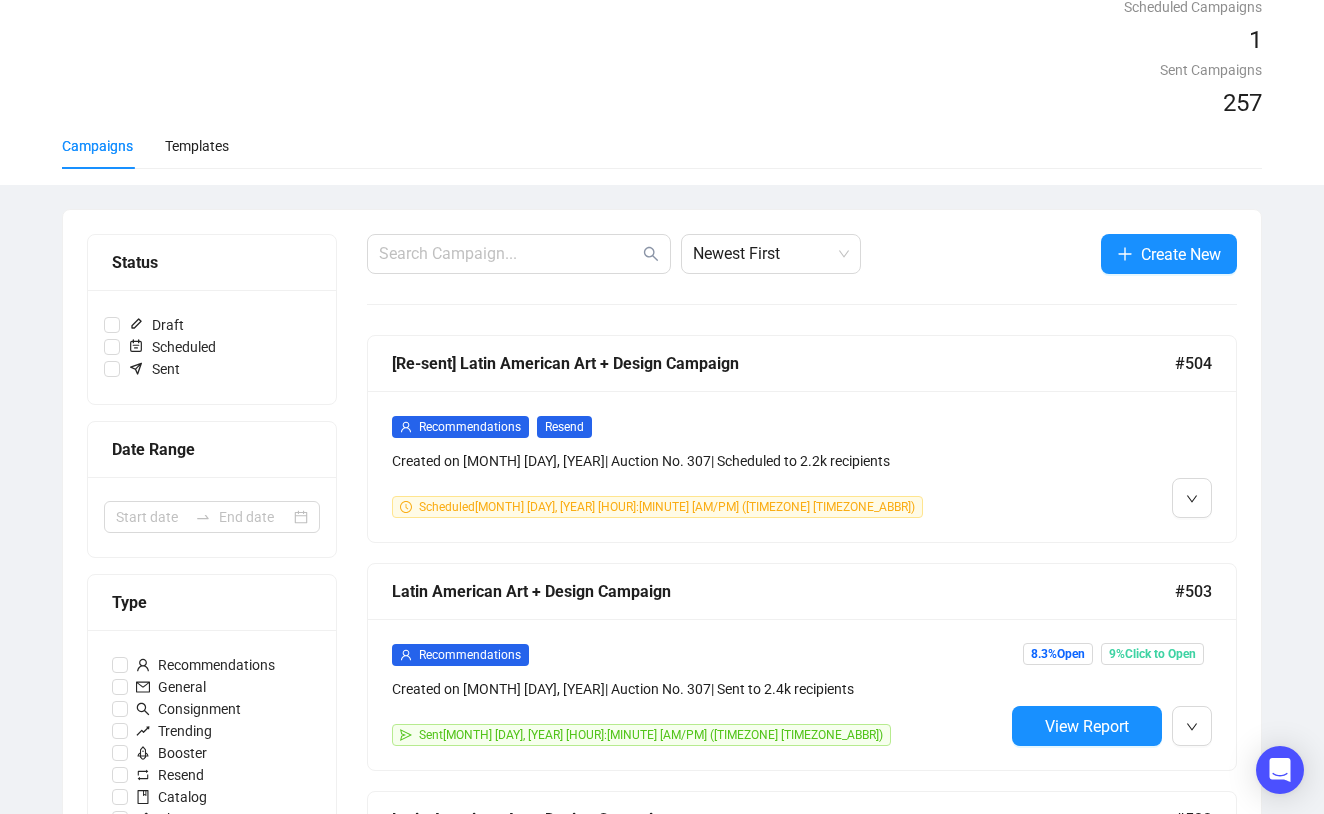 scroll, scrollTop: 170, scrollLeft: 0, axis: vertical 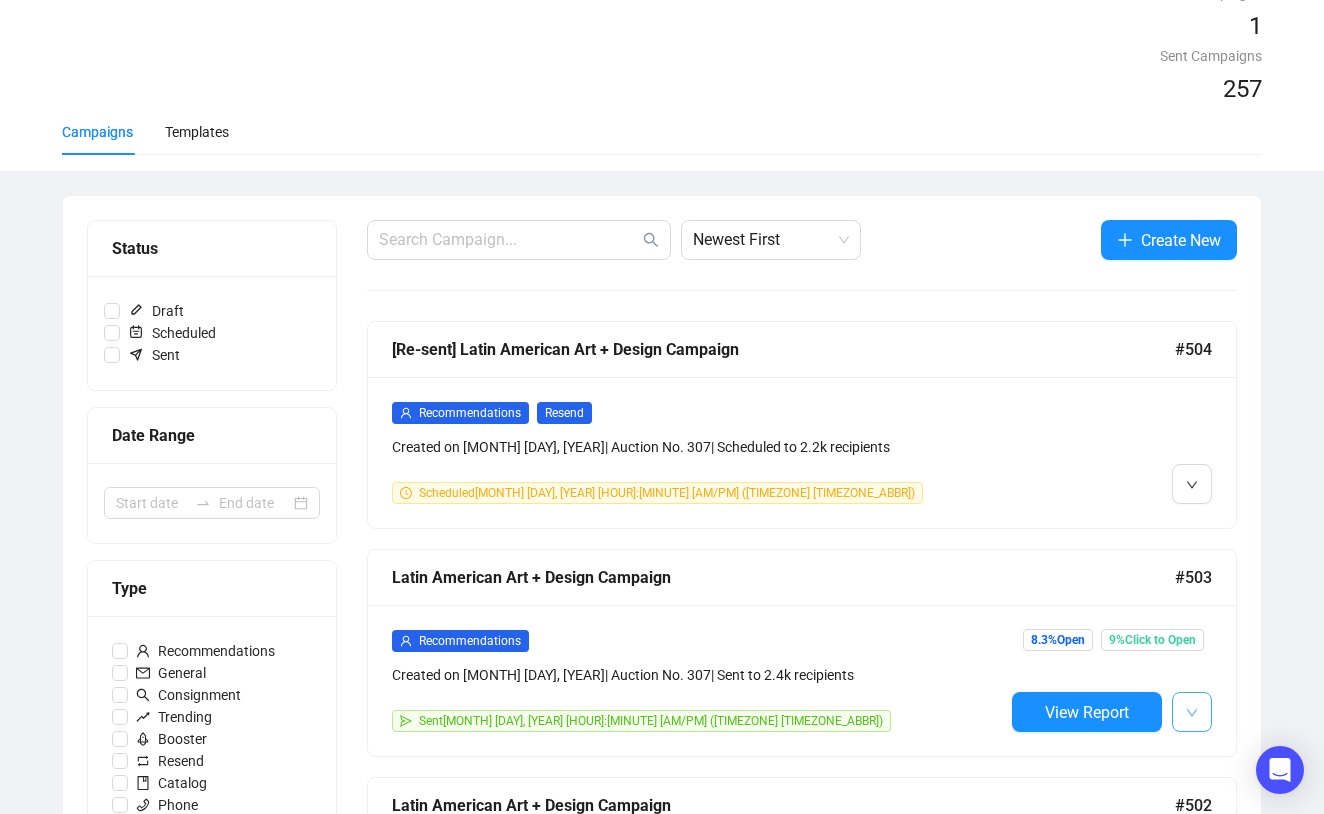 click at bounding box center [1192, 712] 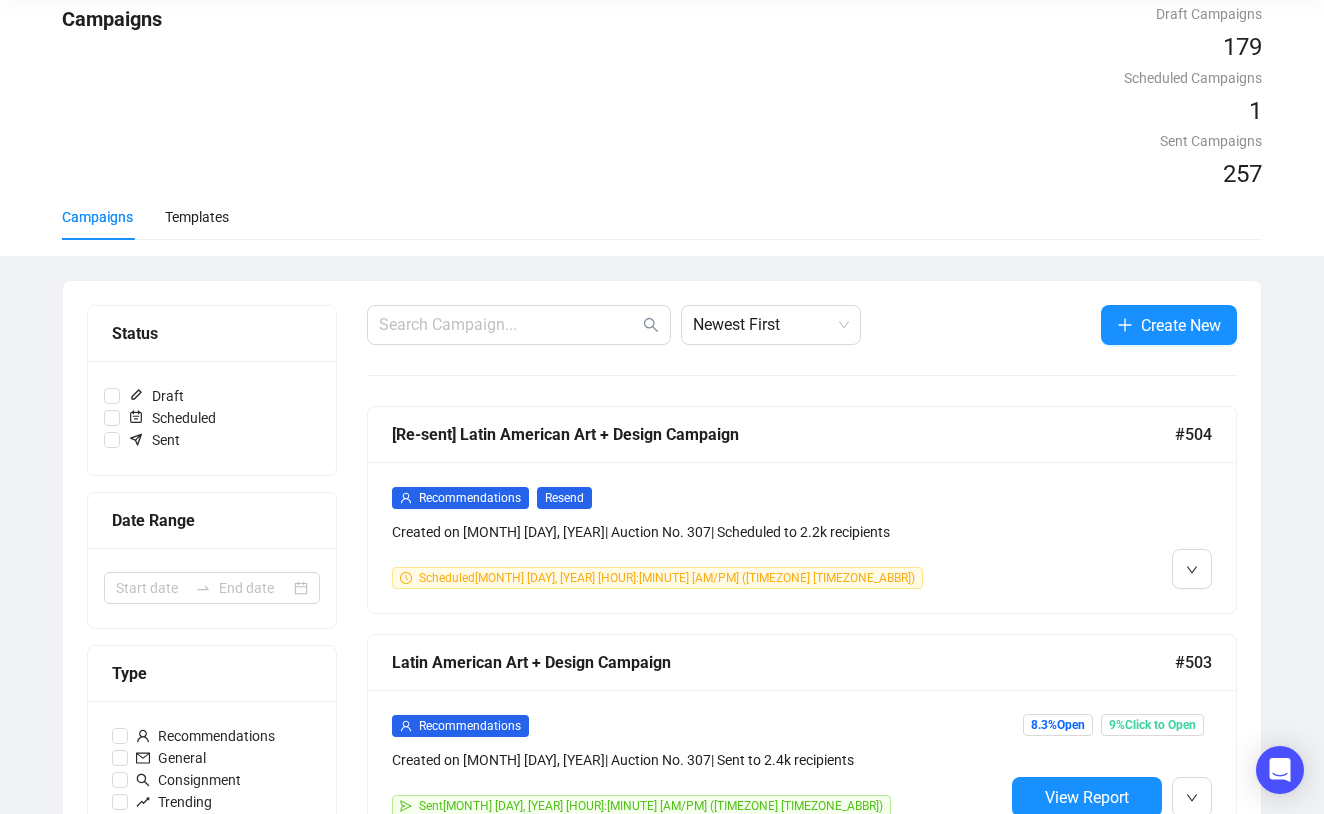 scroll, scrollTop: 82, scrollLeft: 0, axis: vertical 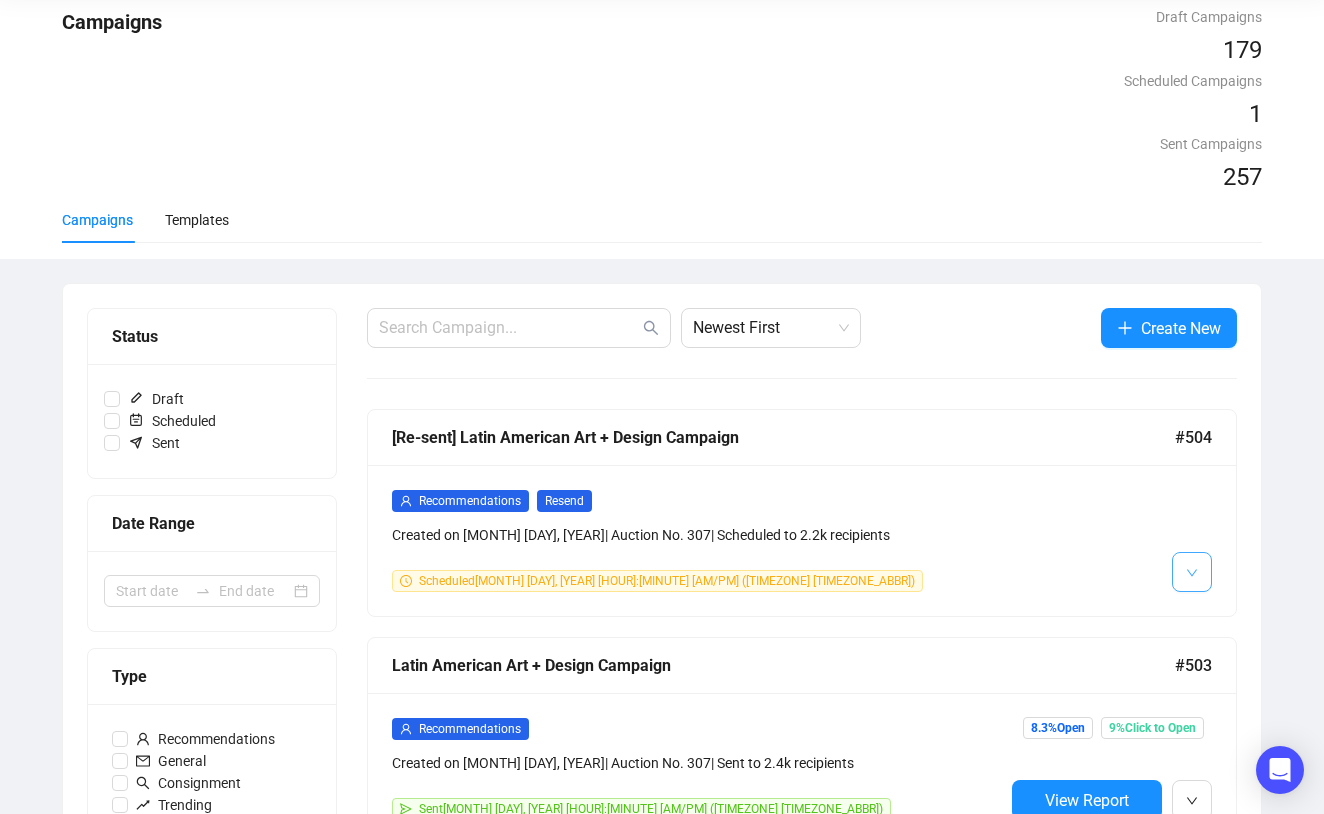 click at bounding box center (1192, 572) 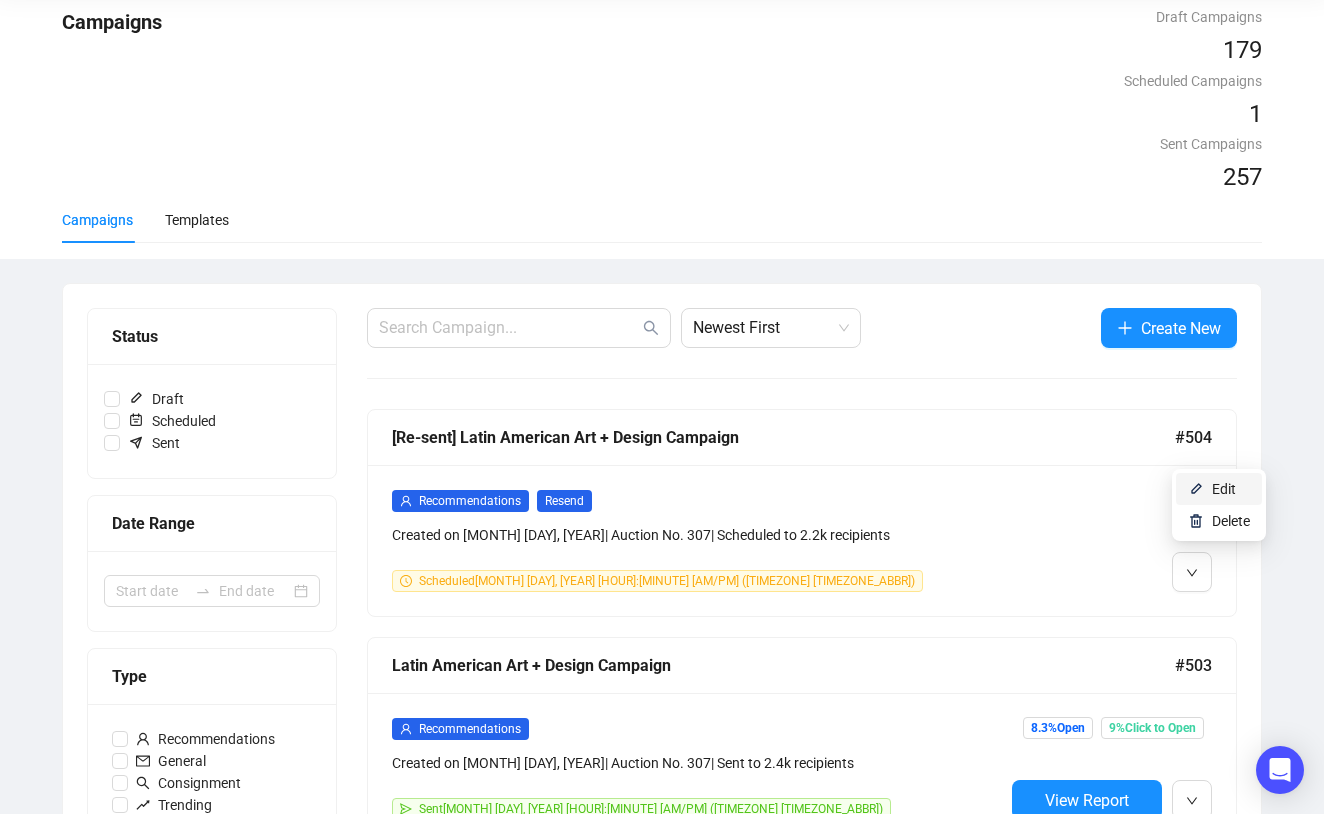 click on "Edit" at bounding box center (1224, 489) 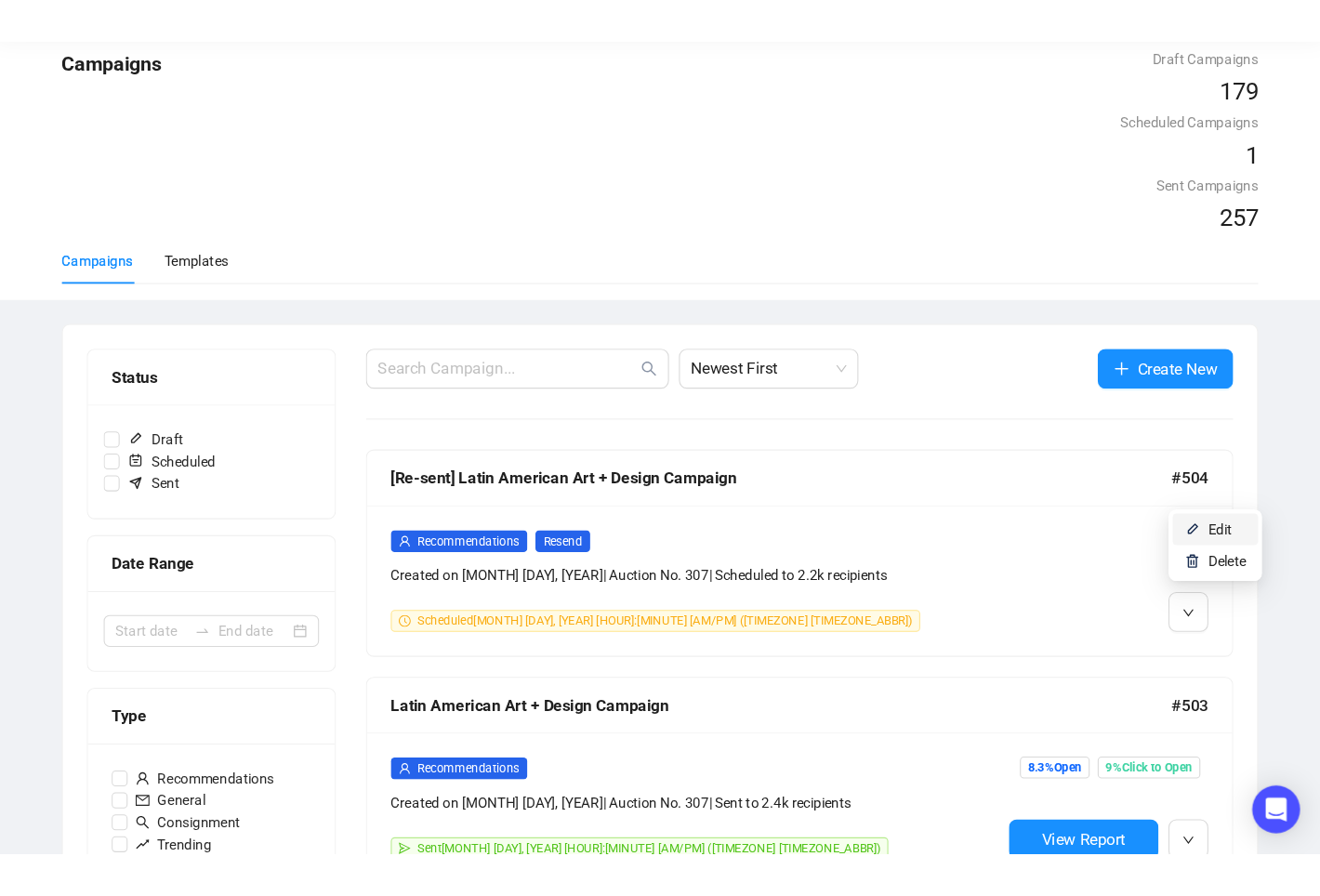 scroll, scrollTop: 0, scrollLeft: 0, axis: both 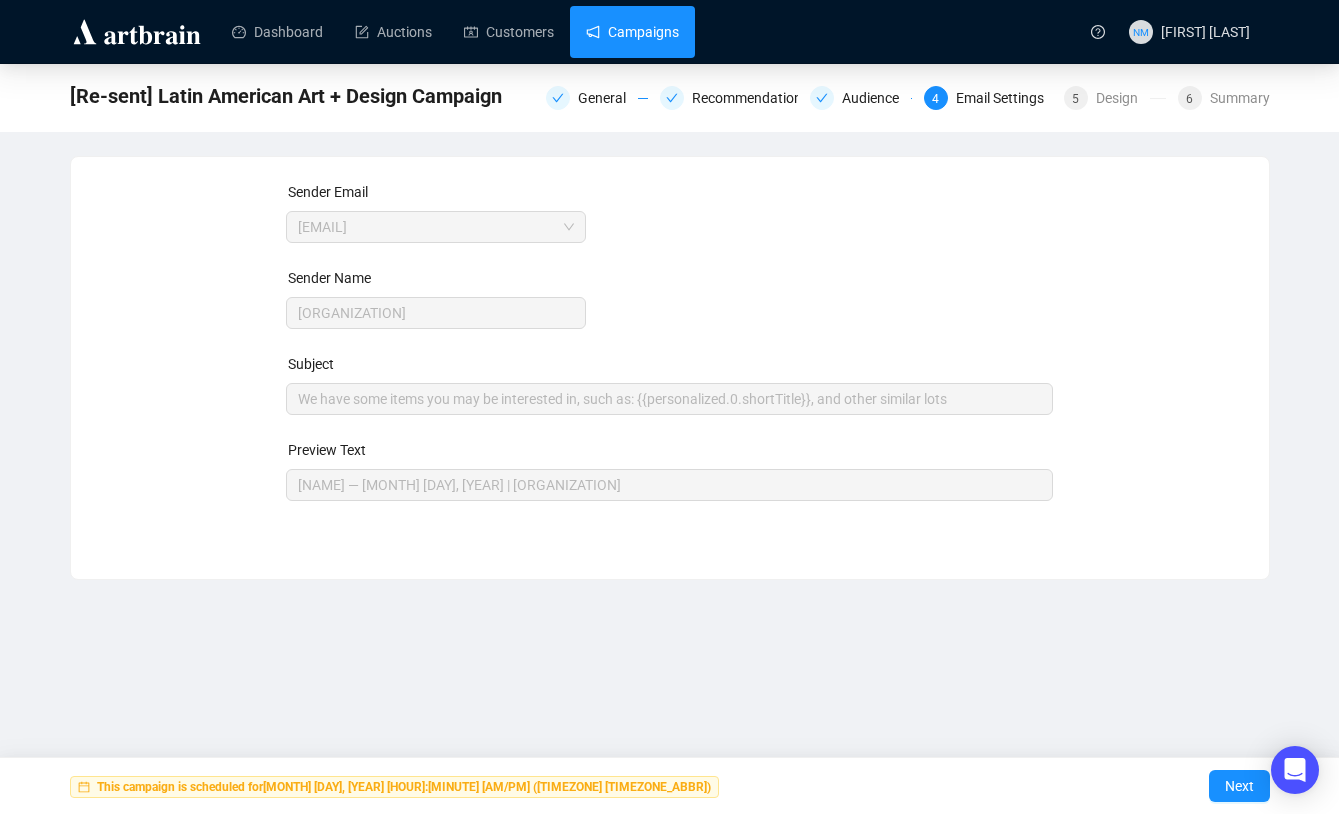 click on "Campaigns" at bounding box center [632, 32] 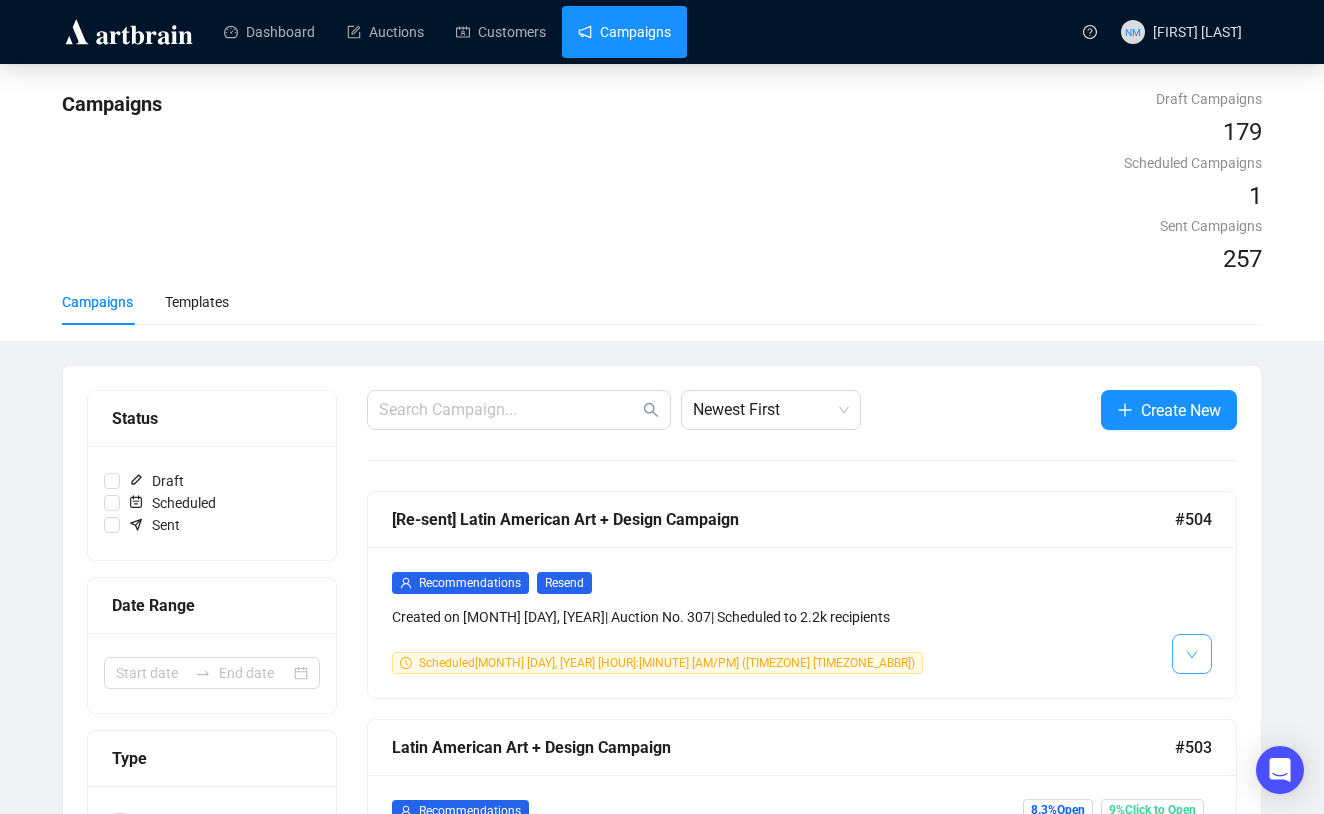 click at bounding box center (1192, 654) 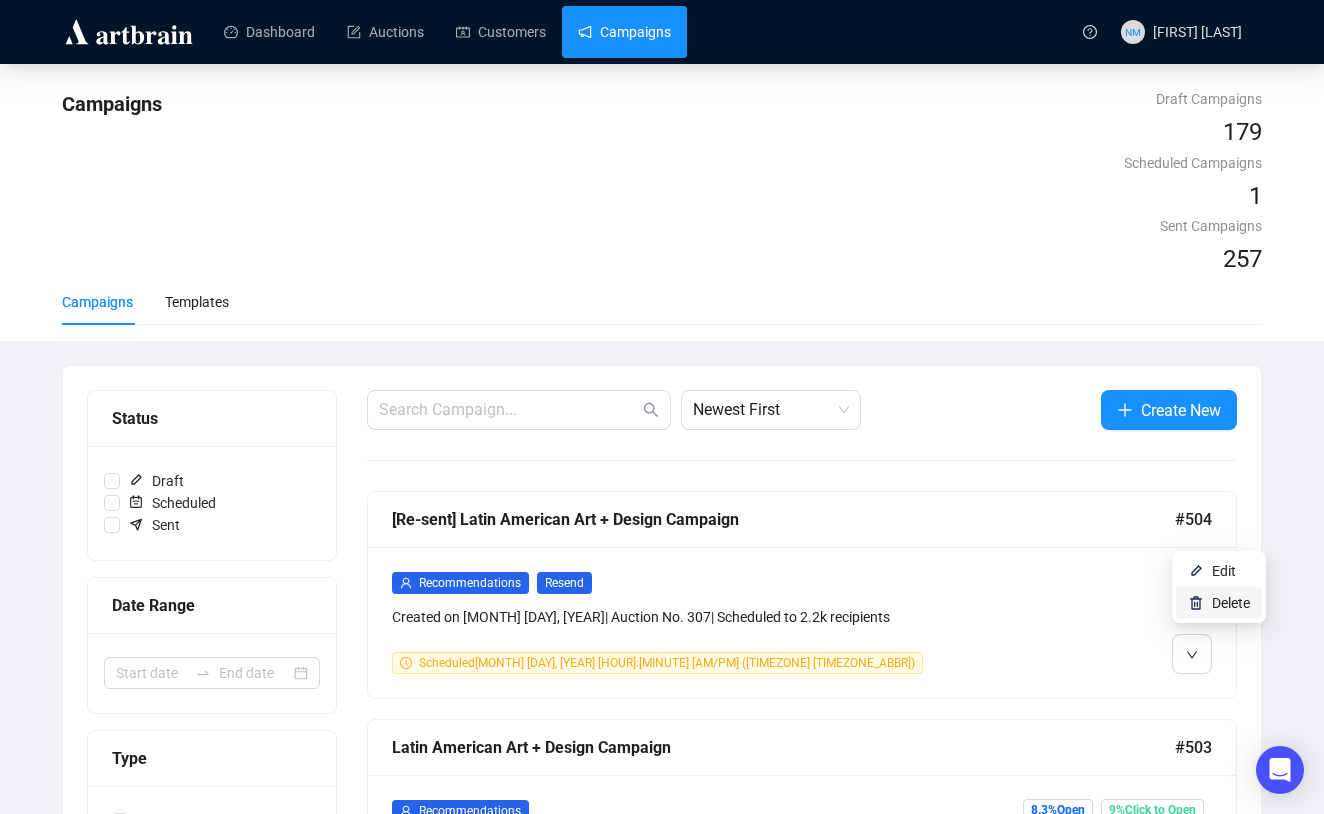 click on "Delete" at bounding box center (1231, 603) 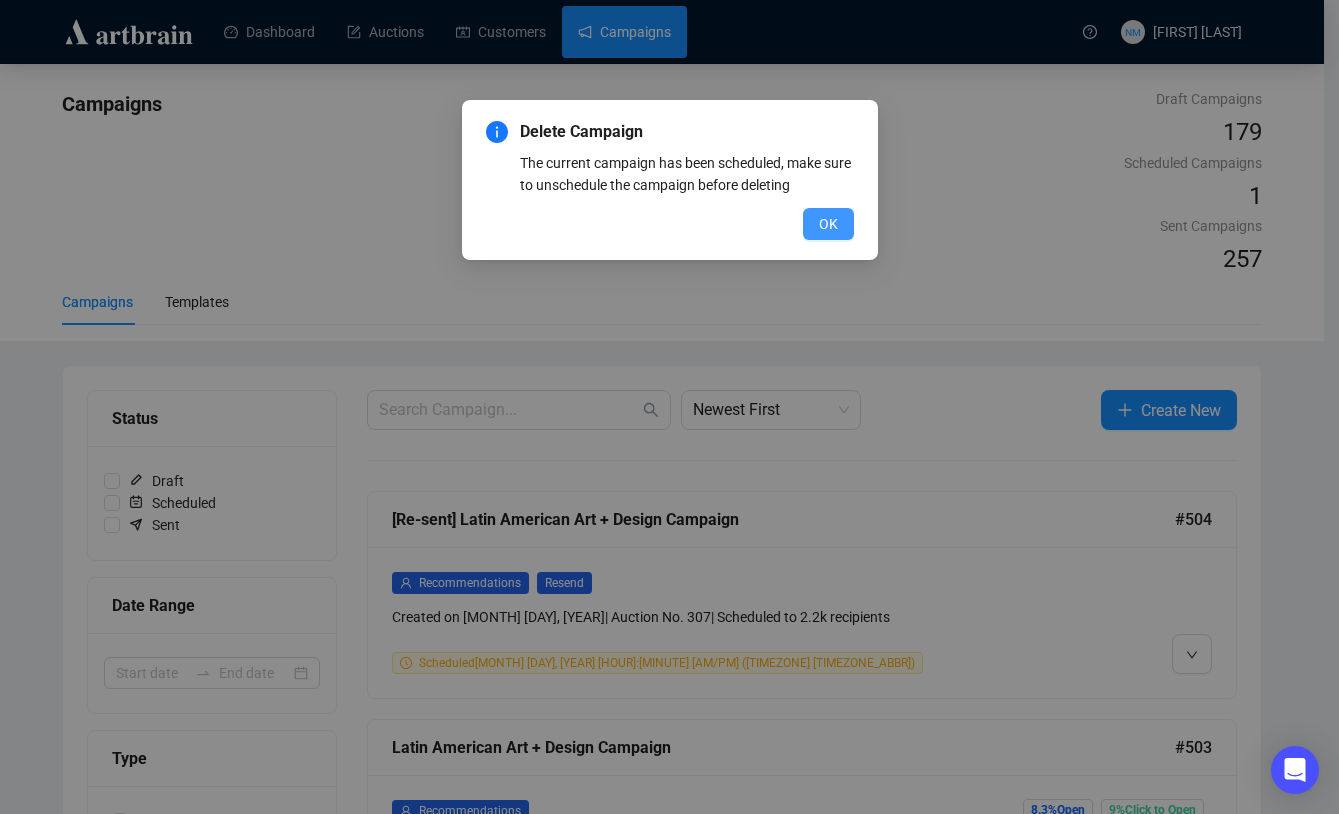 click on "OK" at bounding box center (828, 224) 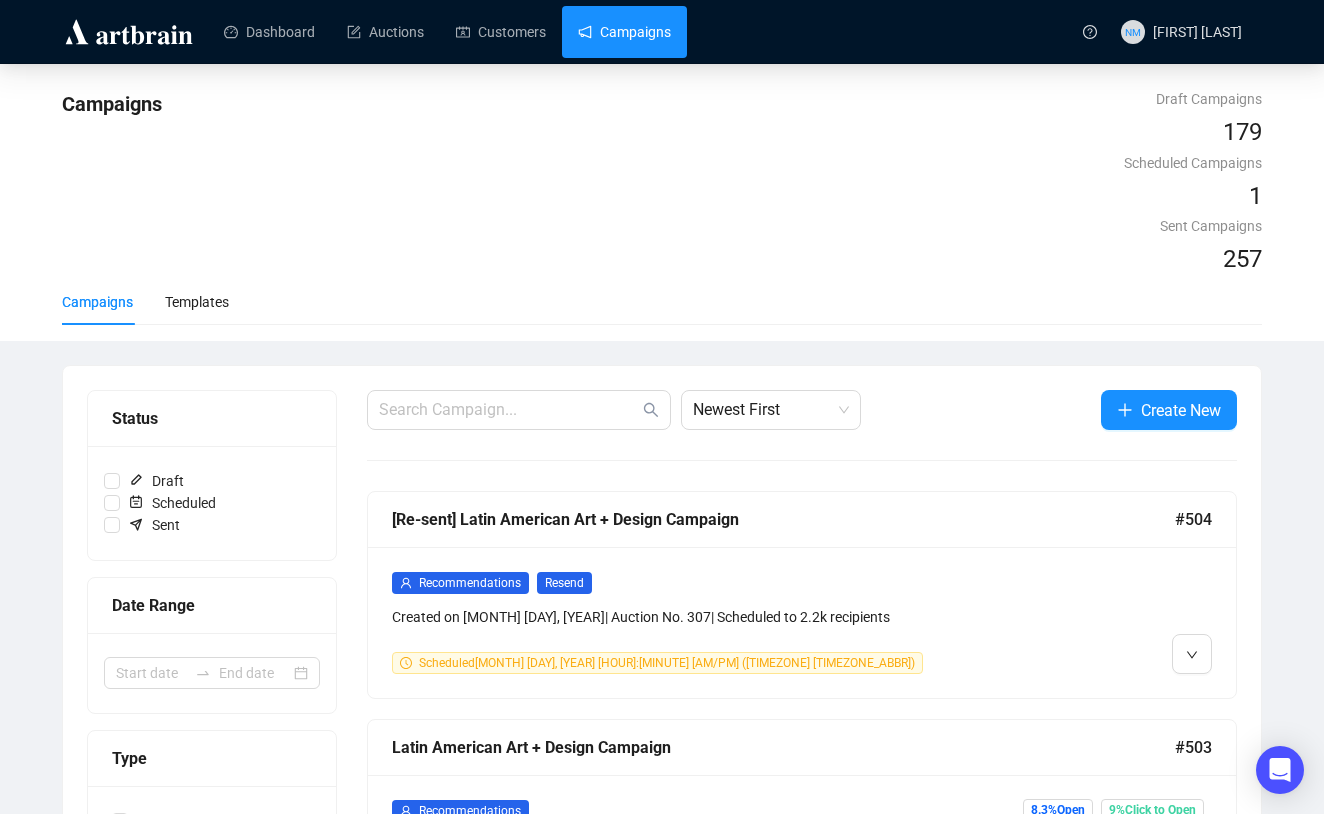 click on "Created on [MONTH] [DAY], [YEAR] | Auction No. [NUMBER] | Scheduled to [NUMBER] recipients" at bounding box center [698, 617] 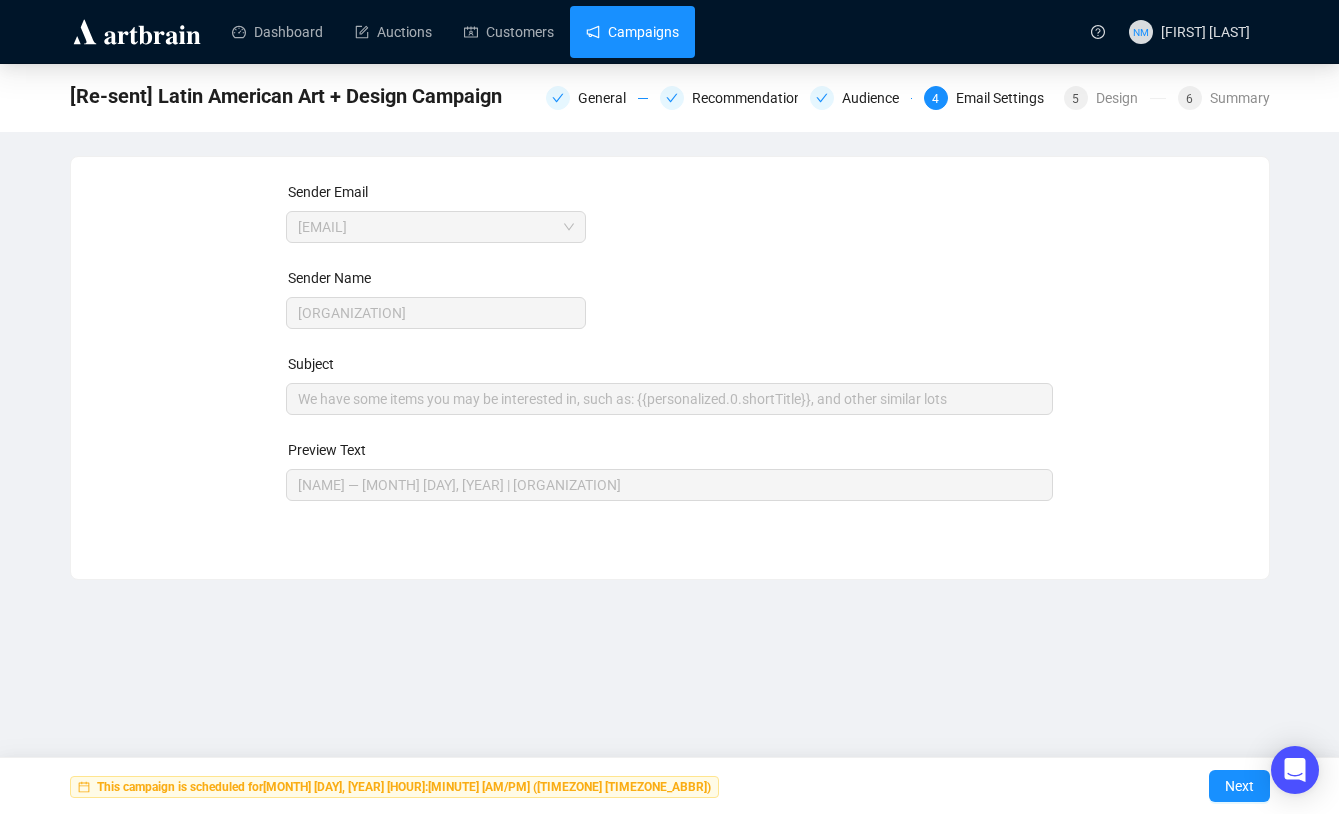 click on "Campaigns" at bounding box center [632, 32] 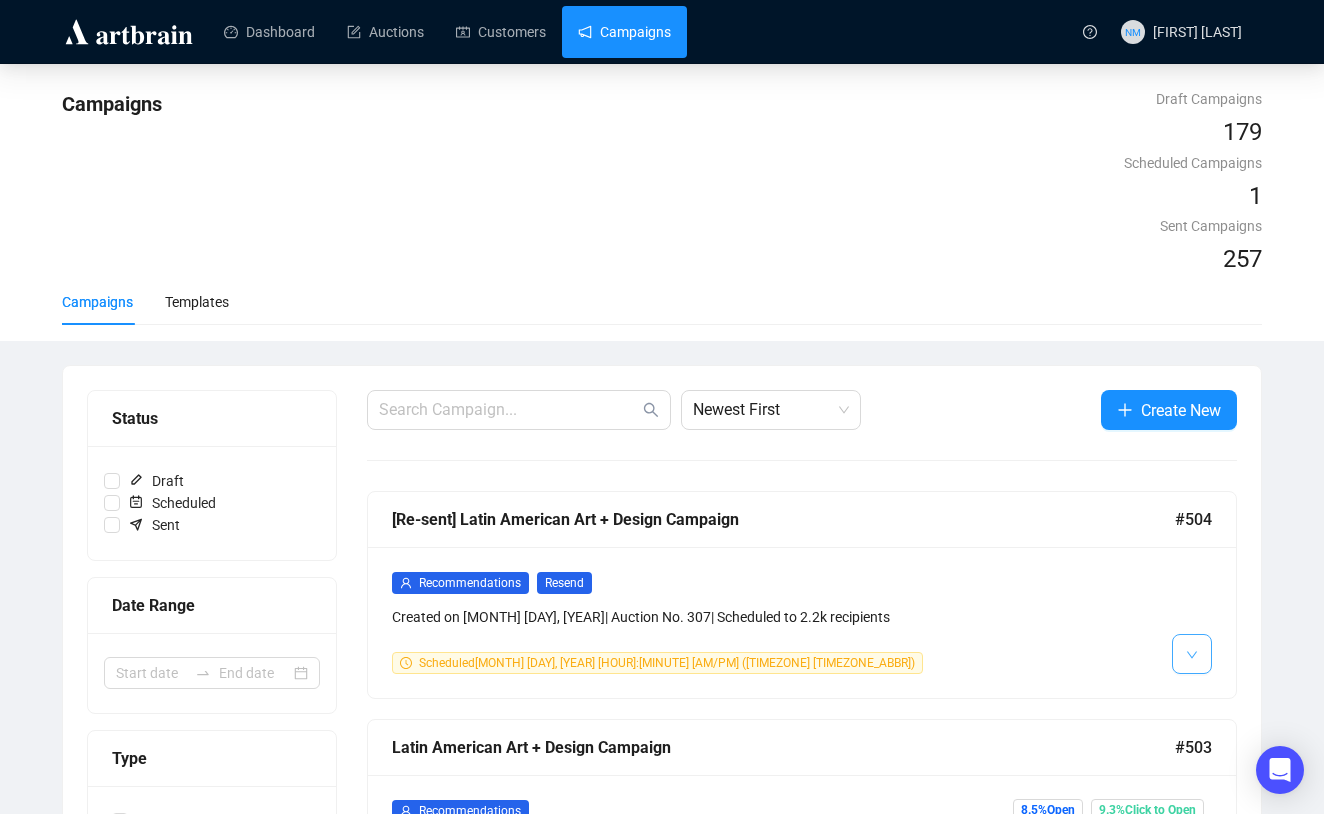click at bounding box center (1192, 654) 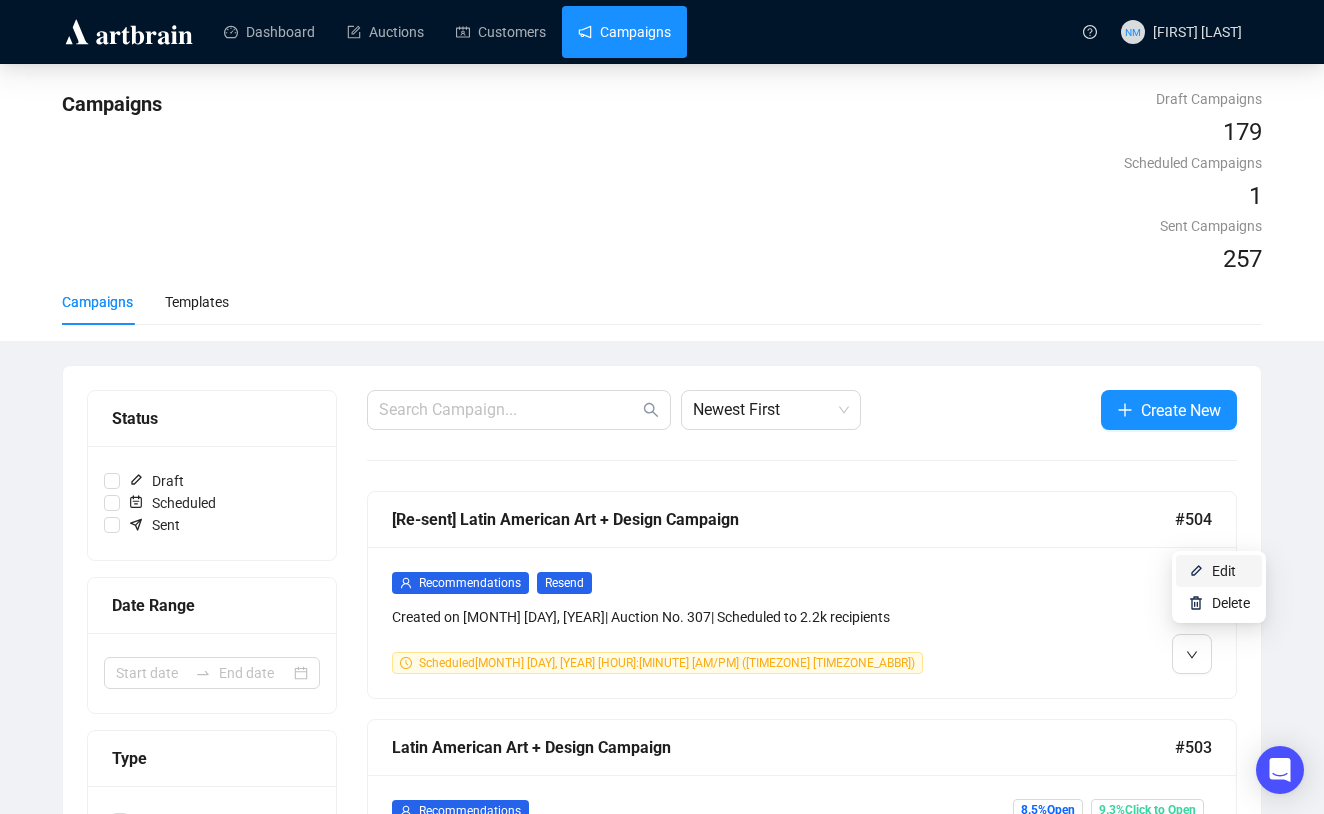 click on "Edit" at bounding box center [1219, 571] 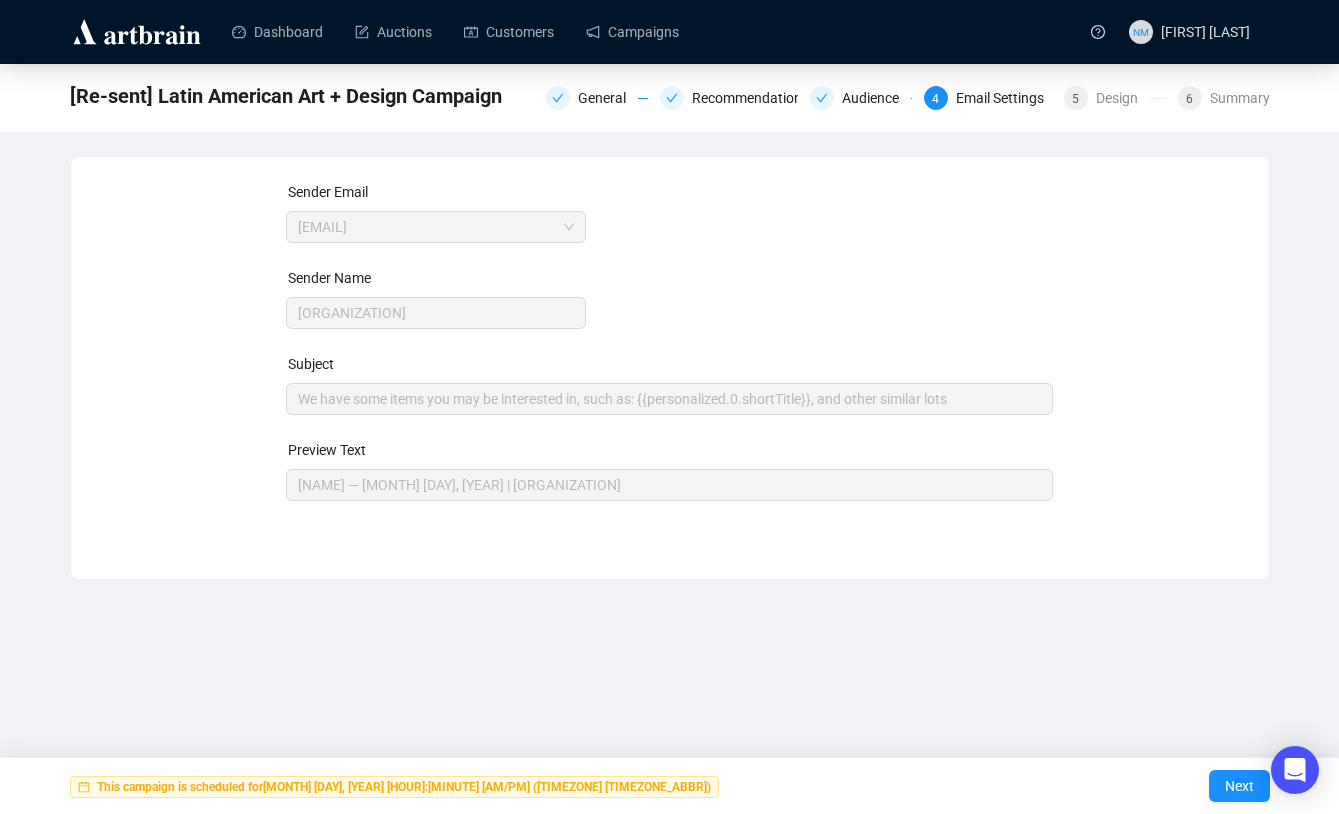 click on "Sender Email [EMAIL] Sender Name [ORGANIZATION] Subject We have some items you may be interested in, such as: {{personalized.0.shortTitle}}, and other similar lots Preview Text [NAME] — [MONTH] [DAY], [YEAR] | [ORGANIZATION] This campaign is scheduled for [MONTH] [DAY], [YEAR] [HOUR]:[MINUTE] [AM/PM] ([TIMEZONE] [TIMEZONE_ABBR]) Next" at bounding box center (670, 353) 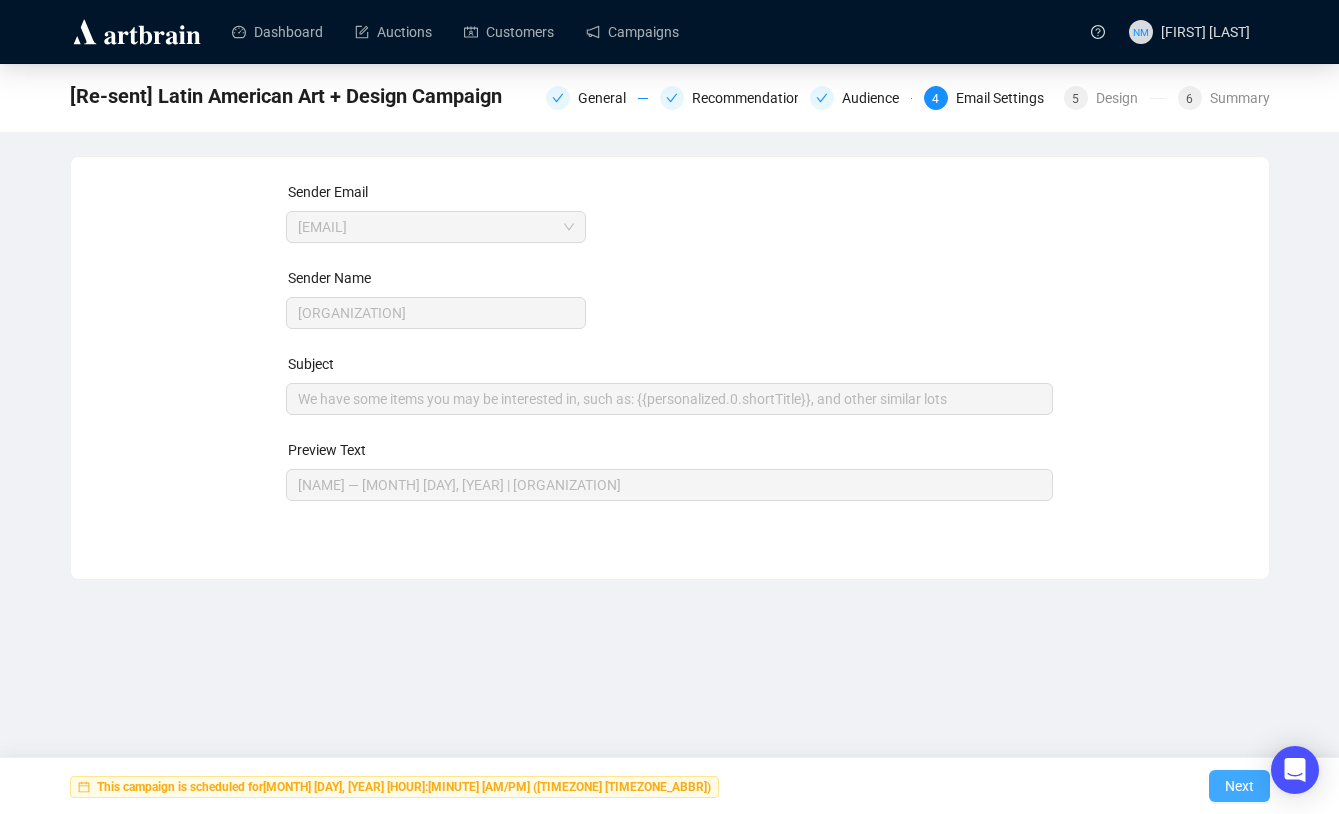 click on "Next" at bounding box center [1239, 786] 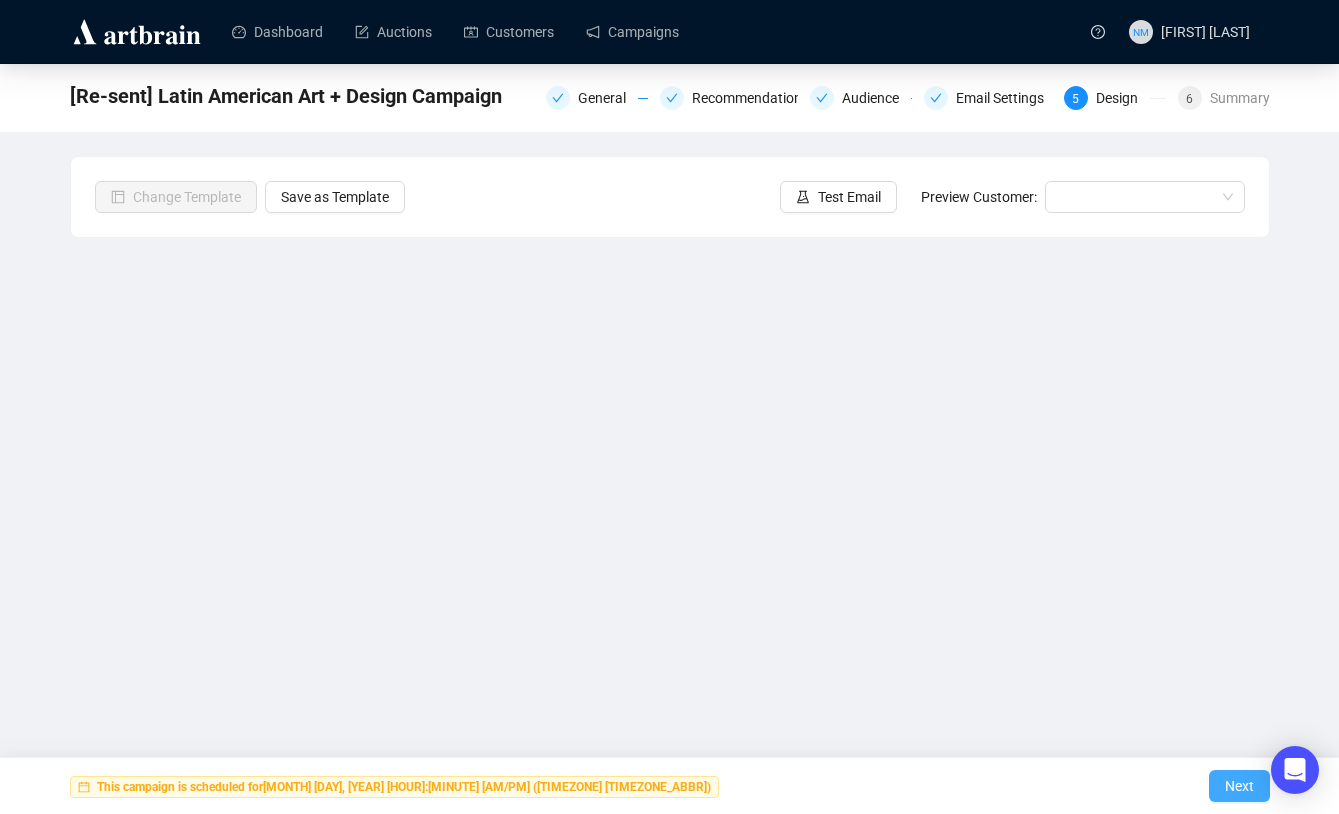 click on "Next" at bounding box center (1239, 786) 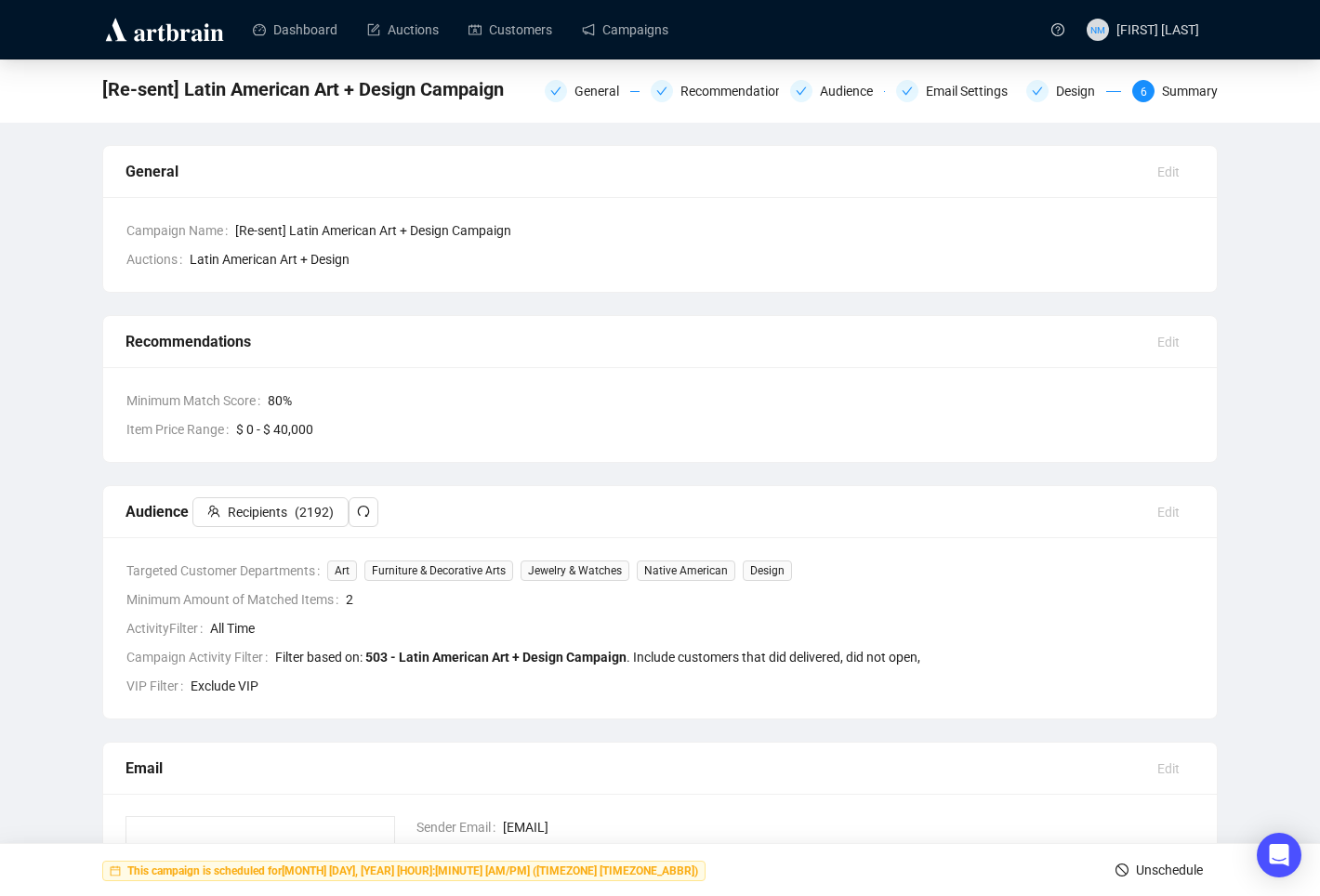click on "Unschedule" at bounding box center [1169, 870] 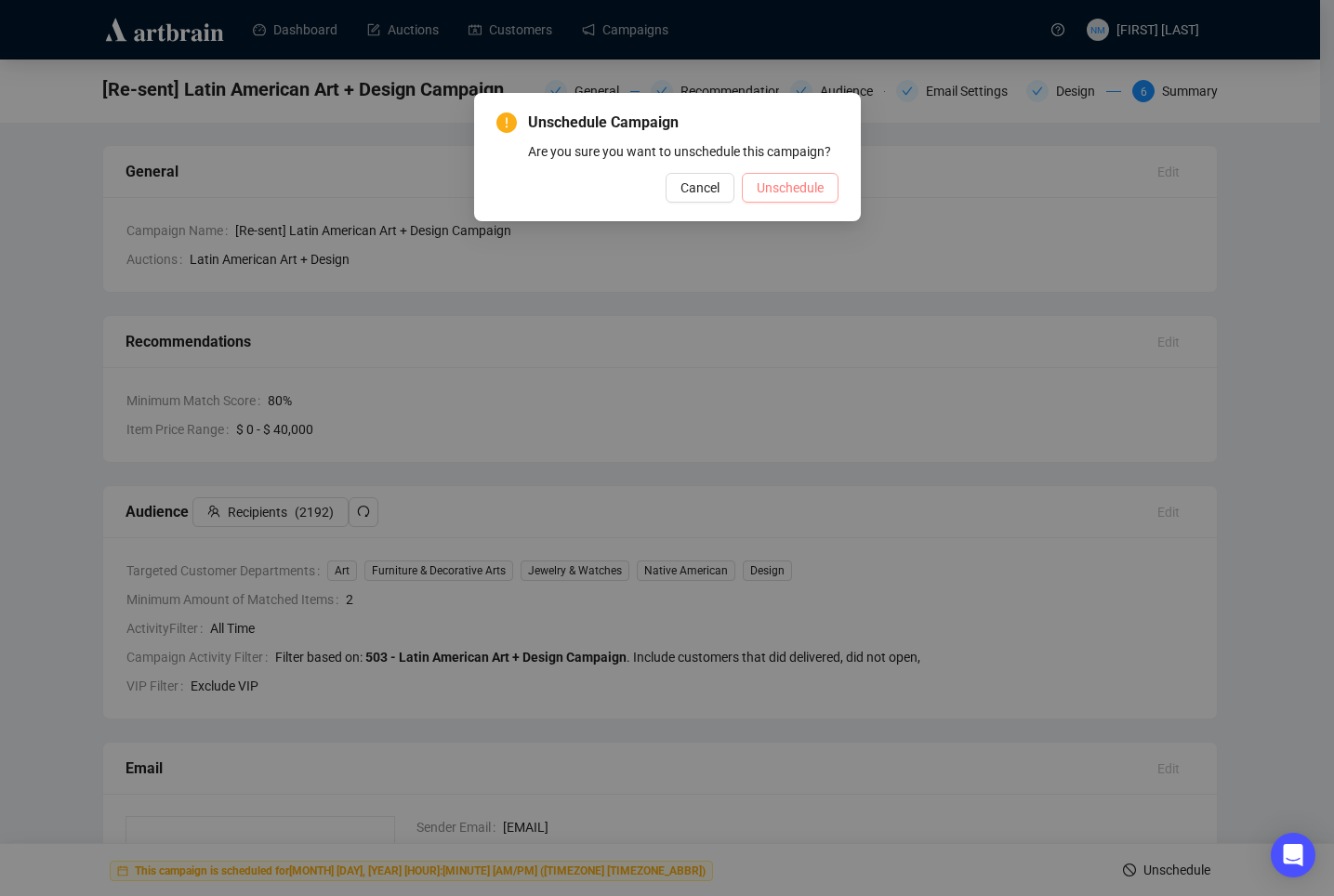 click on "Unschedule" at bounding box center (790, 188) 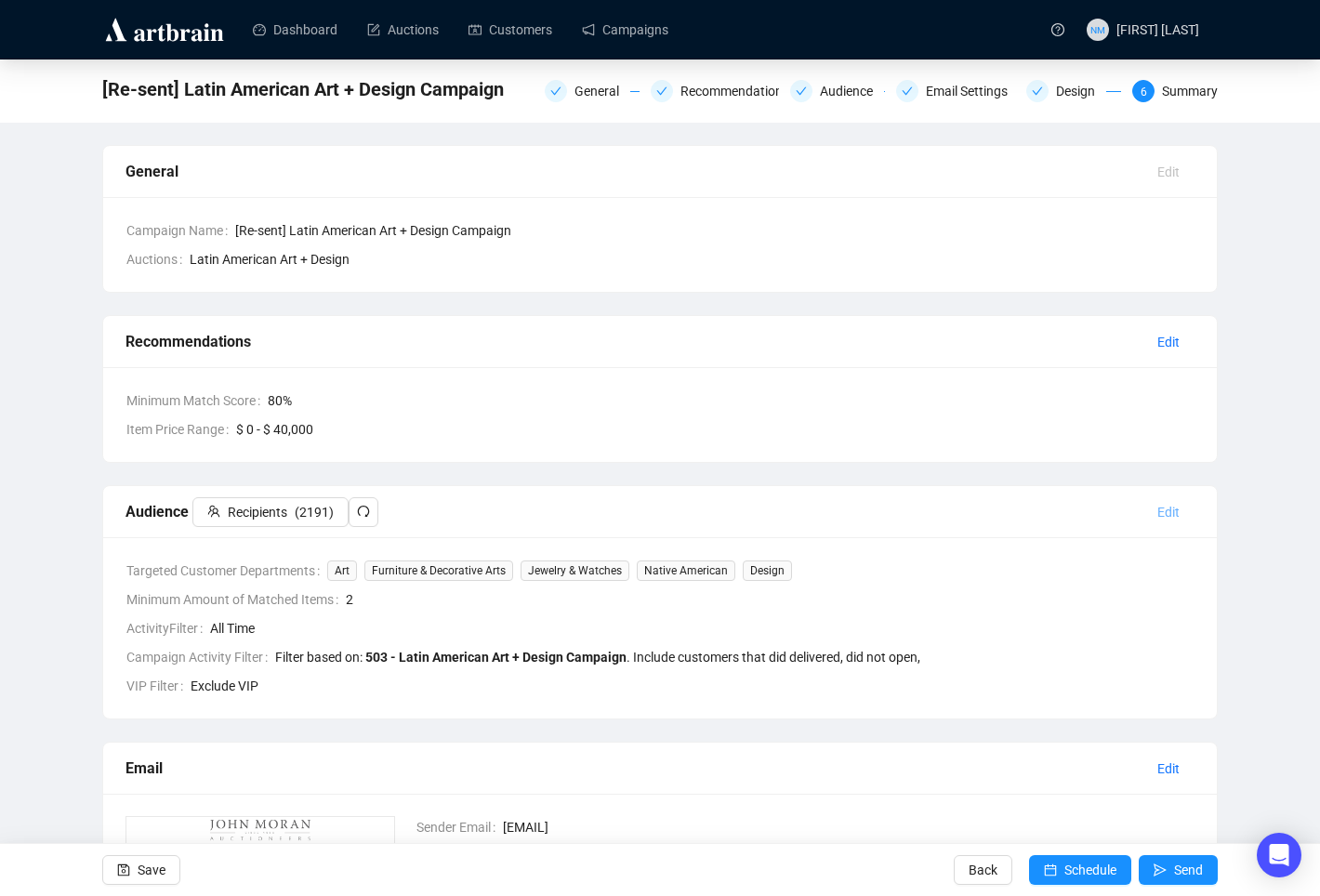 click on "Edit" at bounding box center [1168, 172] 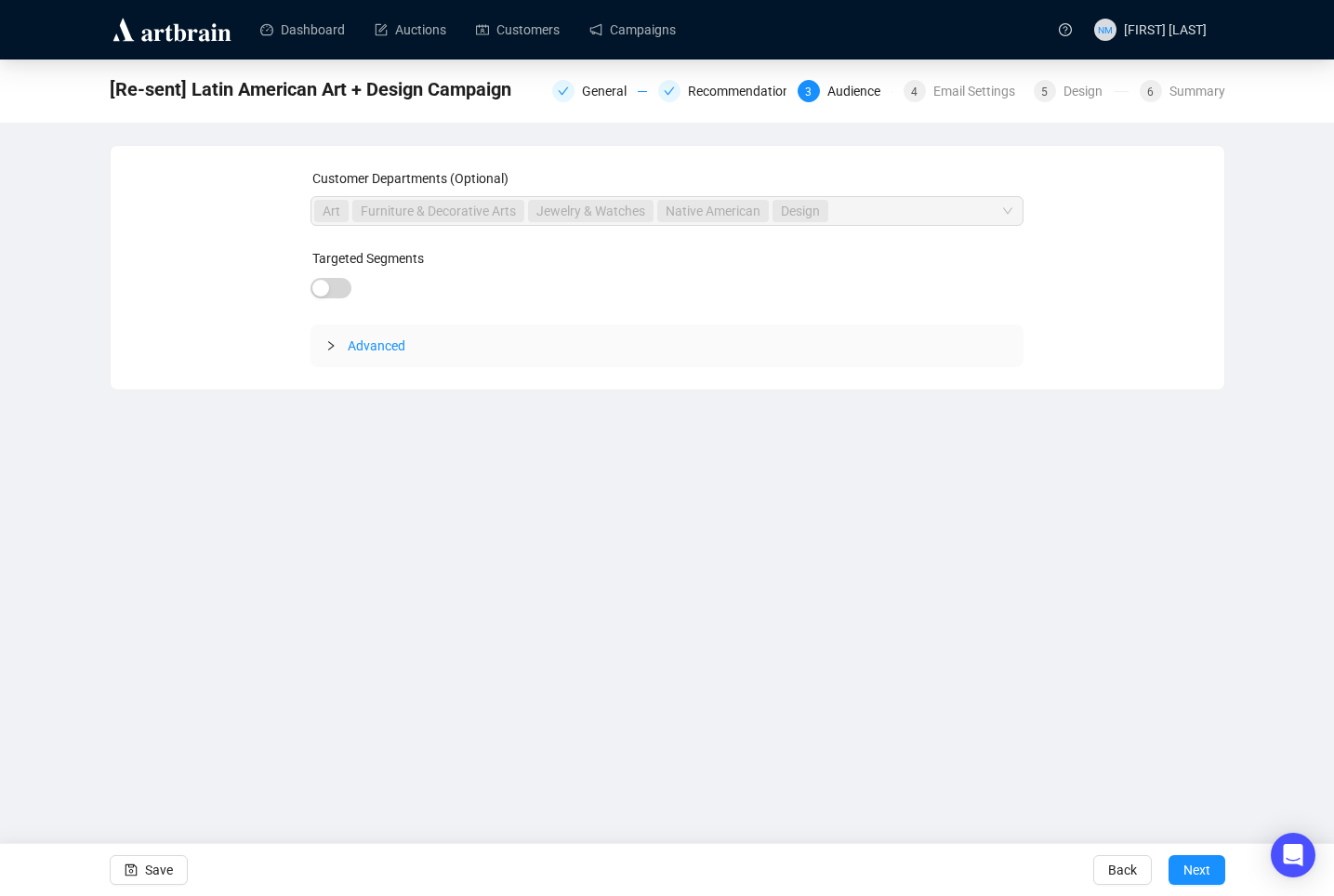 click at bounding box center (331, 346) 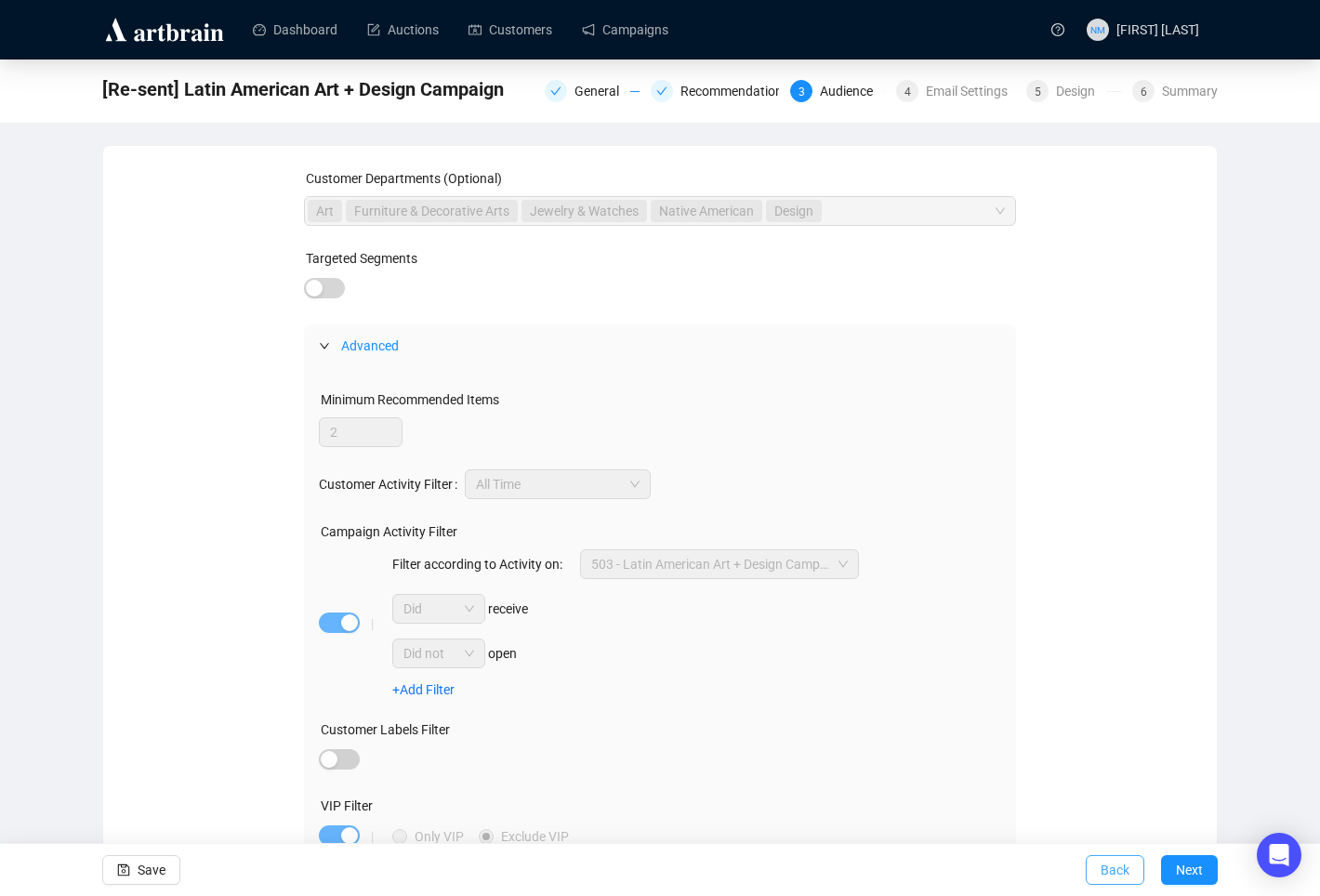 click on "Back" at bounding box center [1115, 870] 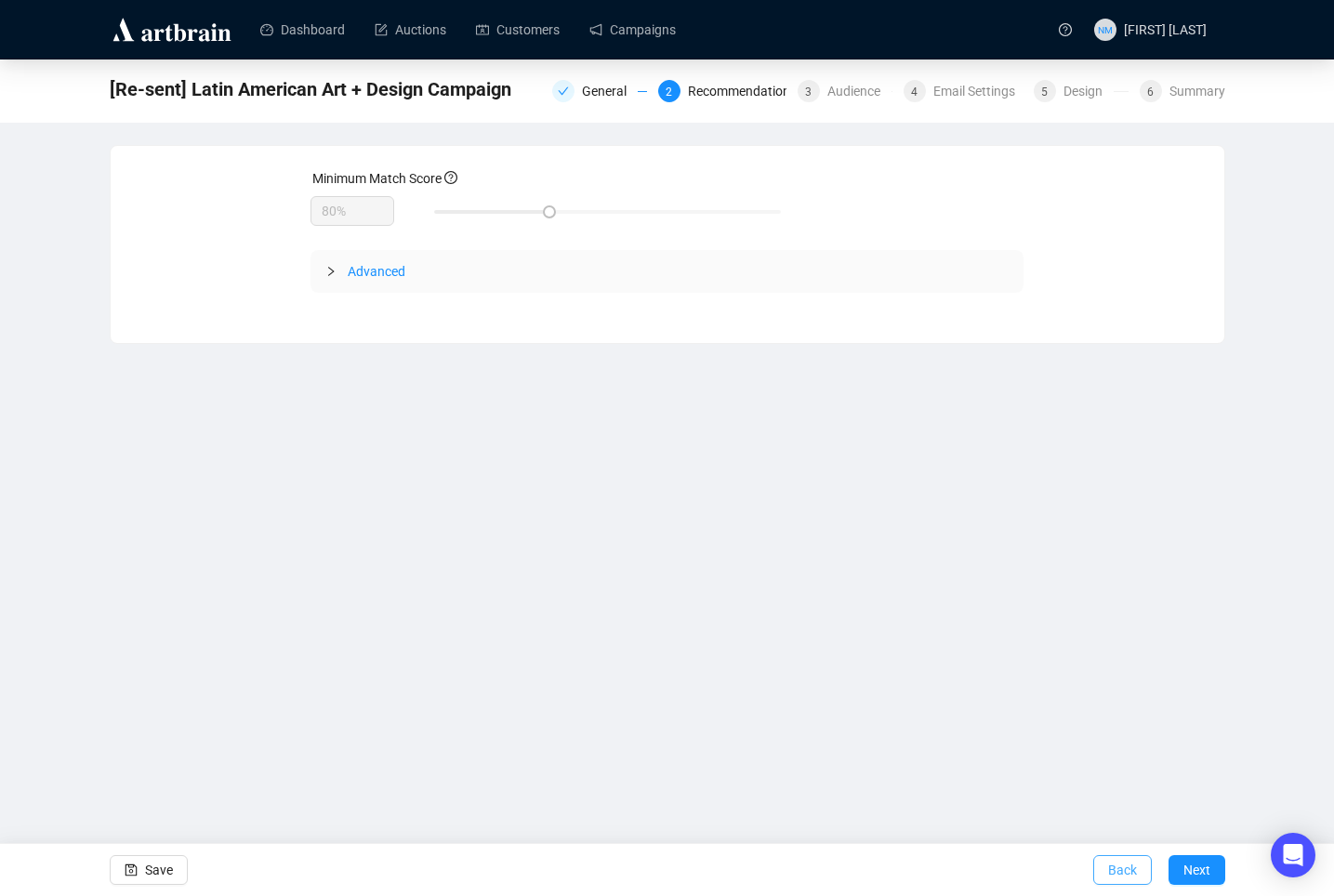 click on "Back" at bounding box center (1122, 870) 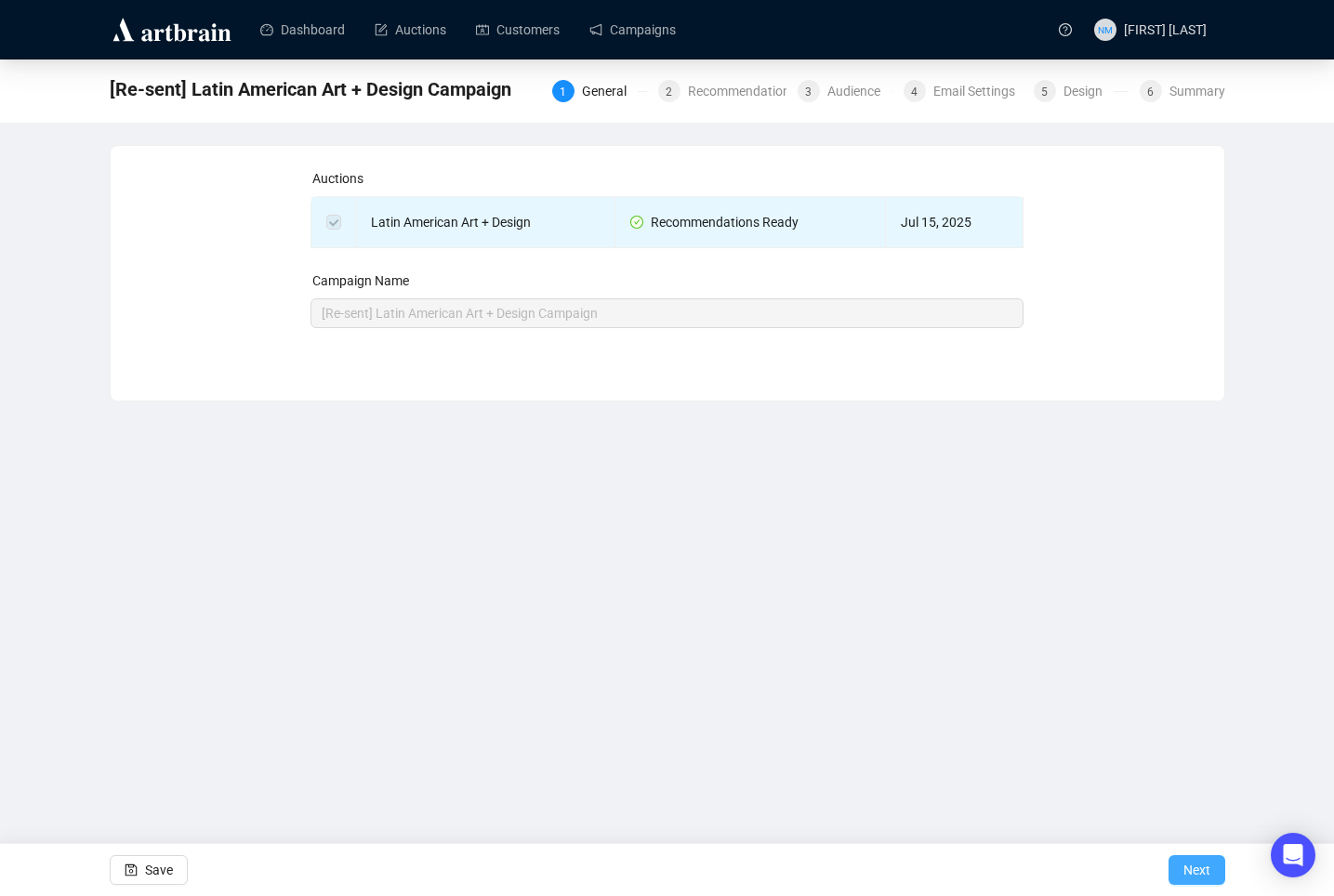 click on "Next" at bounding box center [1196, 870] 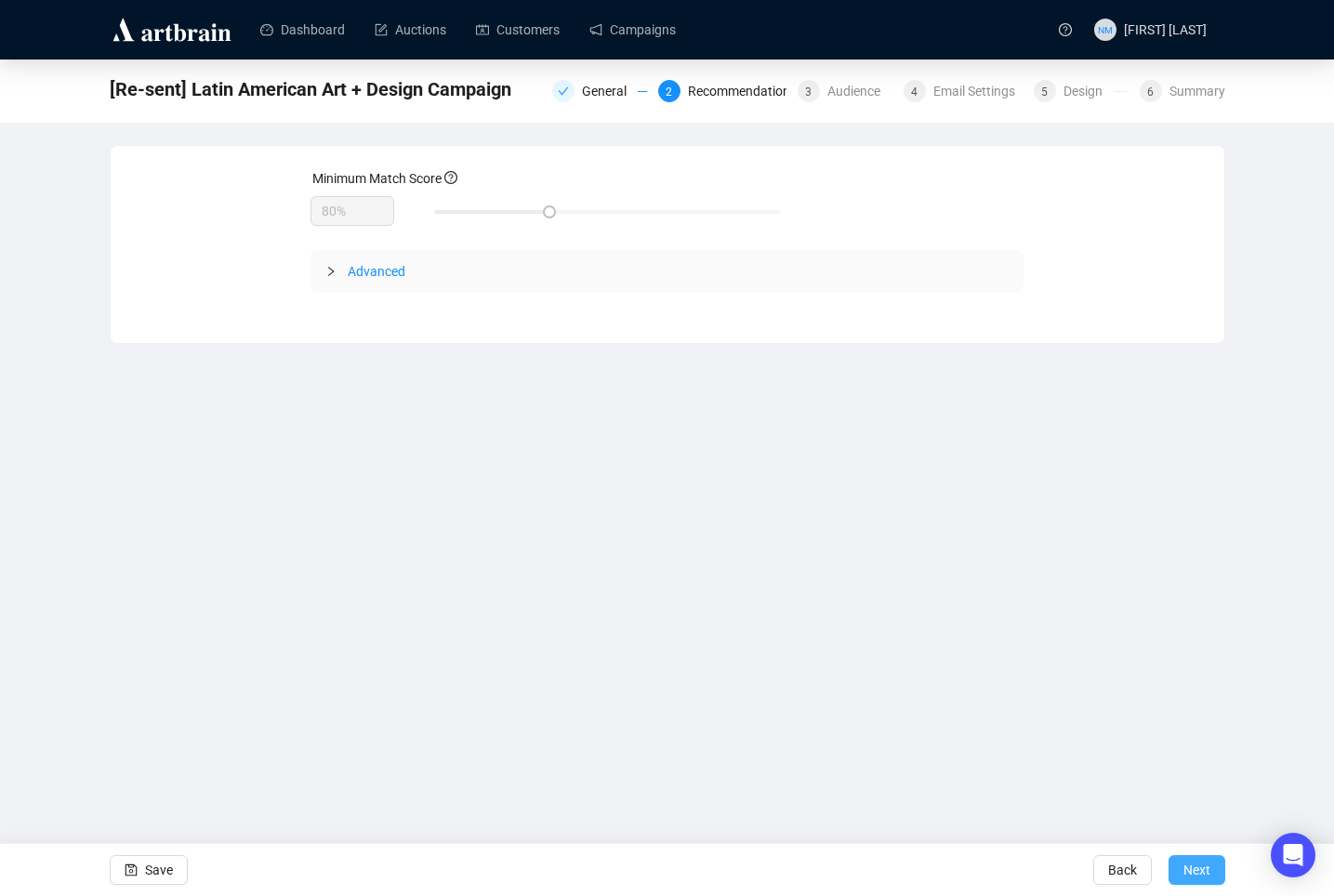 click on "Next" at bounding box center (1196, 870) 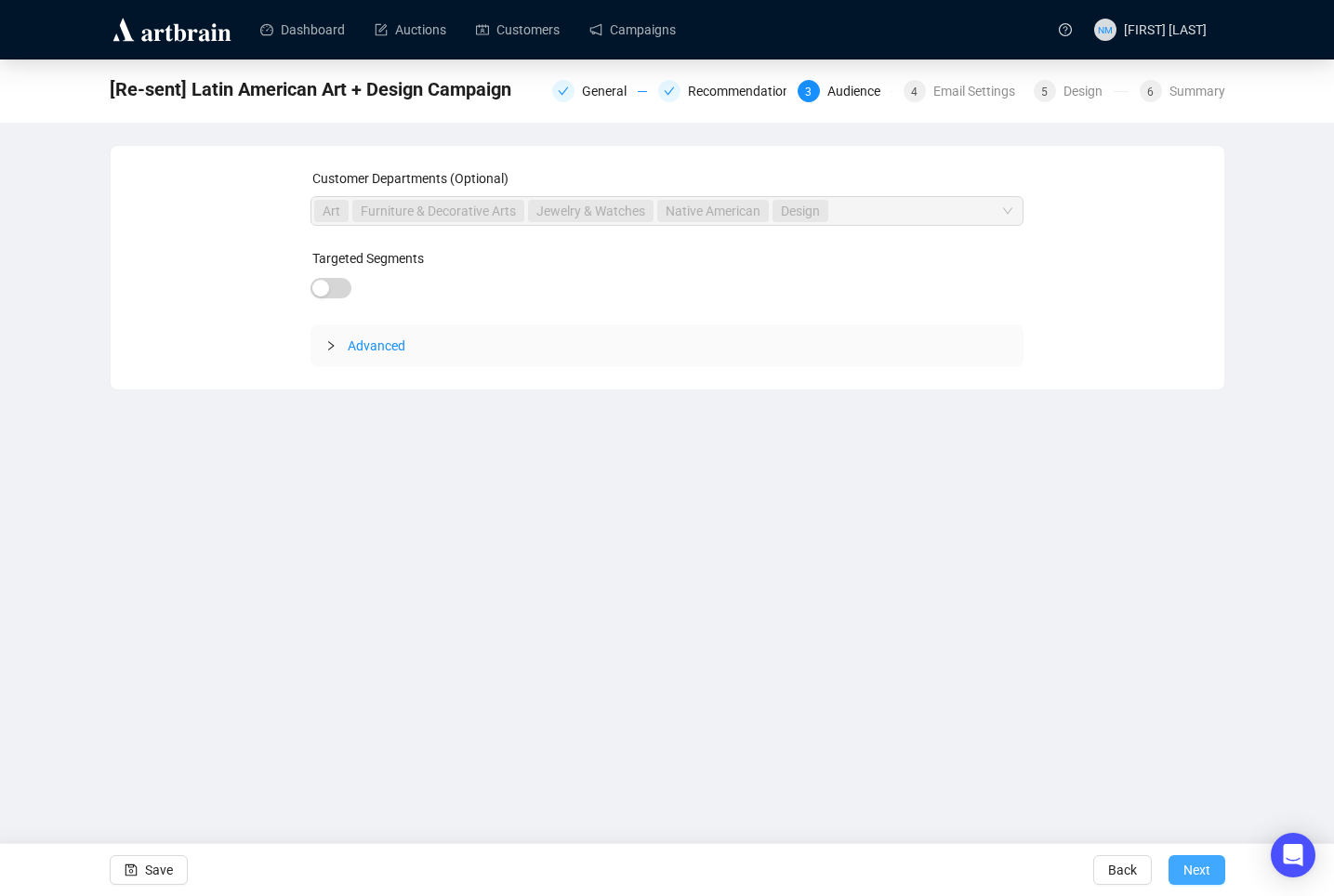click on "Next" at bounding box center [1196, 870] 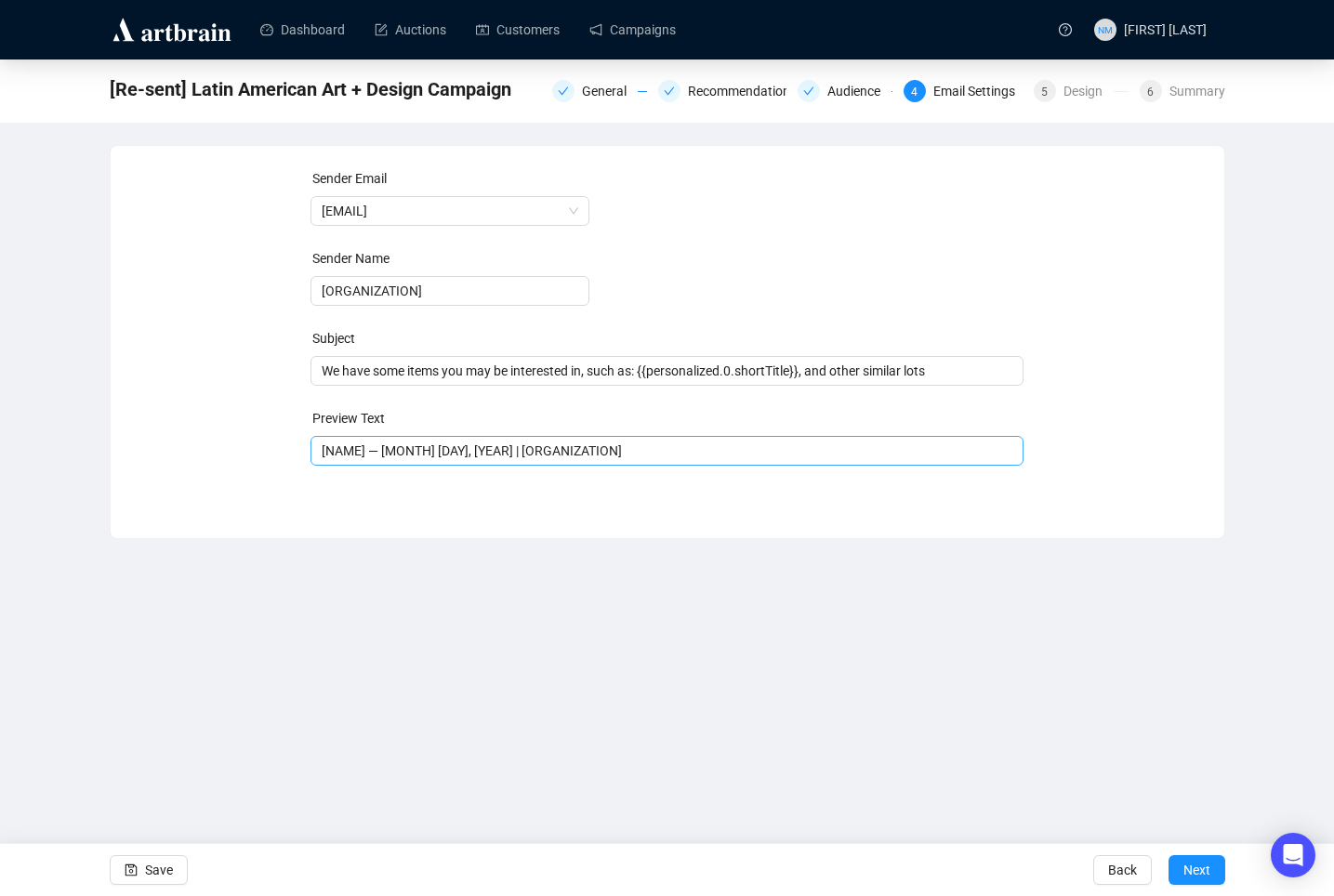 click on "[NAME] — [MONTH] [DAY], [YEAR] | [ORGANIZATION]" at bounding box center [450, 211] 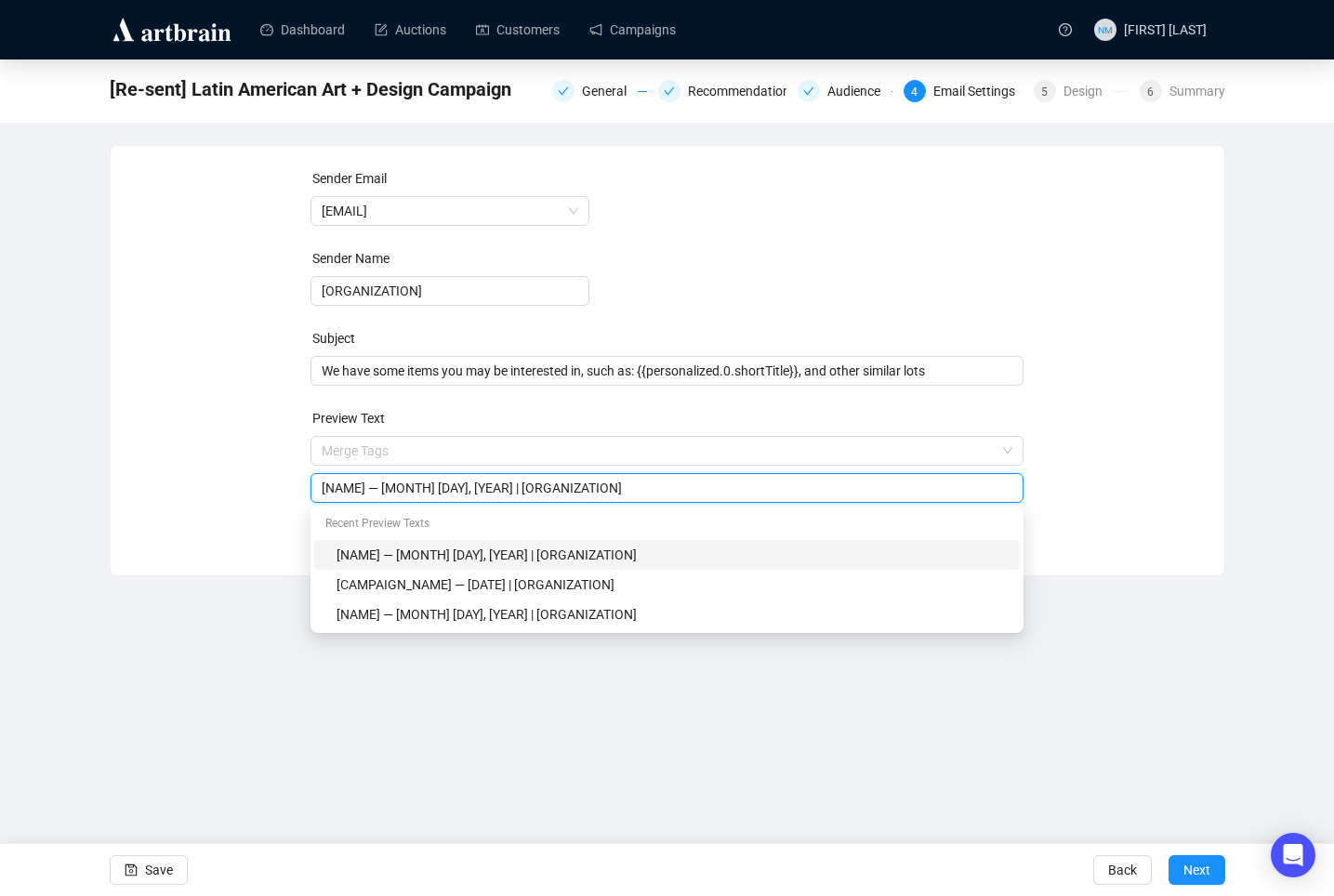 drag, startPoint x: 395, startPoint y: 492, endPoint x: 214, endPoint y: 477, distance: 181.6205 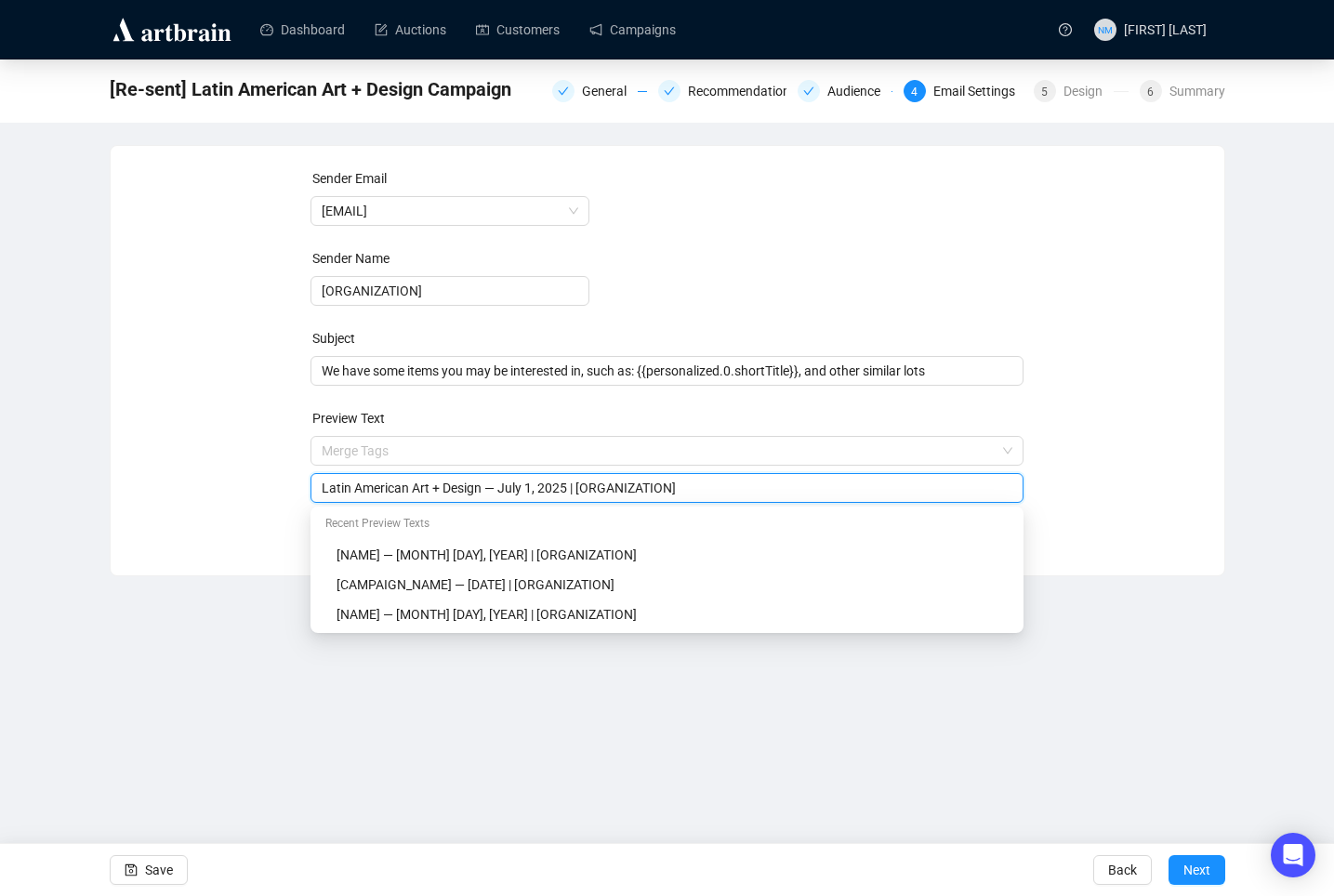 click on "Latin American Art + Design — July 1, 2025 | [ORGANIZATION]" at bounding box center [667, 488] 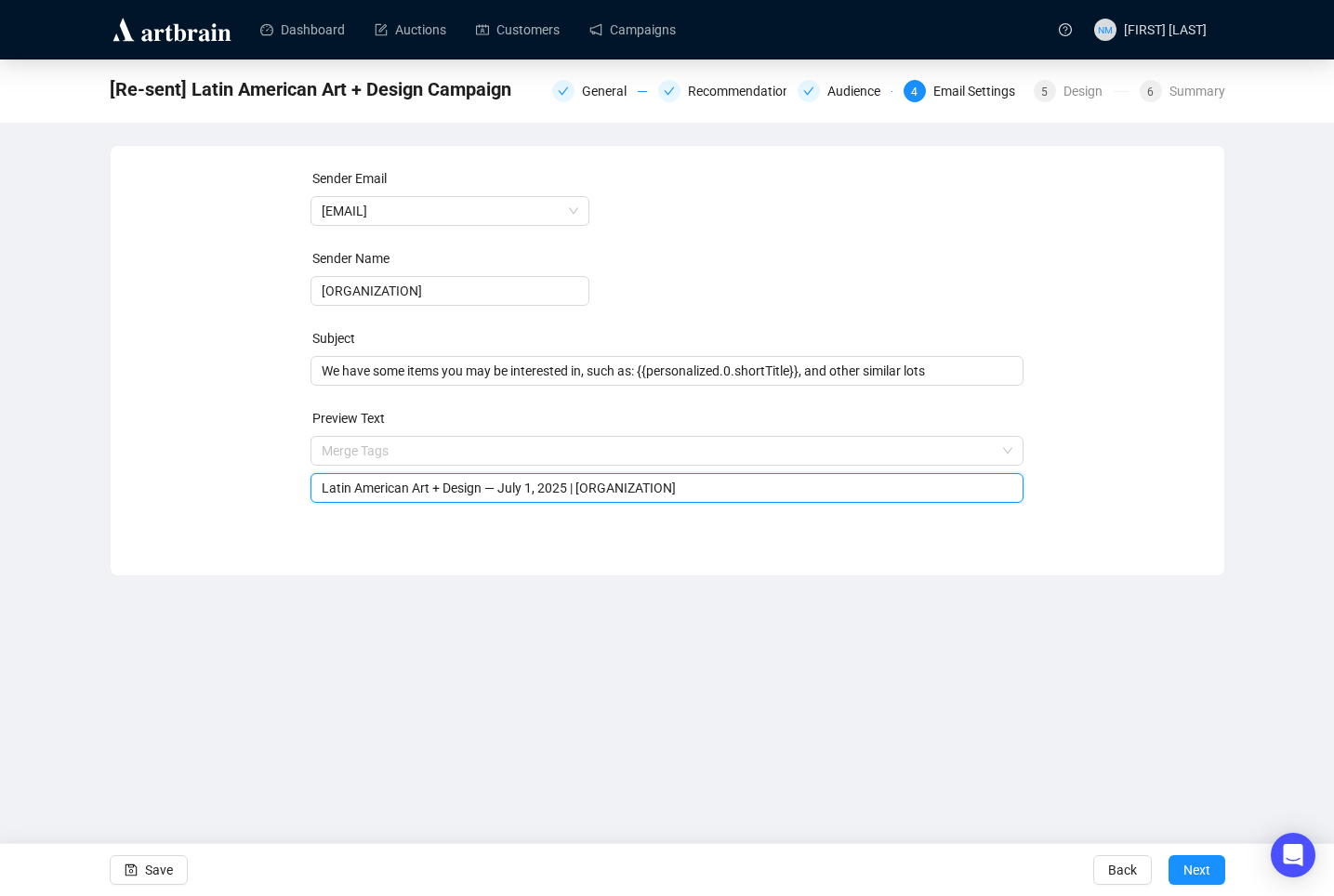 click on "Latin American Art + Design — July 1, 2025 | [ORGANIZATION]" at bounding box center [667, 488] 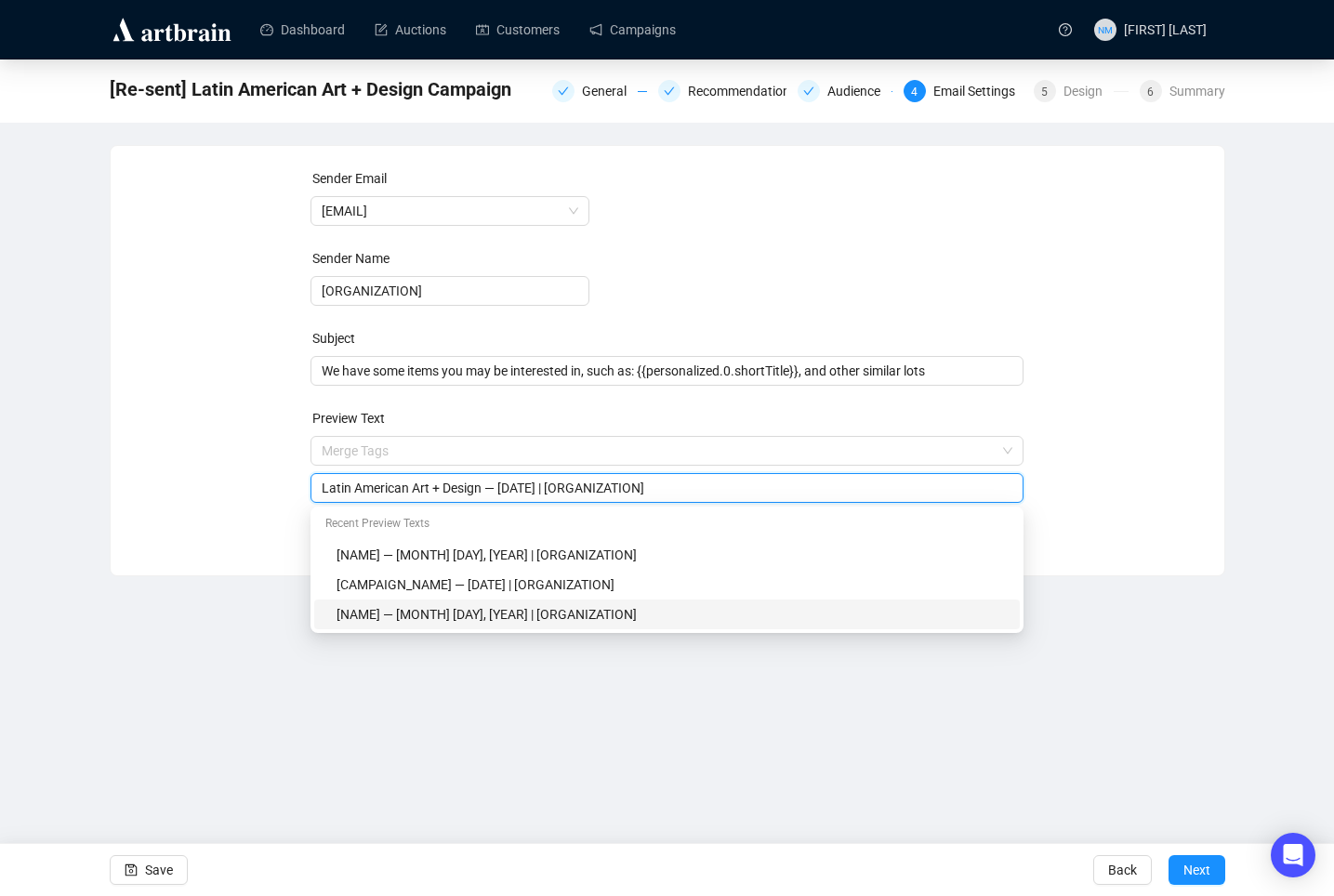 type on "Latin American Art + Design — [DATE] | [ORGANIZATION]" 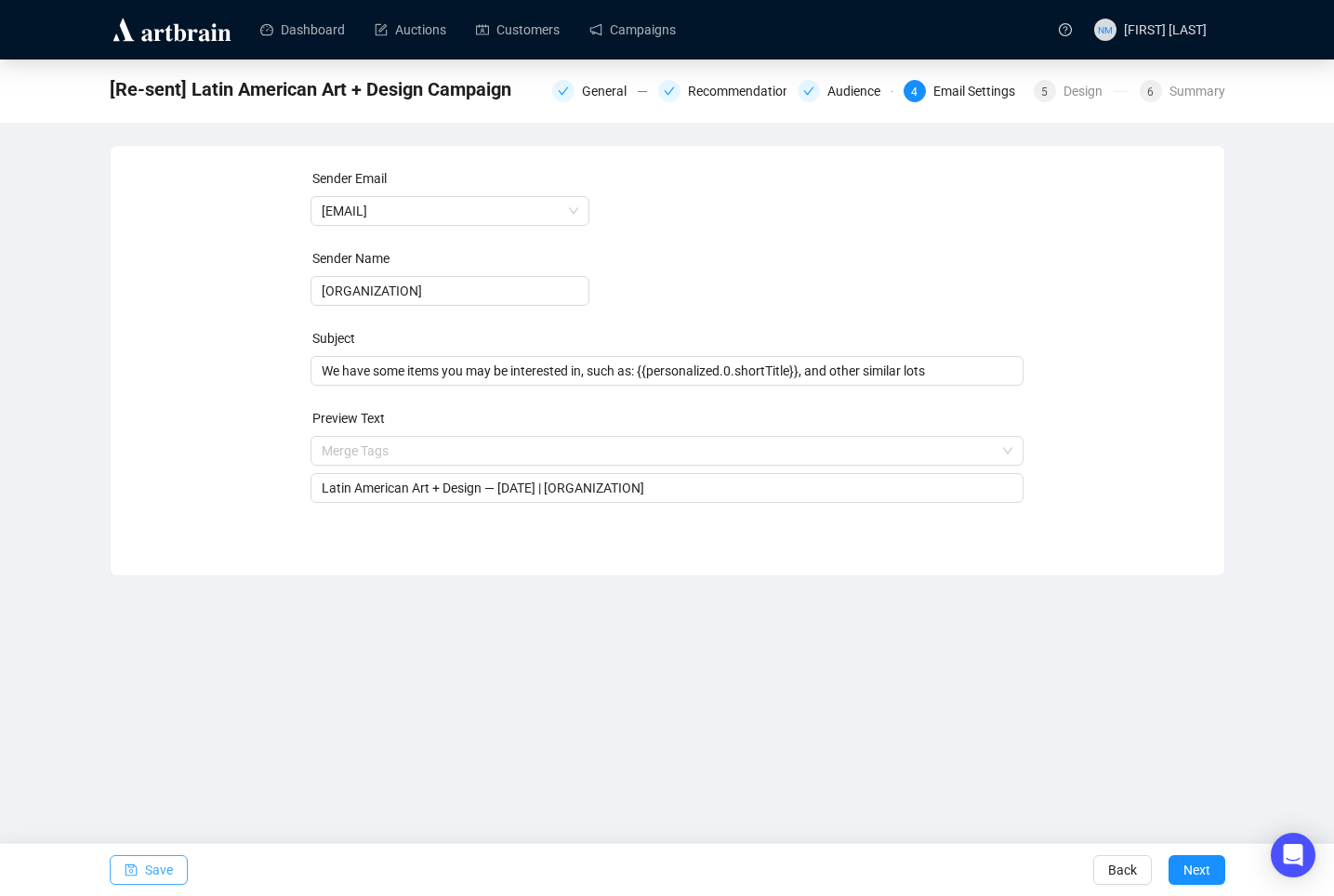 click on "Save" at bounding box center [159, 870] 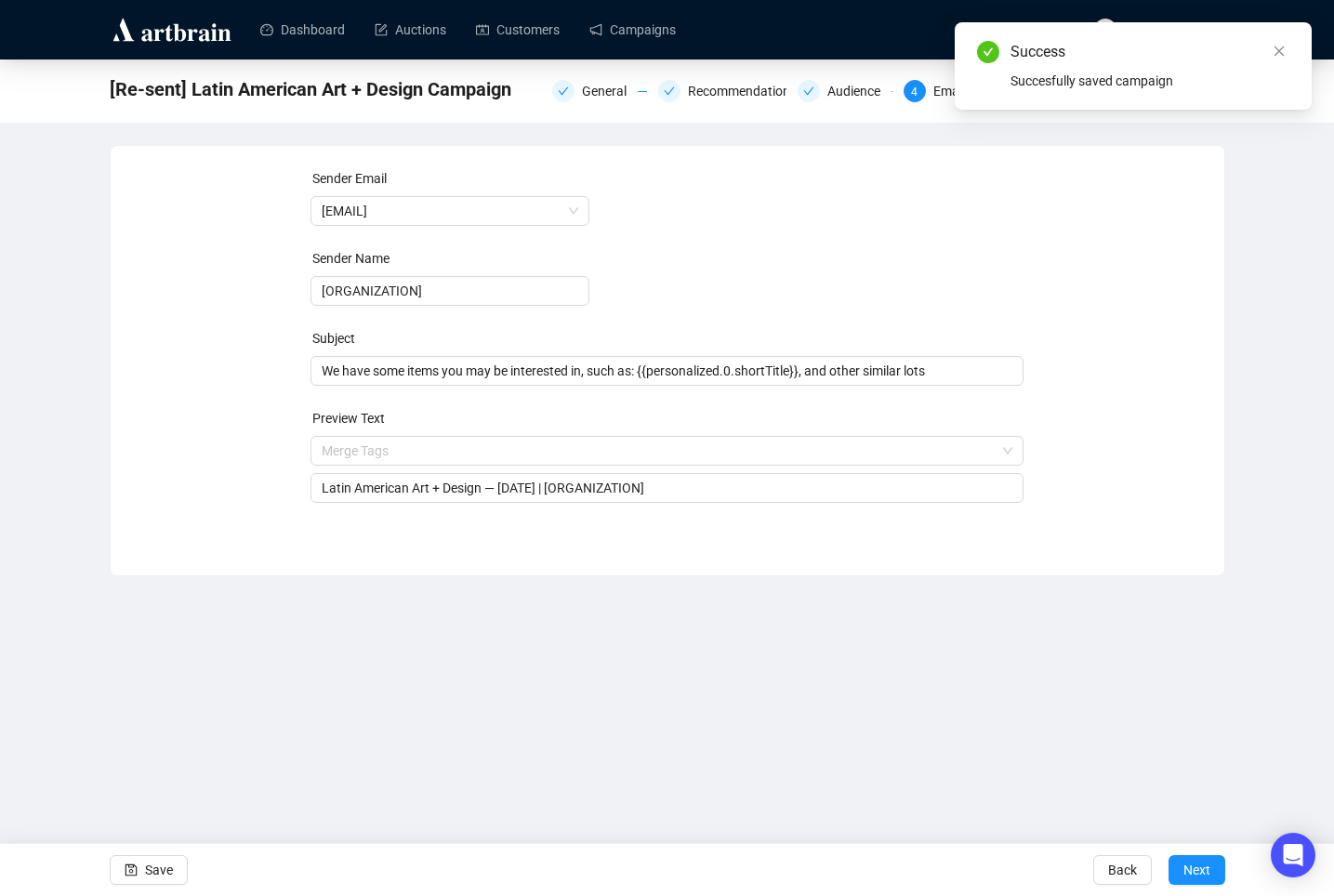 click on "Dashboard Auctions Customers Campaigns NM [FIRST] [LAST] [Re-sent] [CAMPAIGN_NAME] Campaign General Recommendations Audience [NUMBER] Email Settings [NUMBER] Design [NUMBER] Summary Sender Email [EMAIL] Sender Name [ORGANIZATION] Subject We have some items you may be interested in, such as: {{personalized.0.shortTitle}}, and other similar lots Preview Text [CAMPAIGN_NAME] — [MONTH] [DAY], [YEAR] | [ORGANIZATION] Save Back Next [NUMBER] image was uploaded" at bounding box center (667, 448) 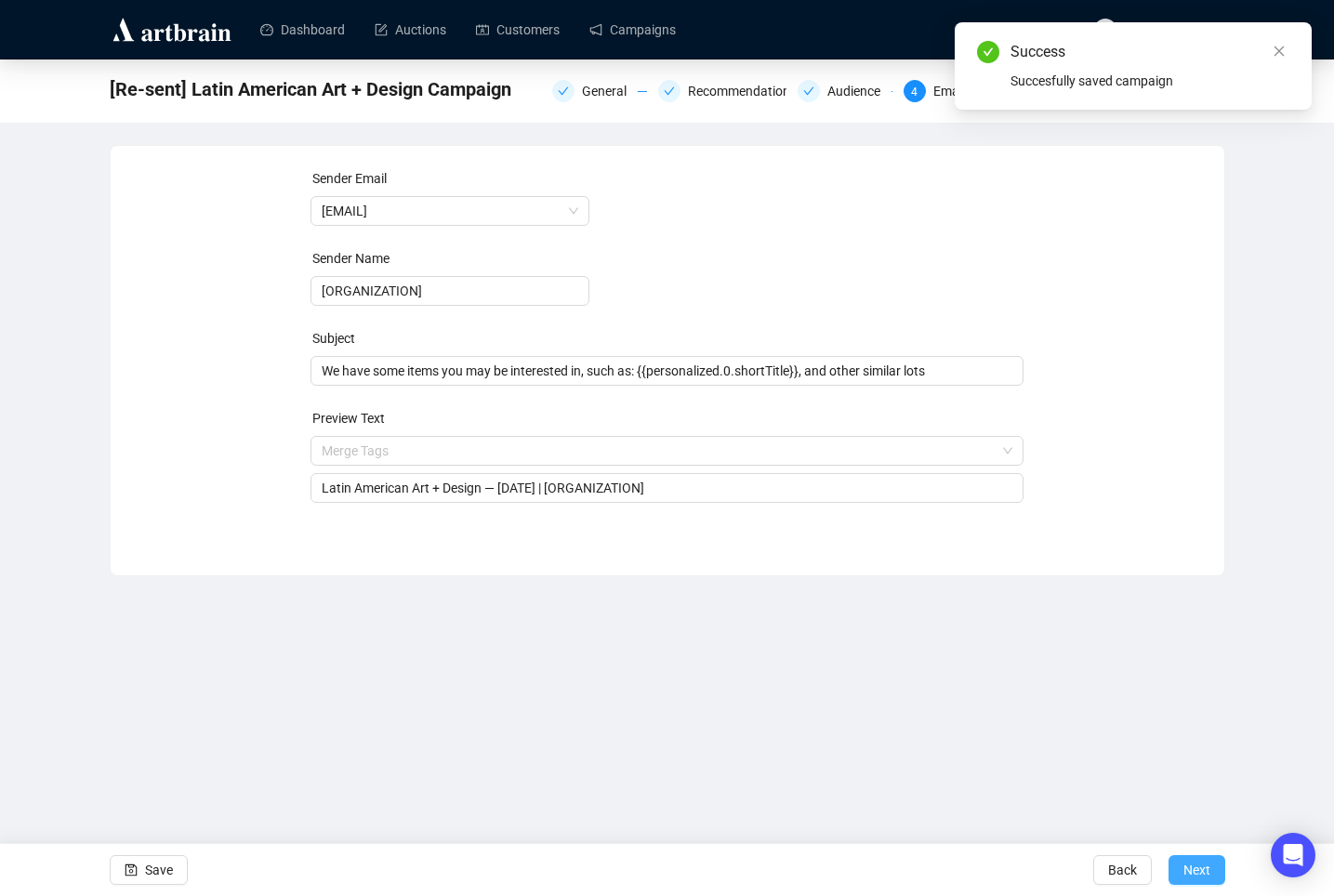 click on "Next" at bounding box center (1196, 870) 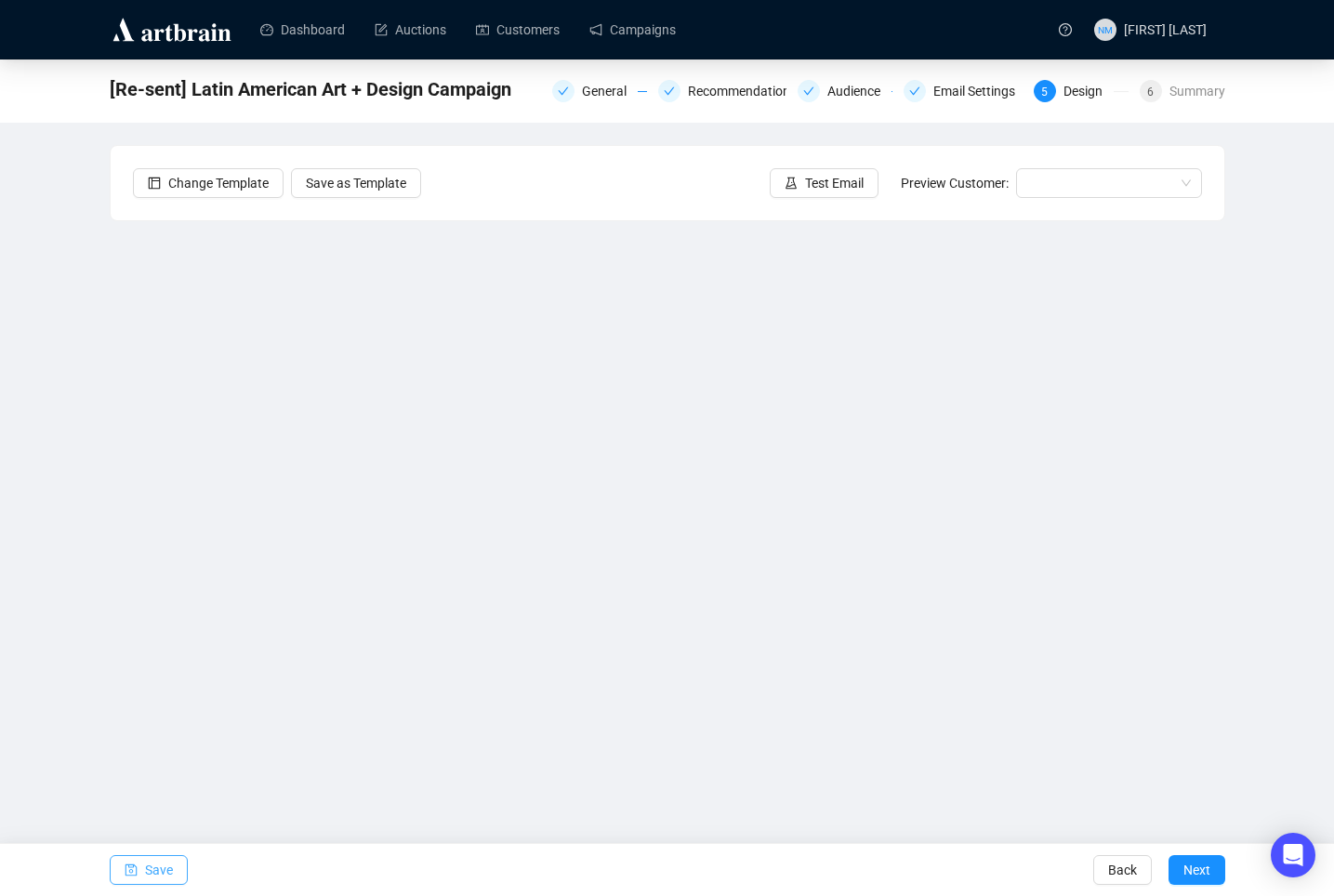click on "Save" at bounding box center (159, 870) 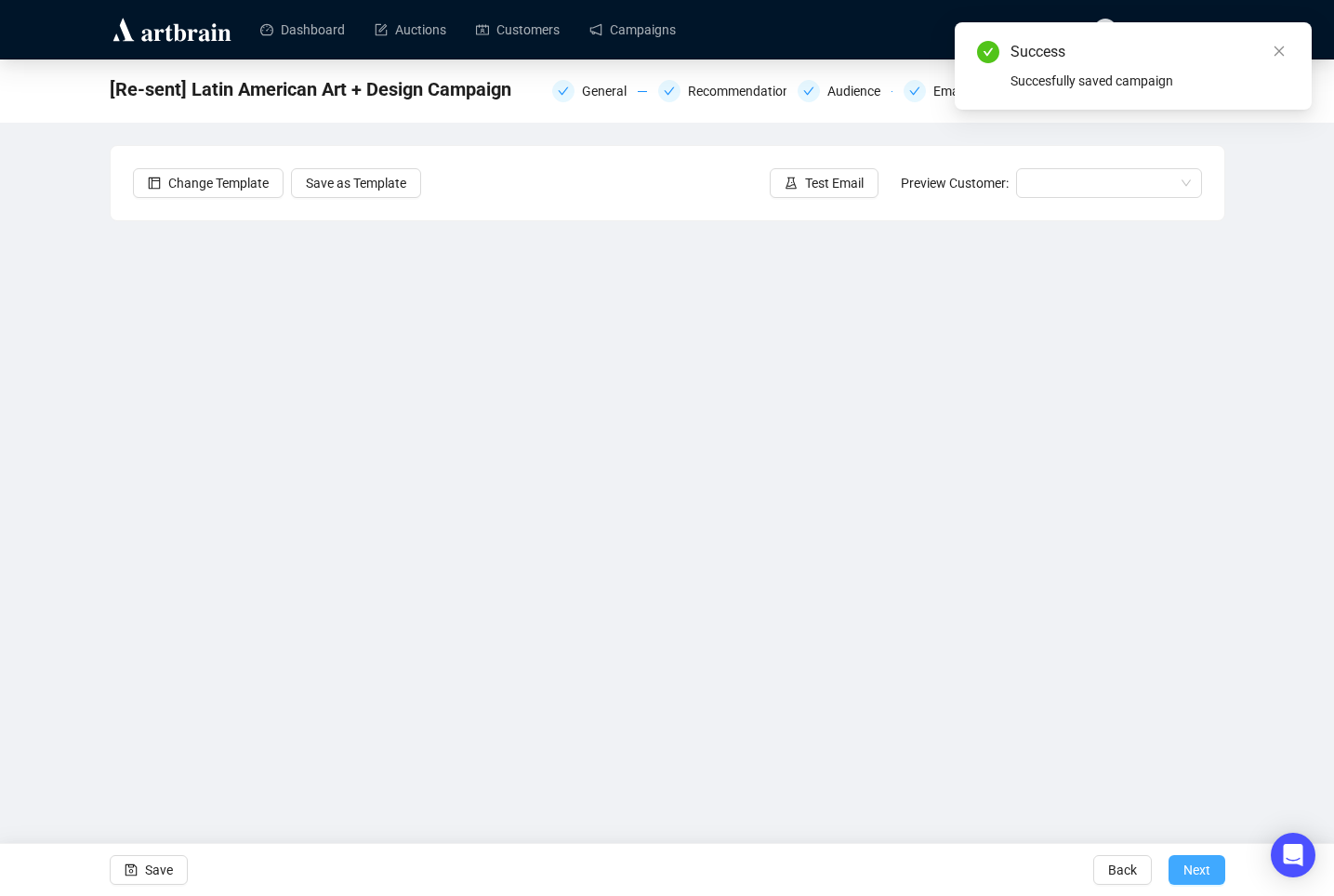 click on "Next" at bounding box center [1196, 870] 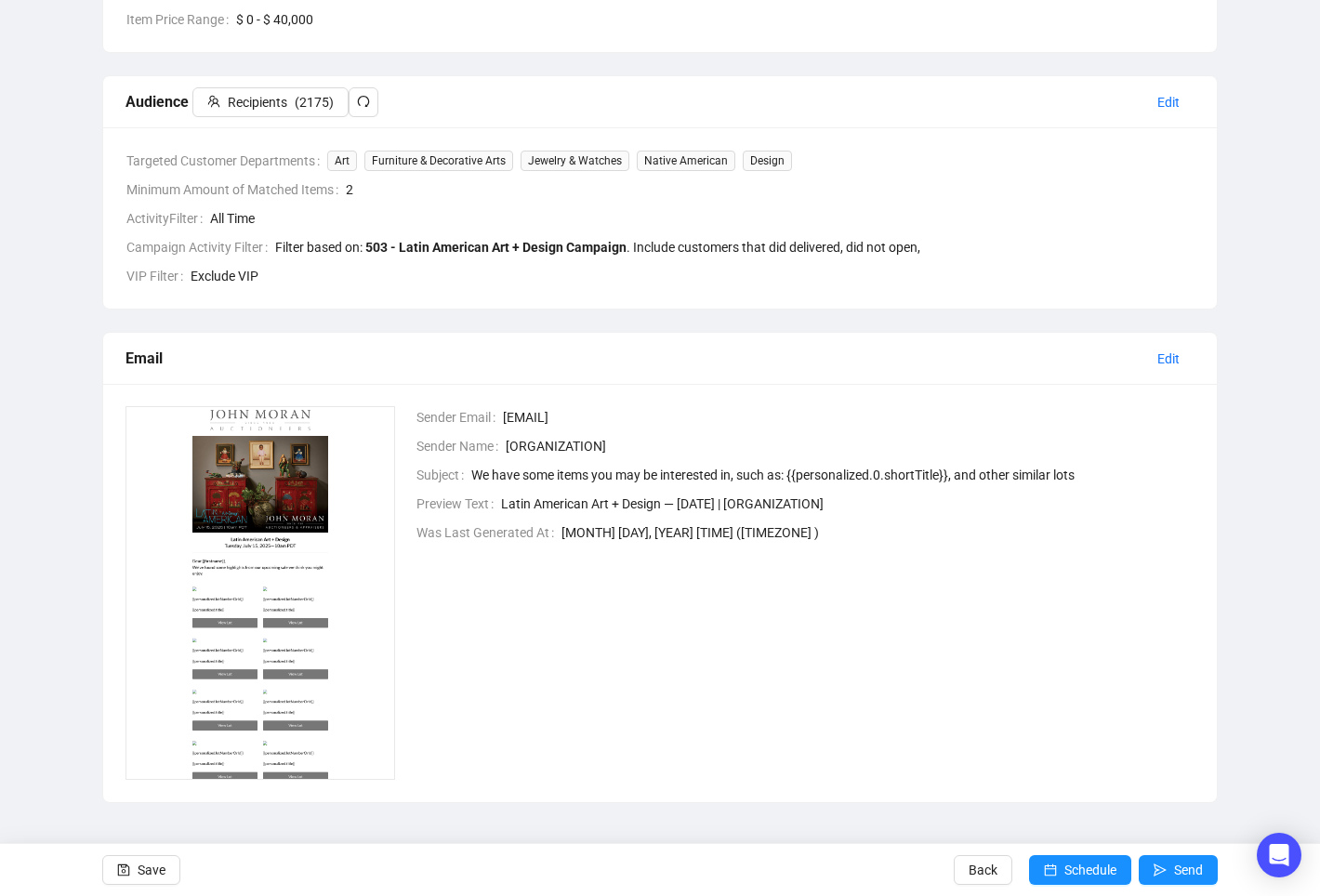 scroll, scrollTop: 0, scrollLeft: 0, axis: both 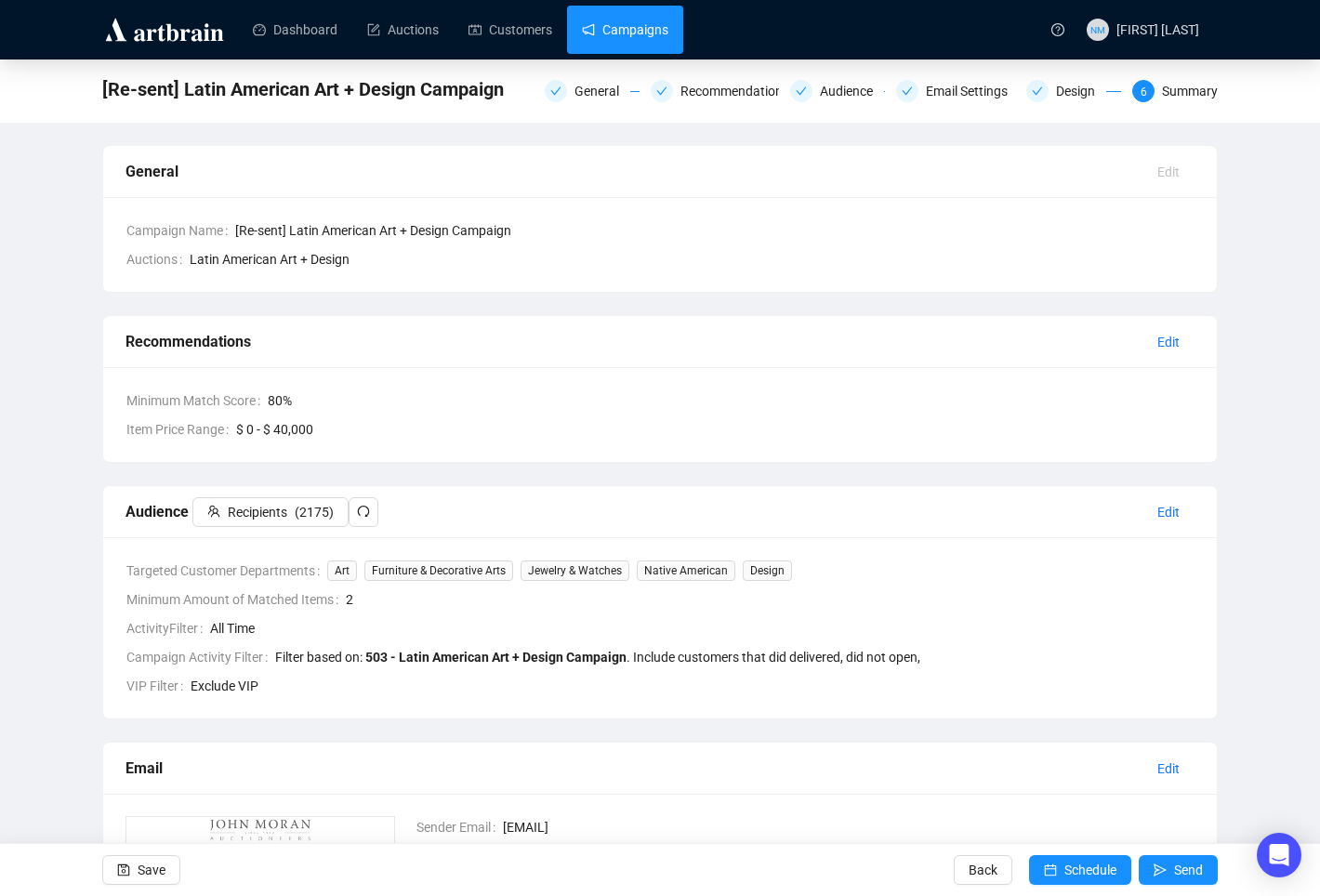 click on "Campaigns" at bounding box center (625, 30) 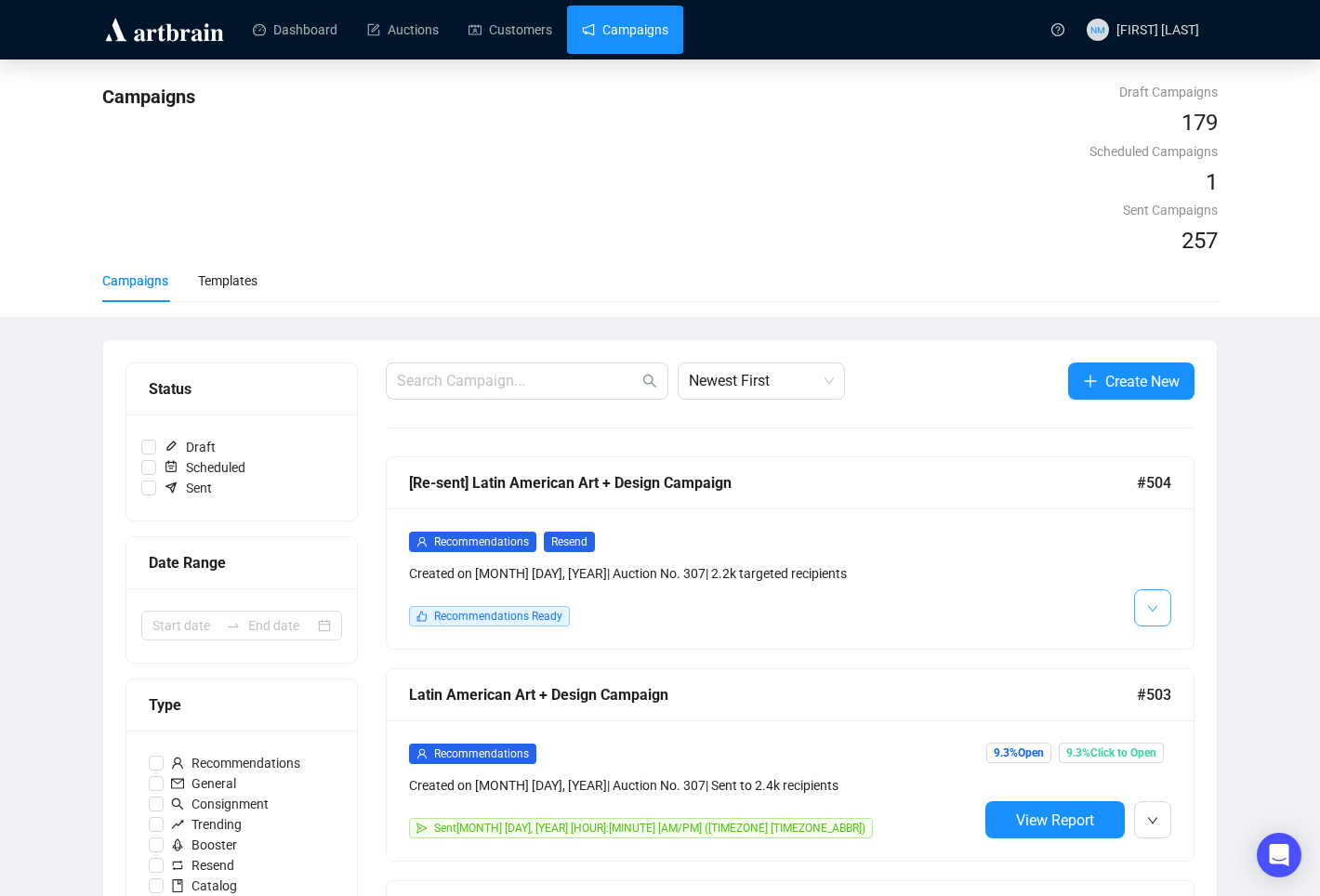 click at bounding box center [1153, 608] 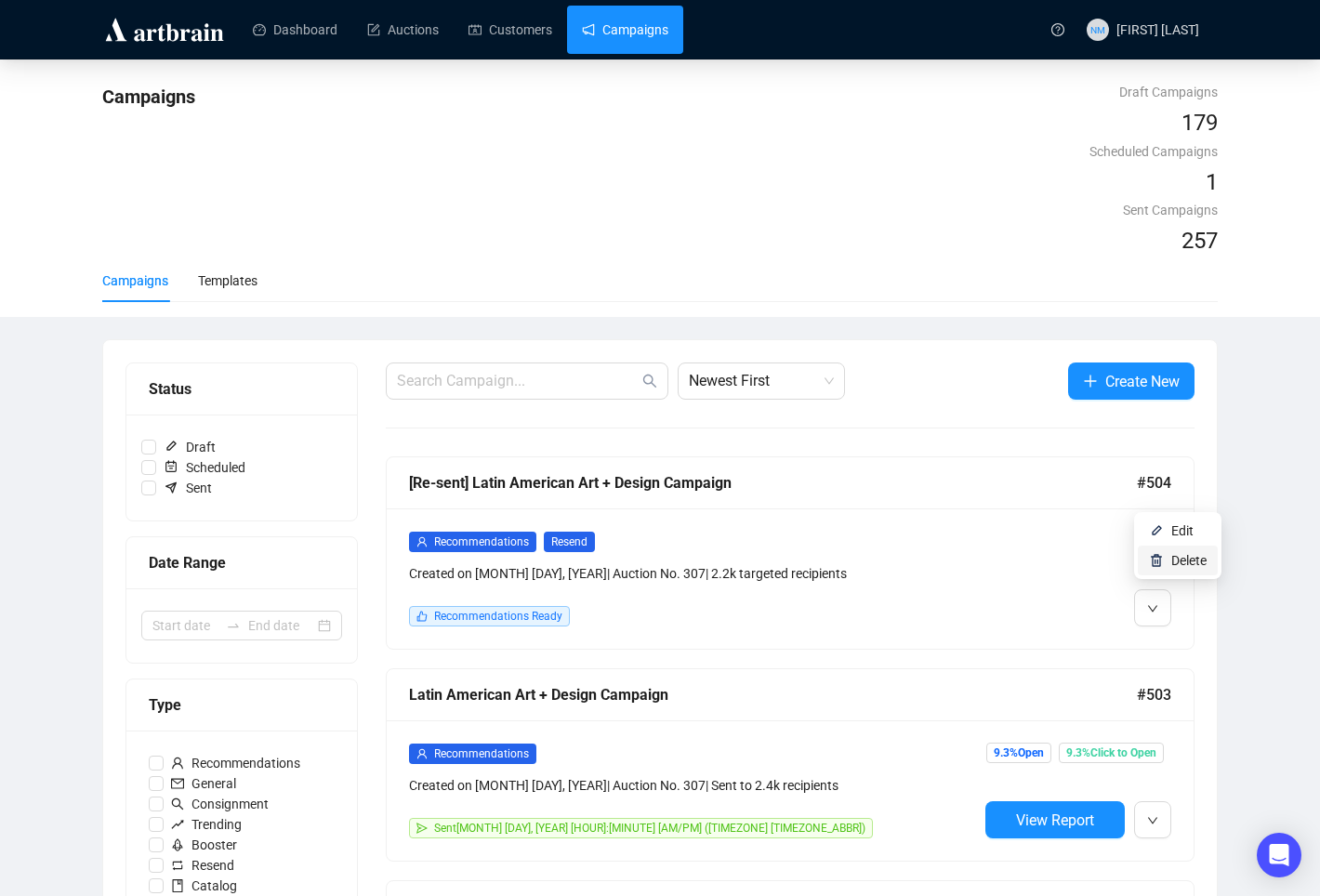 click on "Delete" at bounding box center [1189, 560] 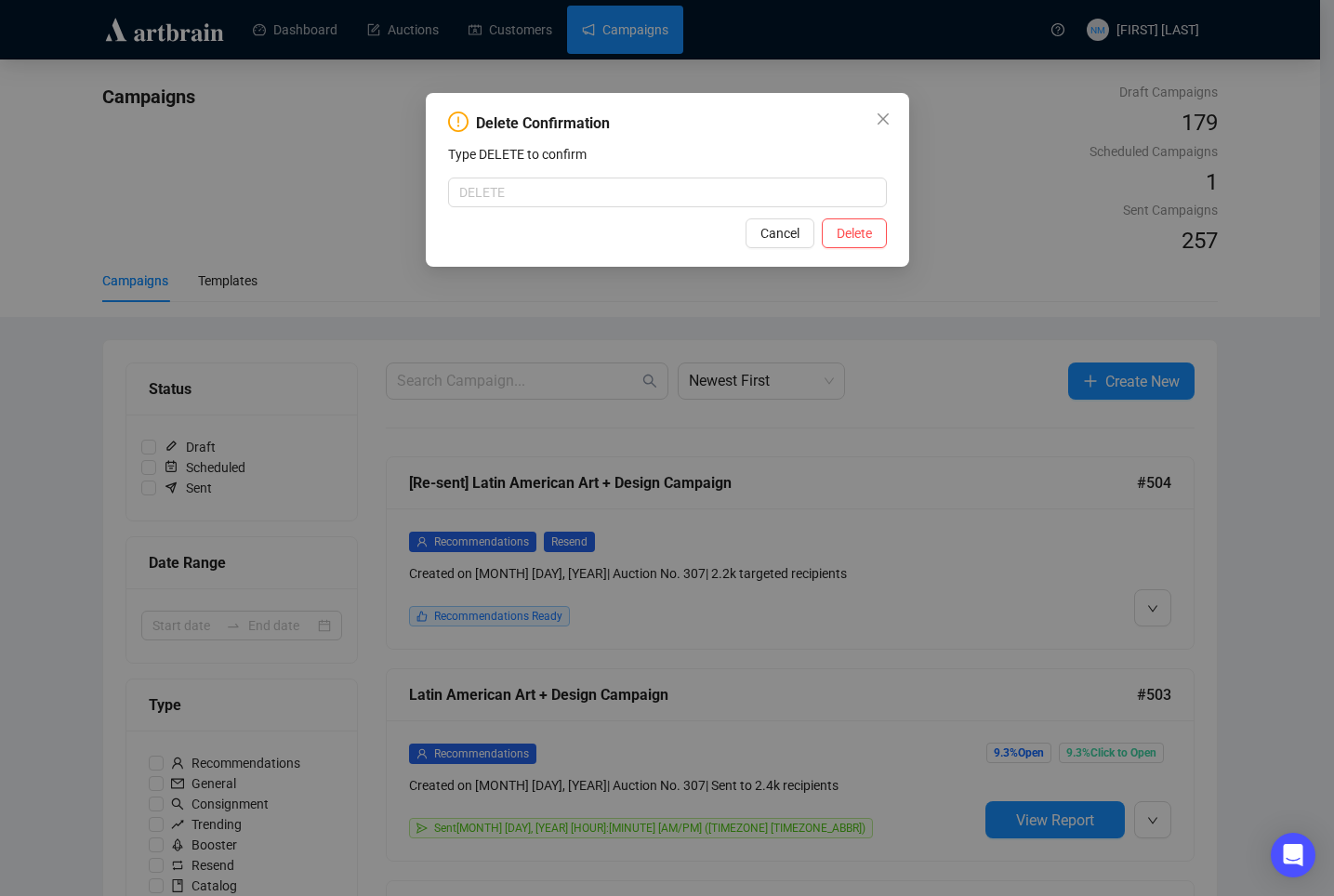type on "DELETE" 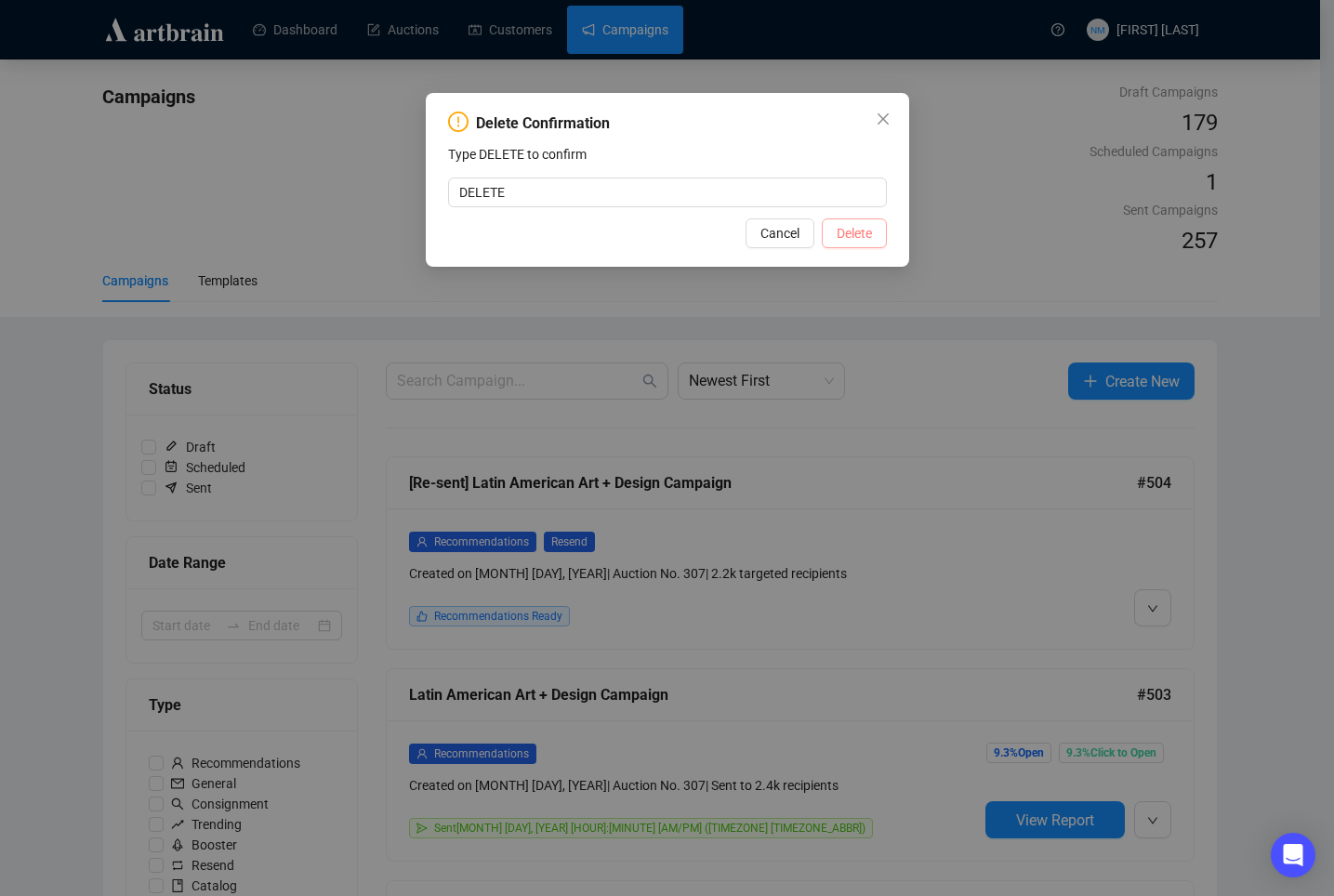 click on "Delete" at bounding box center (854, 233) 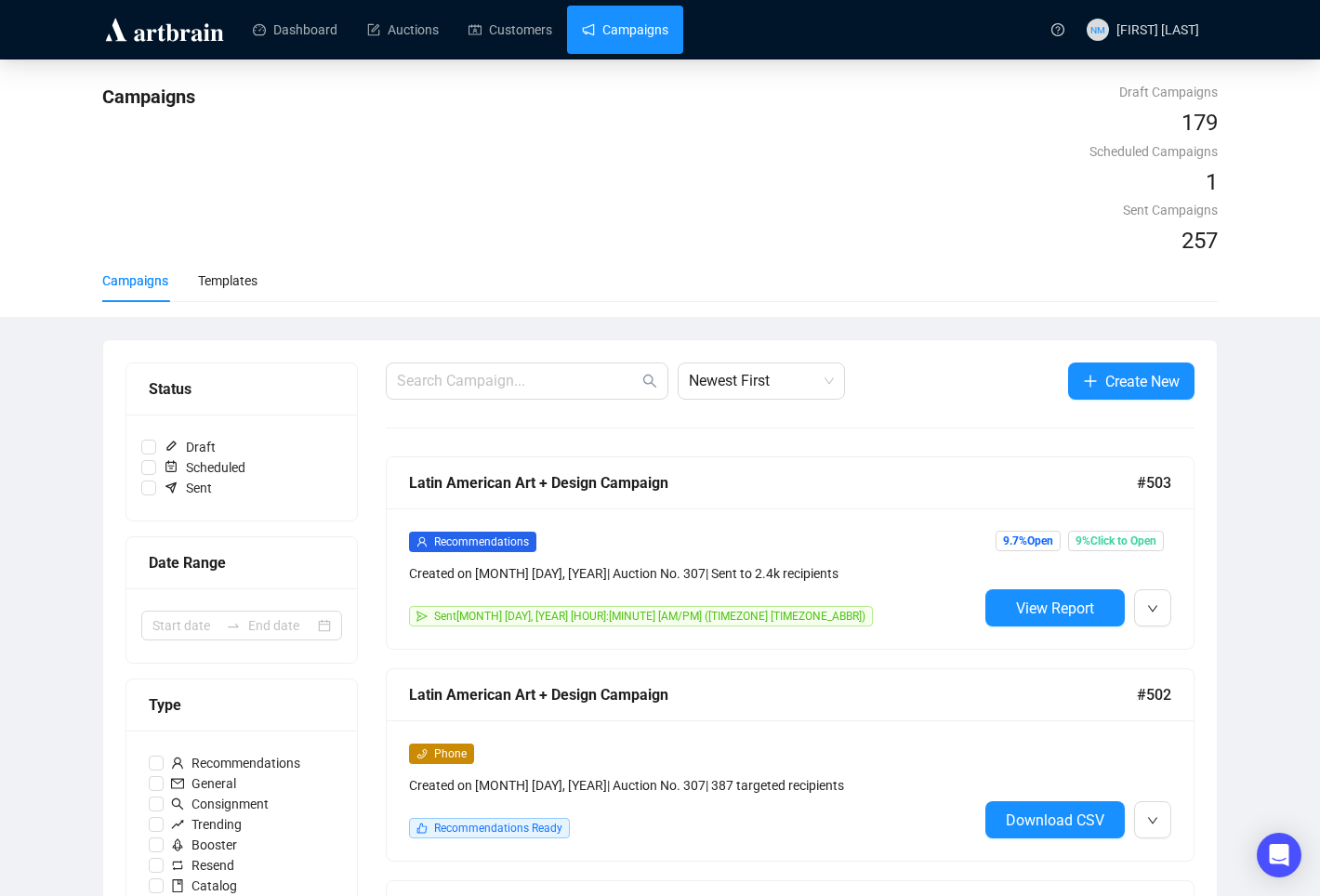 click on "Campaigns Draft Campaigns [NUMBER] Scheduled Campaigns [NUMBER] Sent Campaigns [NUMBER] Campaigns Templates Status
Draft
Scheduled
Sent Date Range Type Recommendations General Consignment Trending Booster Resend Catalog Phone Message Departments Art Furniture & Decorative Arts Jewelry & Watches Native American Design Motor Vehicles Test Other Newest First Create New [CAMPAIGN_NAME] #[NUMBER] Recommendations Created on [MONTH] [DAY], [YEAR] | Auction No. [NUMBER] | Sent to [NUMBER] recipients Sent [MONTH] [DAY], [YEAR] [HOUR]:[MINUTE] [AM/PM] ([TIMEZONE] [TIMEZONE_ABBR]) [PERCENT]%  Open [PERCENT]%  Click to Open View Report [CAMPAIGN_NAME] #[NUMBER] Phone Created on [MONTH] [DAY], [YEAR] | Auction No. [NUMBER] | [NUMBER] targeted recipients Recommendations Ready Download CSV ReDesigned Campaign #[NUMBER] Phone Created on [MONTH] [DAY], [YEAR] | Auction No. [NUMBER] | [NUMBER] targeted recipients Recommendations Ready Download CSV [Re-sent] ReDesigned Campaign #[NUMBER] Recommendations Resend Created on [MONTH] [DAY], [YEAR] | Auction No. [NUMBER] | Sent to [NUMBER] recipients Sent [PERCENT]%  Open" at bounding box center (660, 1247) 